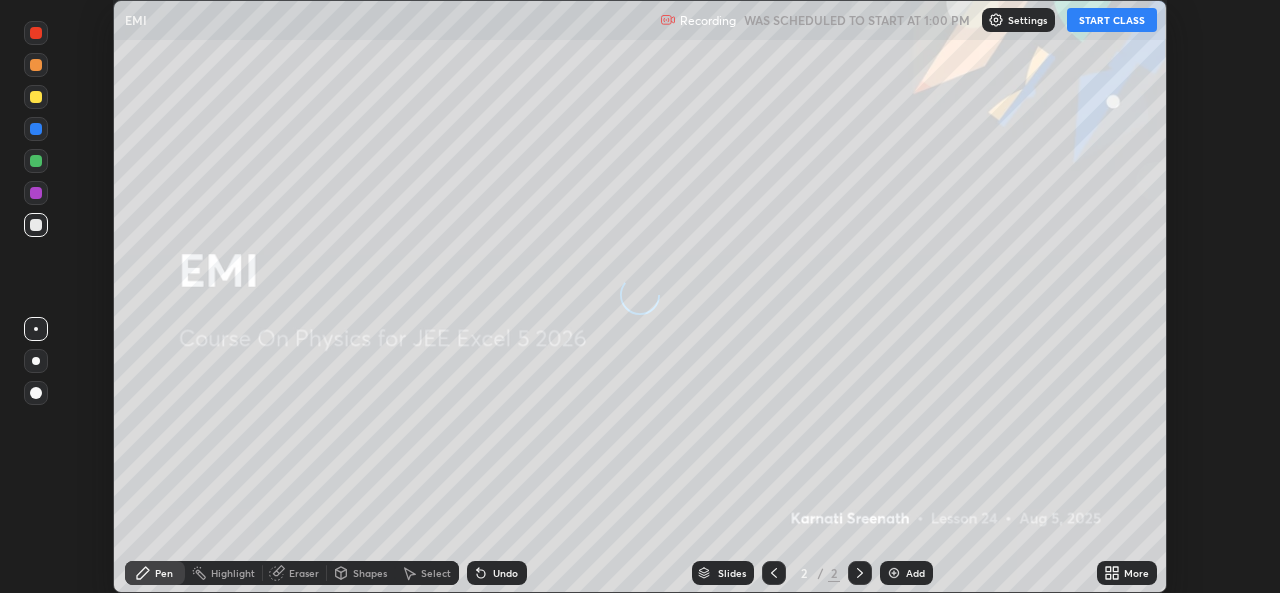scroll, scrollTop: 0, scrollLeft: 0, axis: both 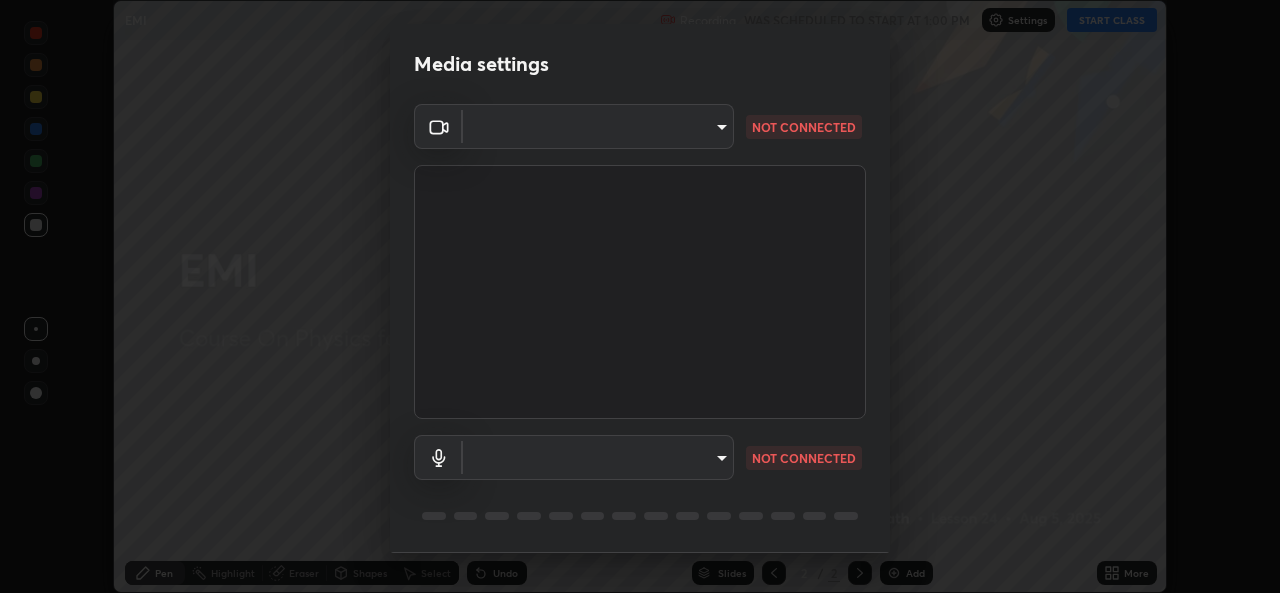 type on "b49ce733c18ed743311937eff9d4efc58a2a5cd54c0a2dbb976ee9af6a4c5ced" 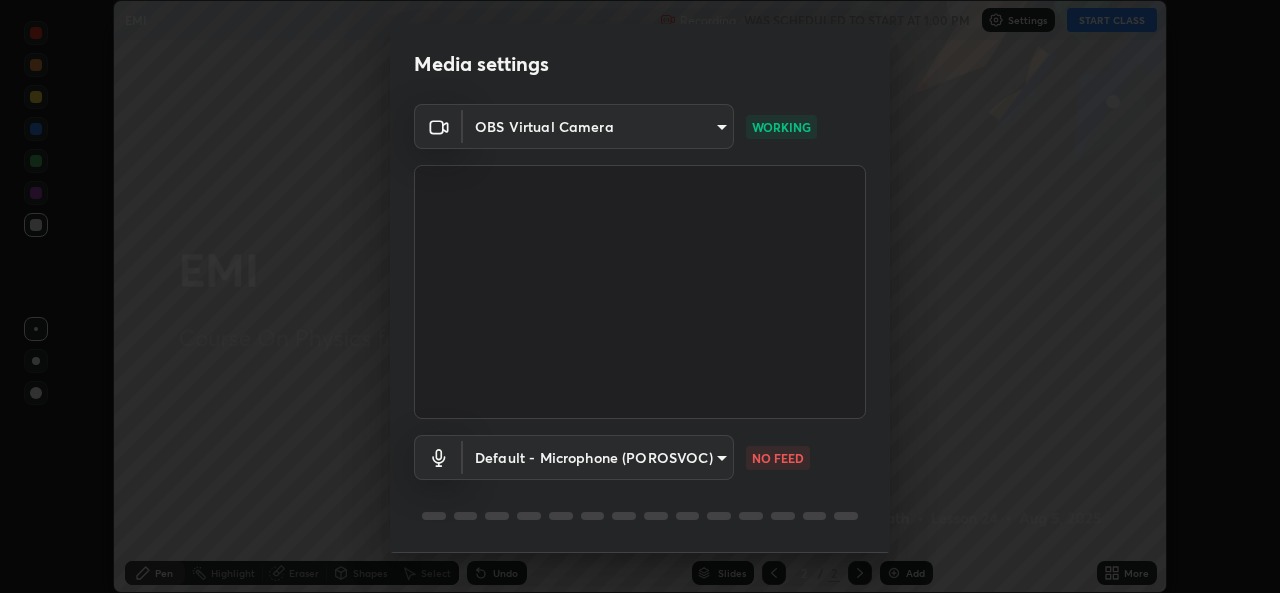 click on "Erase all EMI Recording WAS SCHEDULED TO START AT  1:00 PM Settings START CLASS Setting up your live class EMI • L24 of Course On Physics for JEE Excel 5 2026 [FIRST] [LAST] Pen Highlight Eraser Shapes Select Undo Slides 2 / 2 Add More No doubts shared Encourage your learners to ask a doubt for better clarity Report an issue Reason for reporting Buffering Chat not working Audio - Video sync issue Educator video quality low ​ Attach an image Report Media settings OBS Virtual Camera b49ce733c18ed743311937eff9d4efc58a2a5cd54c0a2dbb976ee9af6a4c5ced WORKING Default - Microphone (POROSVOC) default NO FEED 1 / 5 Next" at bounding box center (640, 296) 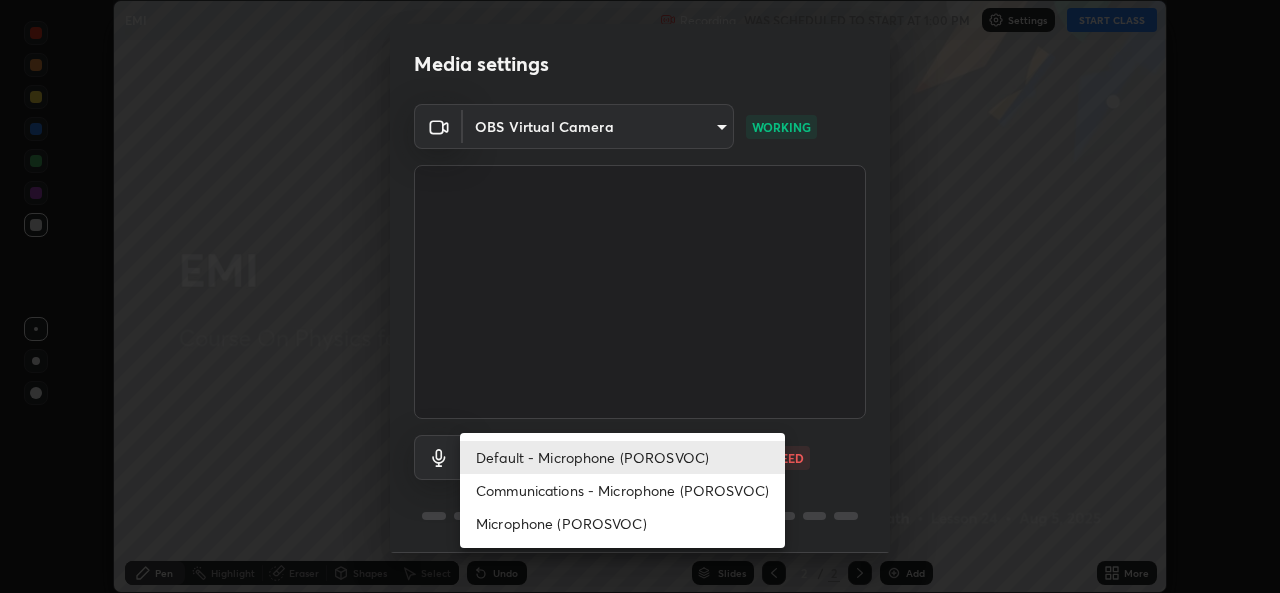 click on "Communications - Microphone (POROSVOC)" at bounding box center [622, 490] 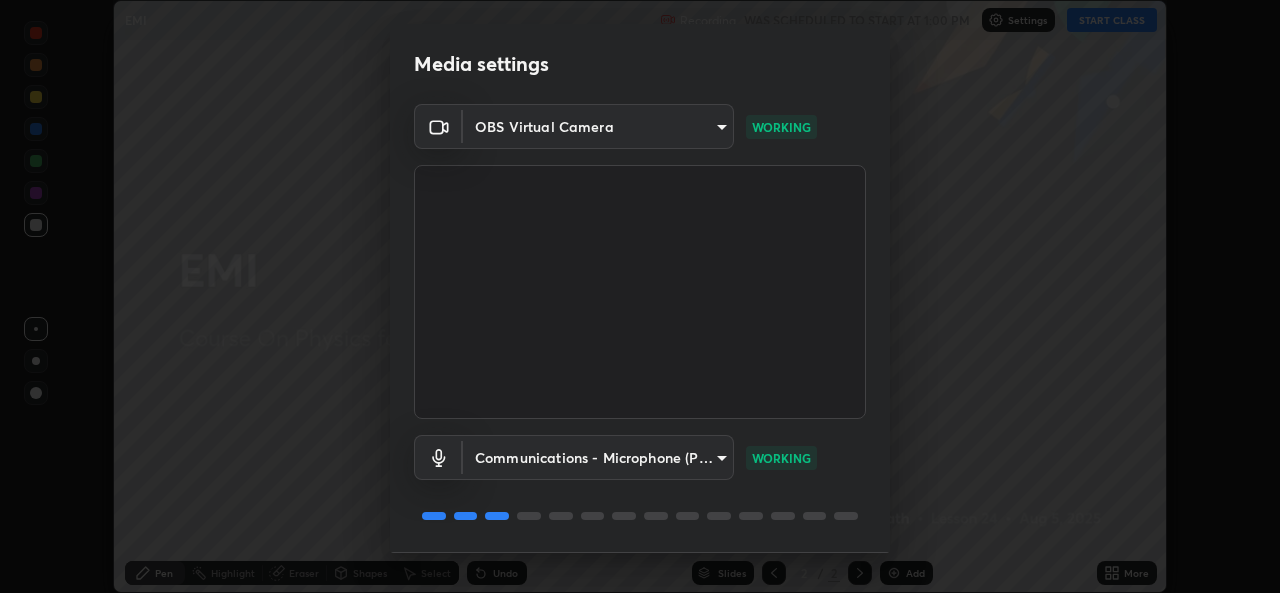 scroll, scrollTop: 63, scrollLeft: 0, axis: vertical 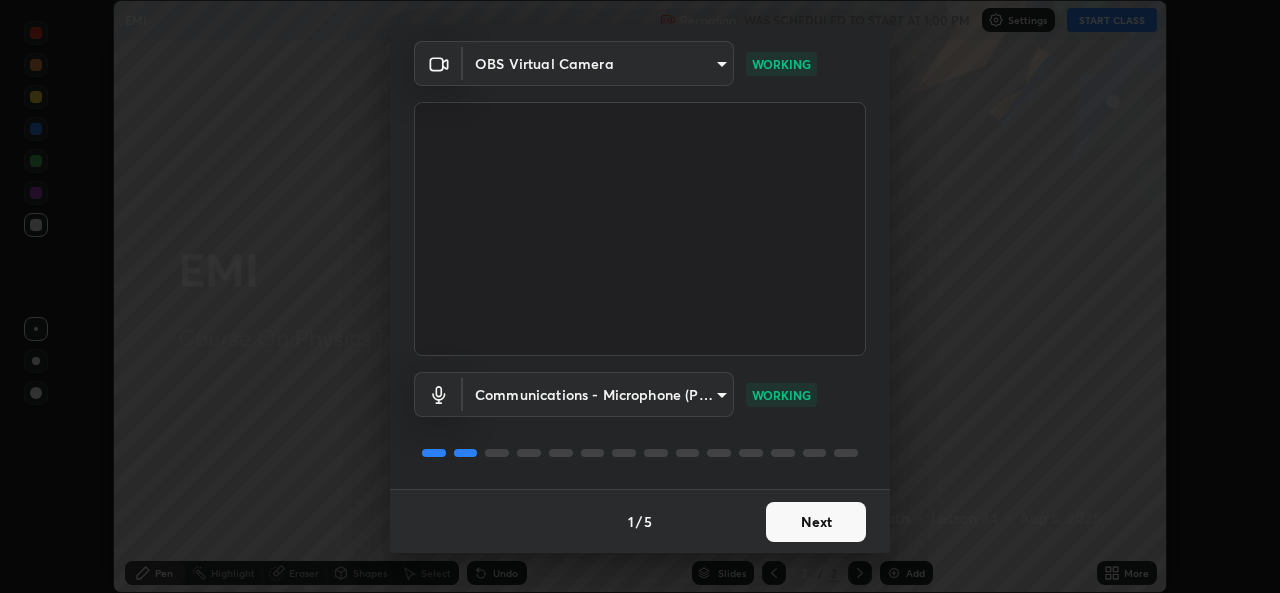 click on "Next" at bounding box center (816, 522) 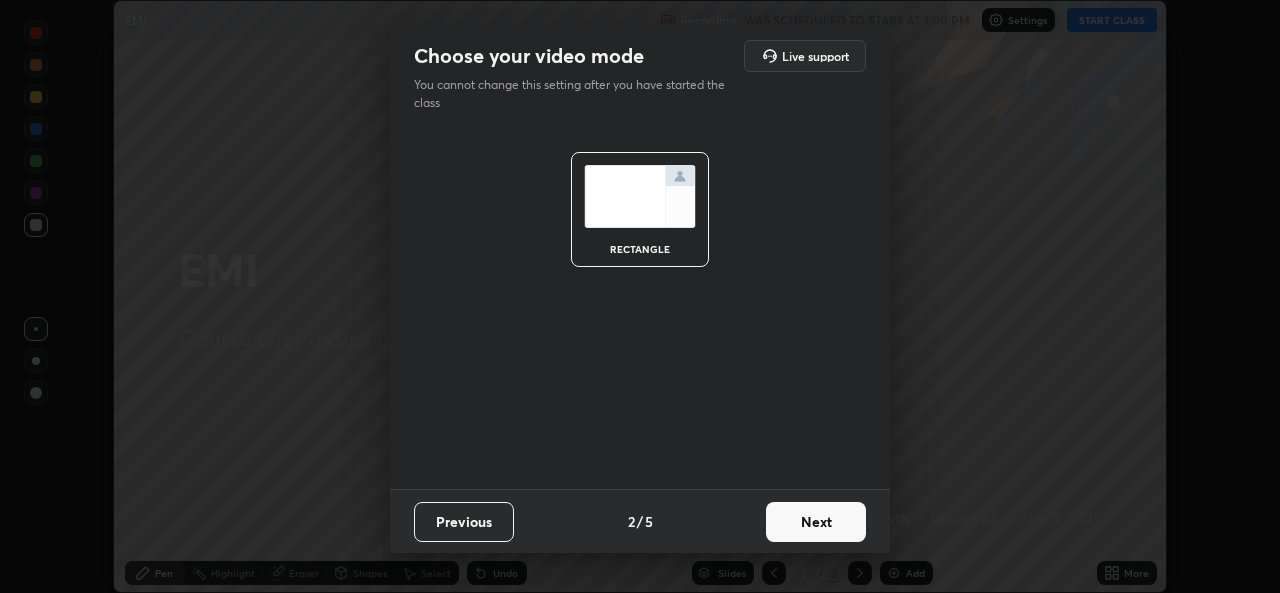 scroll, scrollTop: 0, scrollLeft: 0, axis: both 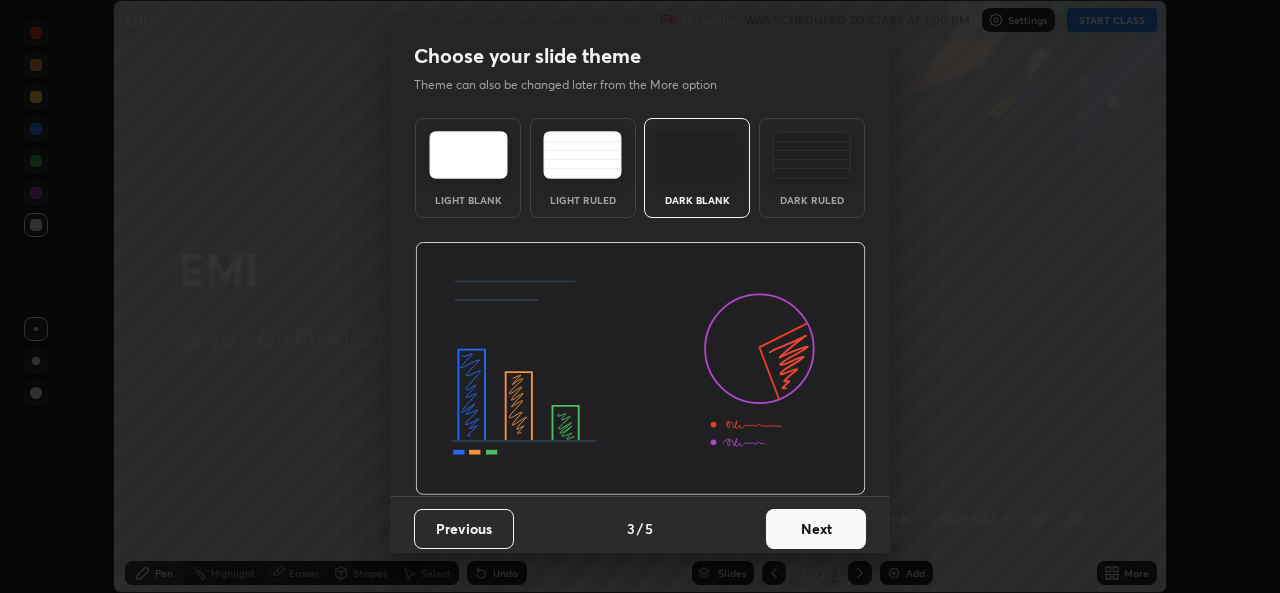 click on "Next" at bounding box center (816, 529) 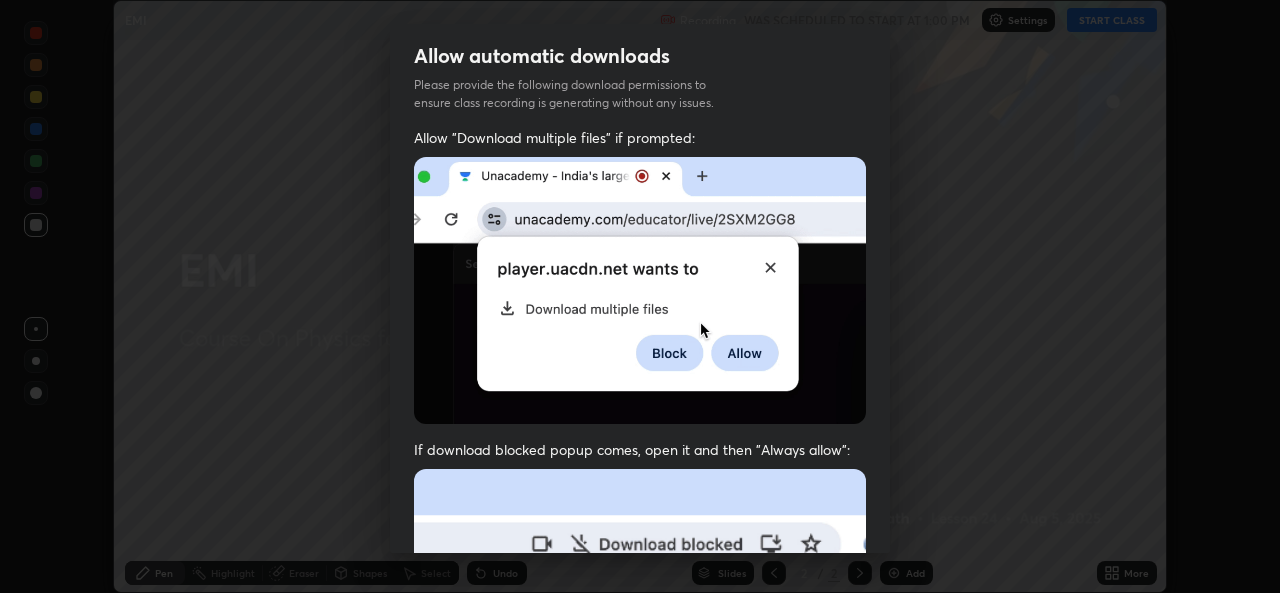 click on "Allow automatic downloads Please provide the following download permissions to ensure class recording is generating without any issues. Allow "Download multiple files" if prompted: If download blocked popup comes, open it and then "Always allow": I agree that if I don't provide required permissions, class recording will not be generated Previous 5 / 5 Done" at bounding box center [640, 296] 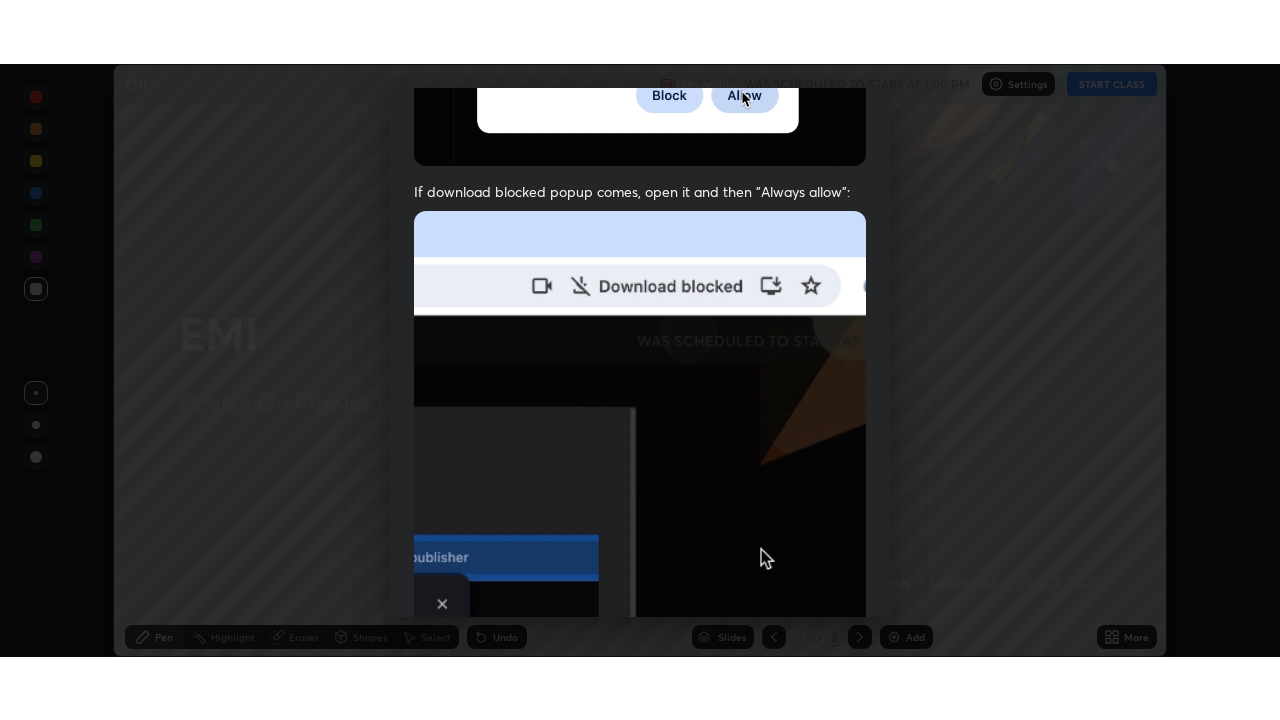 scroll, scrollTop: 471, scrollLeft: 0, axis: vertical 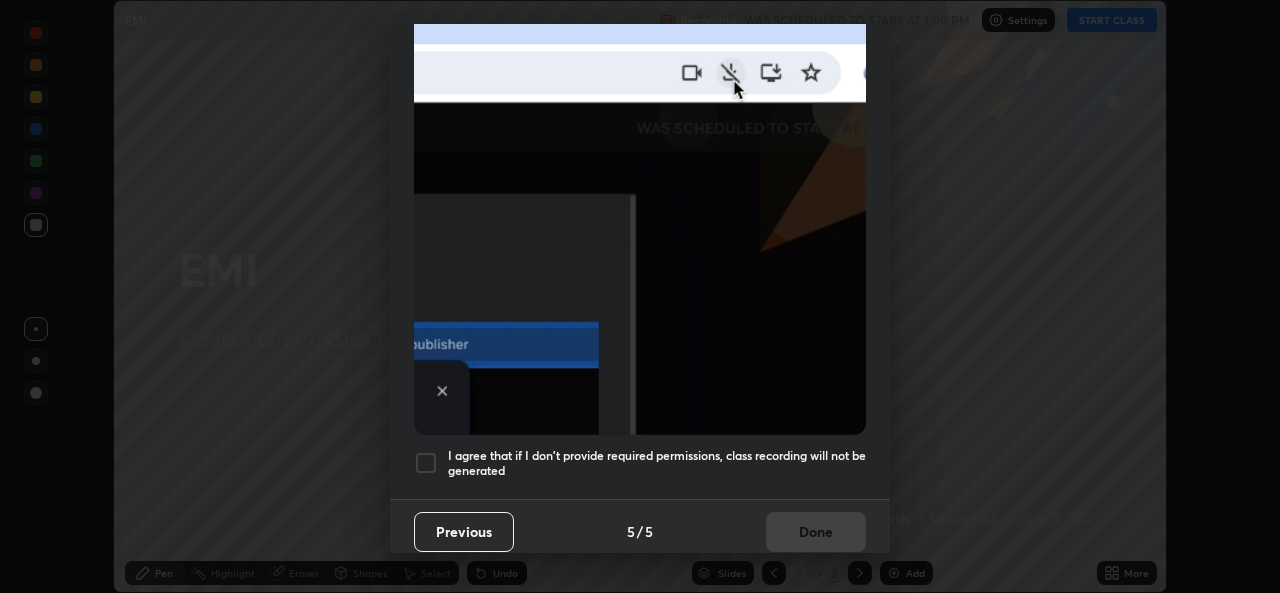 click on "I agree that if I don't provide required permissions, class recording will not be generated" at bounding box center [657, 463] 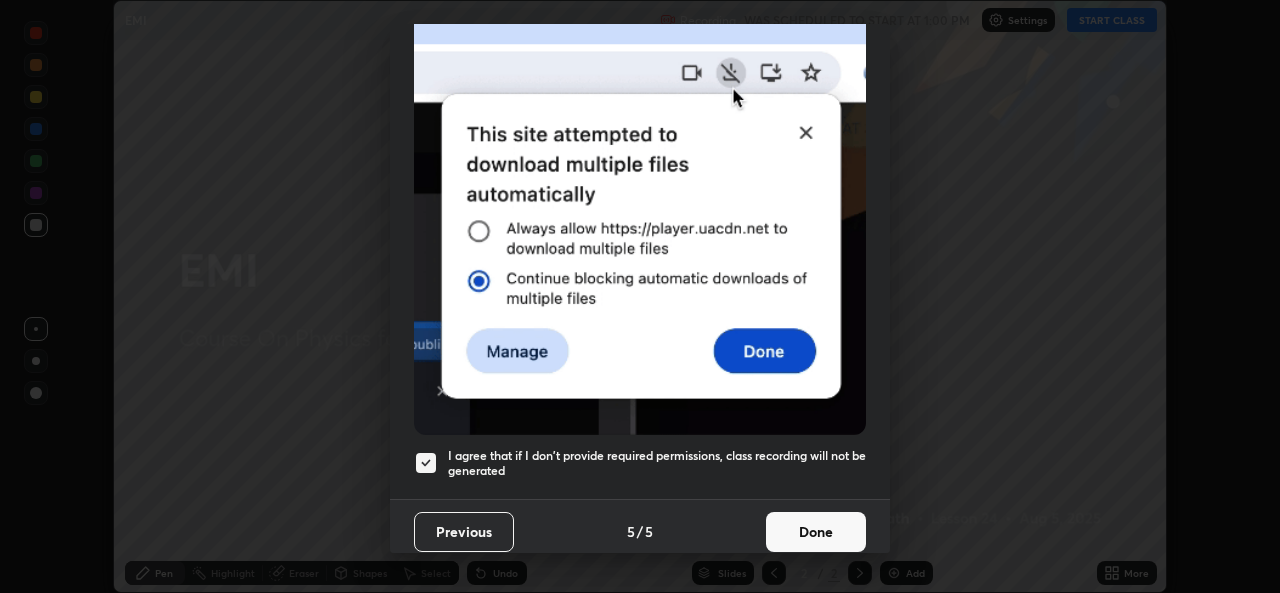 click on "Done" at bounding box center (816, 532) 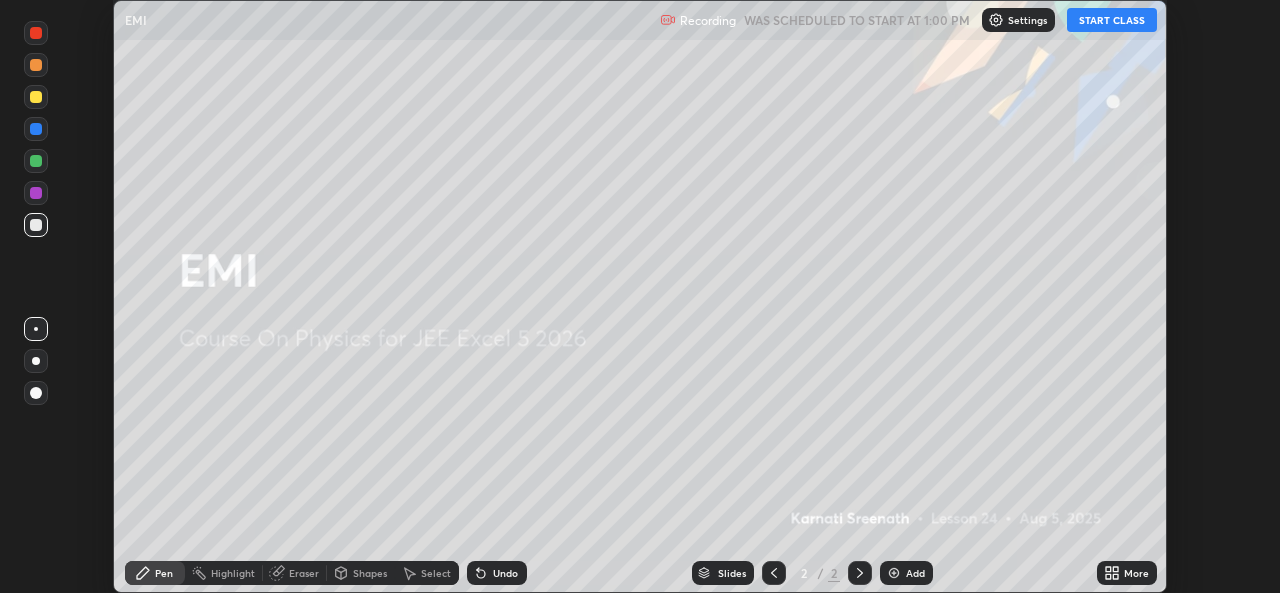 click on "START CLASS" at bounding box center (1112, 20) 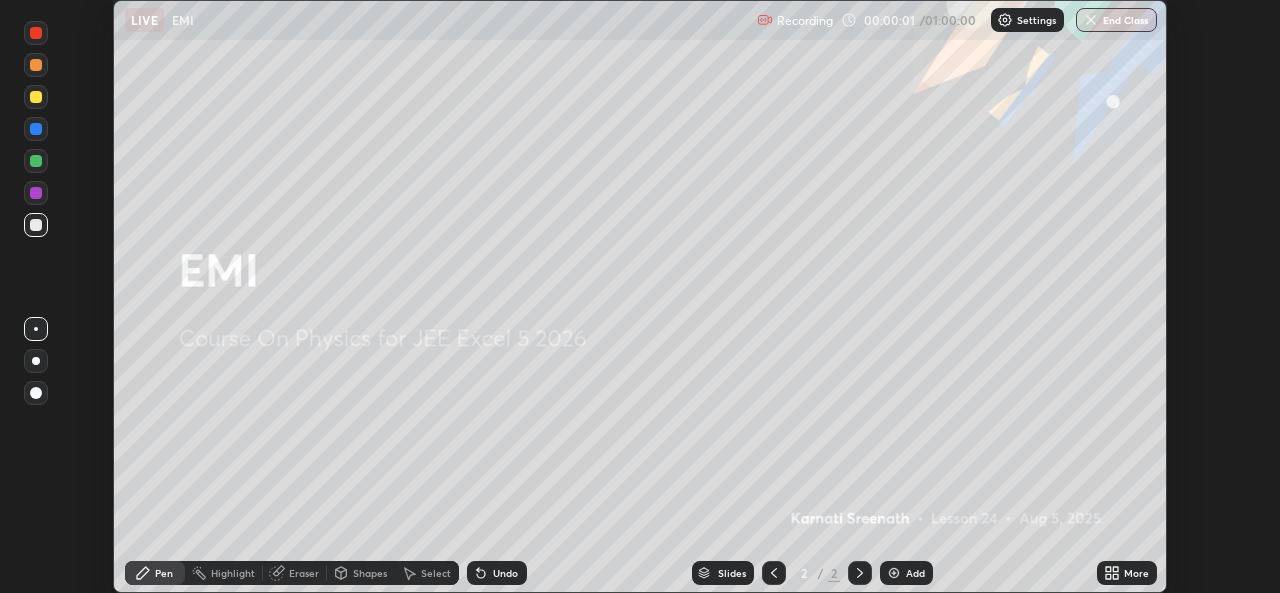 click 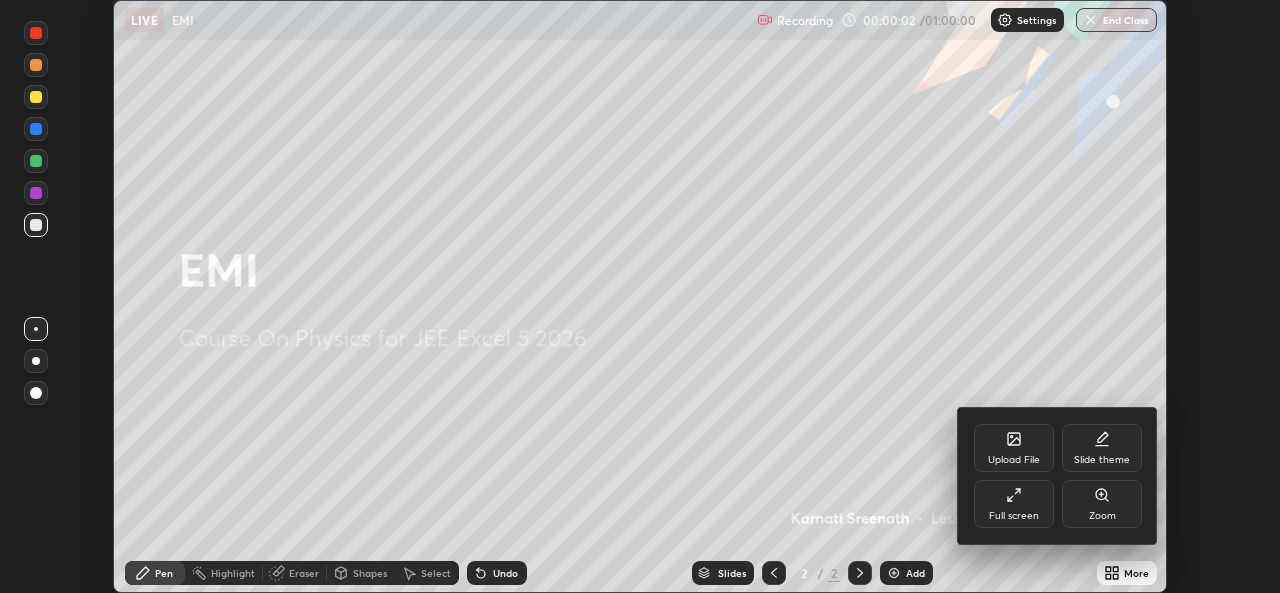 click 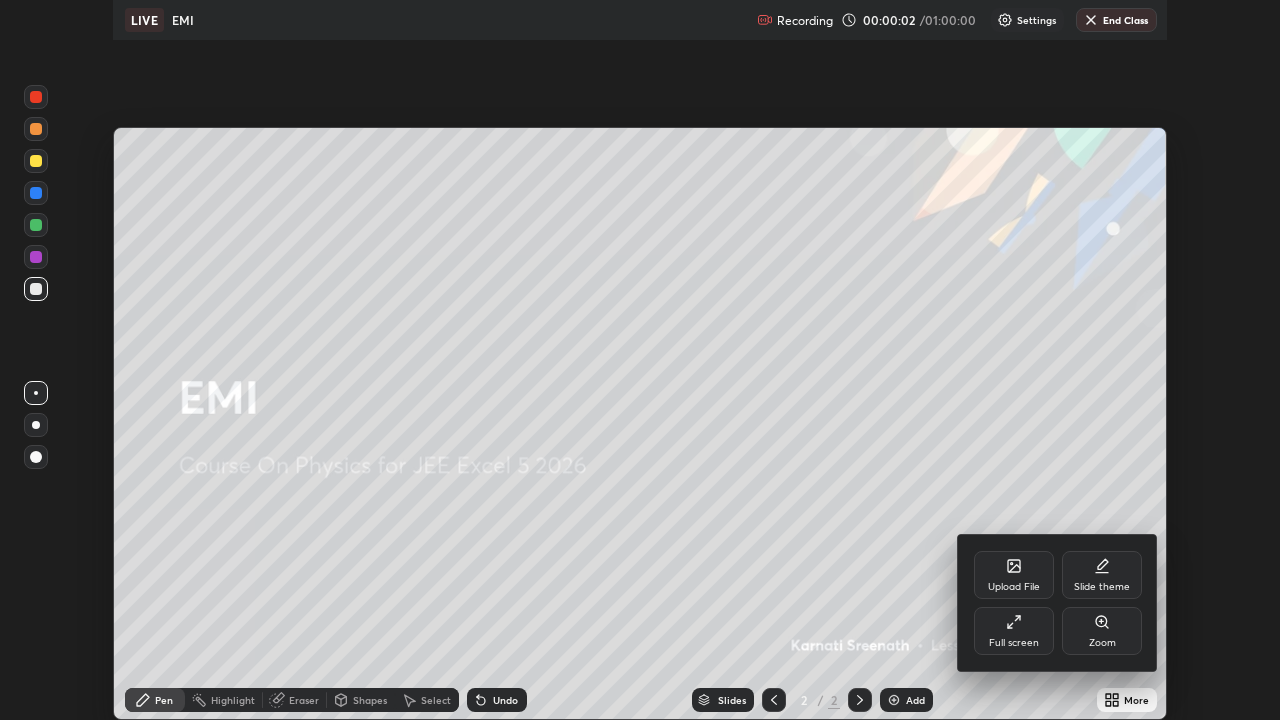 scroll, scrollTop: 99280, scrollLeft: 98720, axis: both 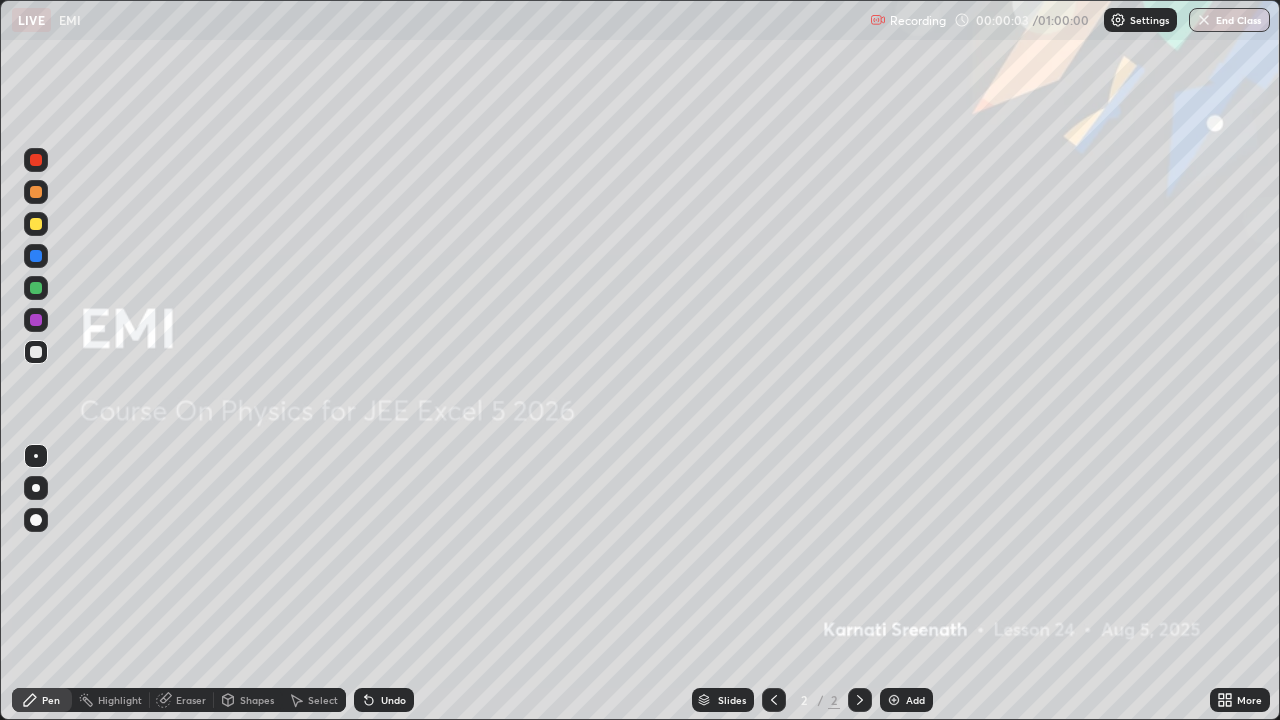 click on "Add" at bounding box center (915, 700) 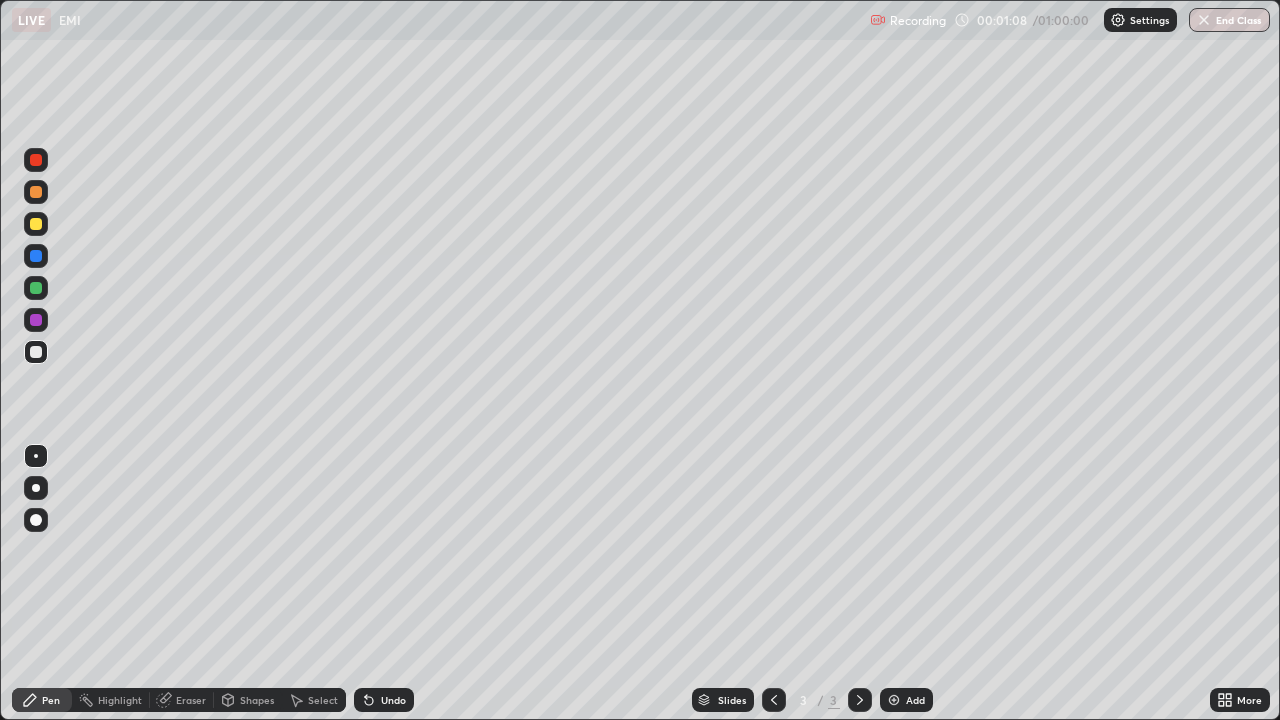 click at bounding box center (36, 288) 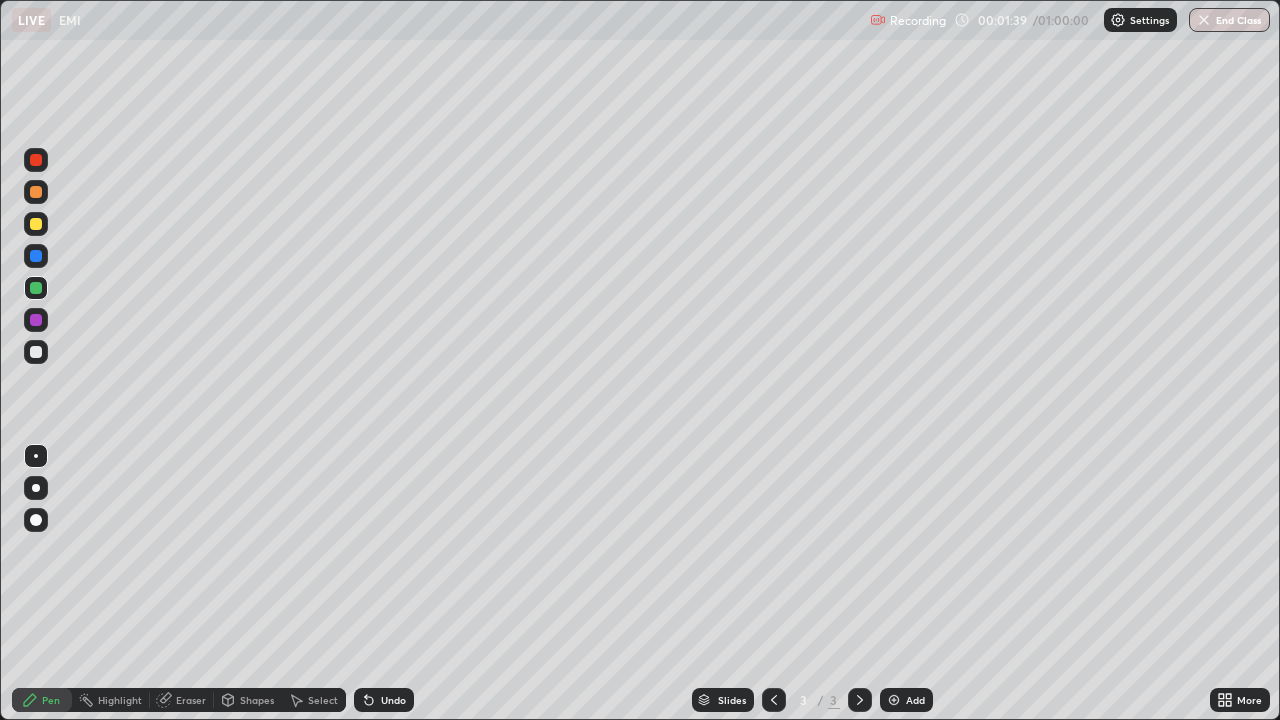 click at bounding box center [36, 352] 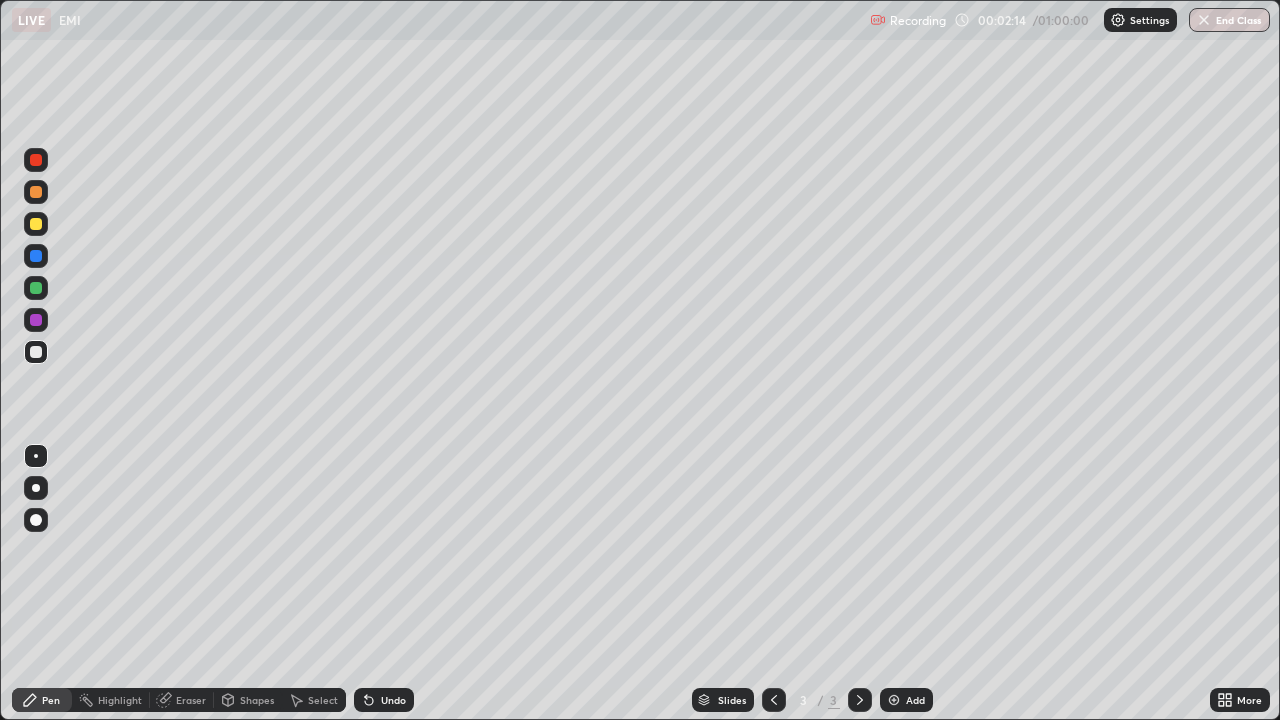 click on "Undo" at bounding box center (384, 700) 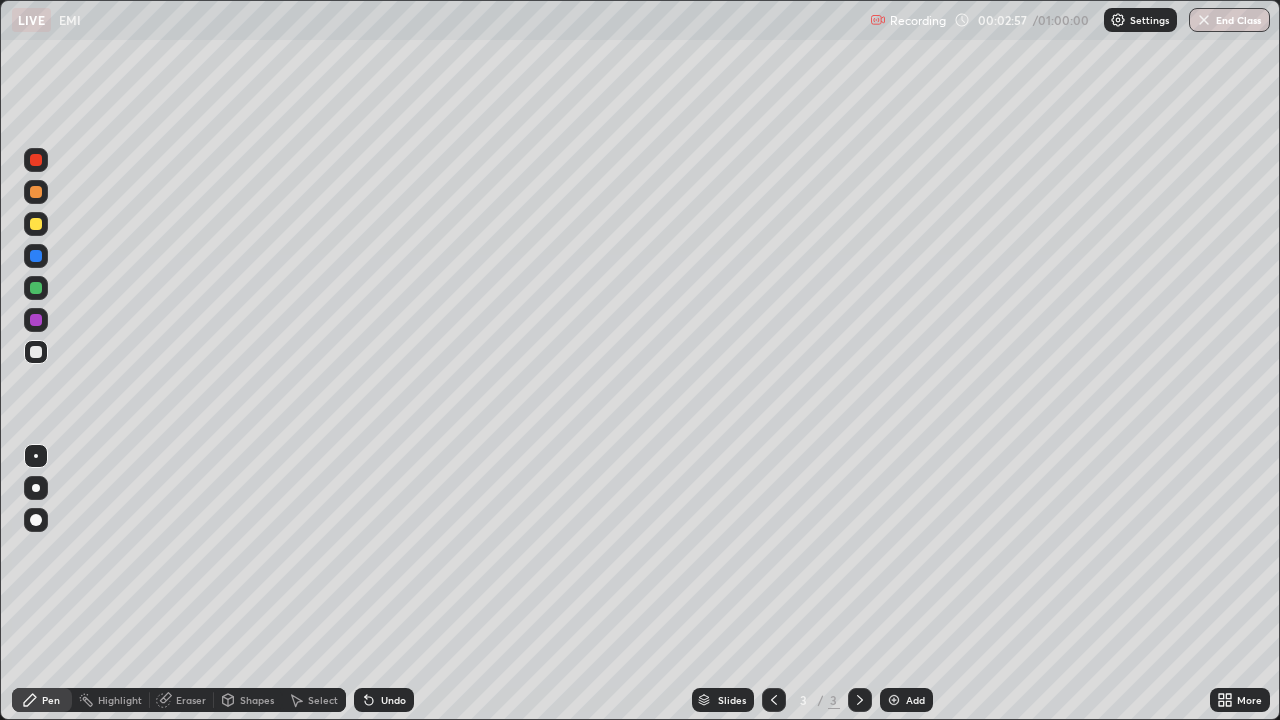 click at bounding box center (36, 288) 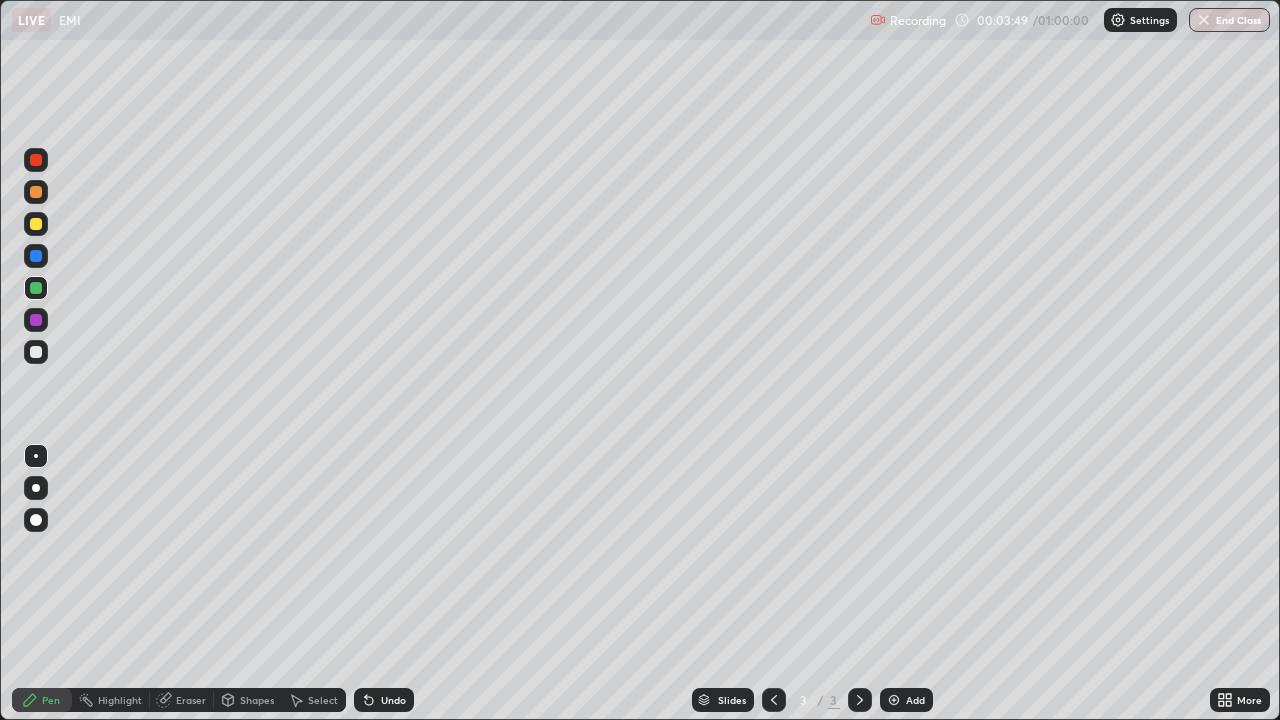 click at bounding box center [36, 256] 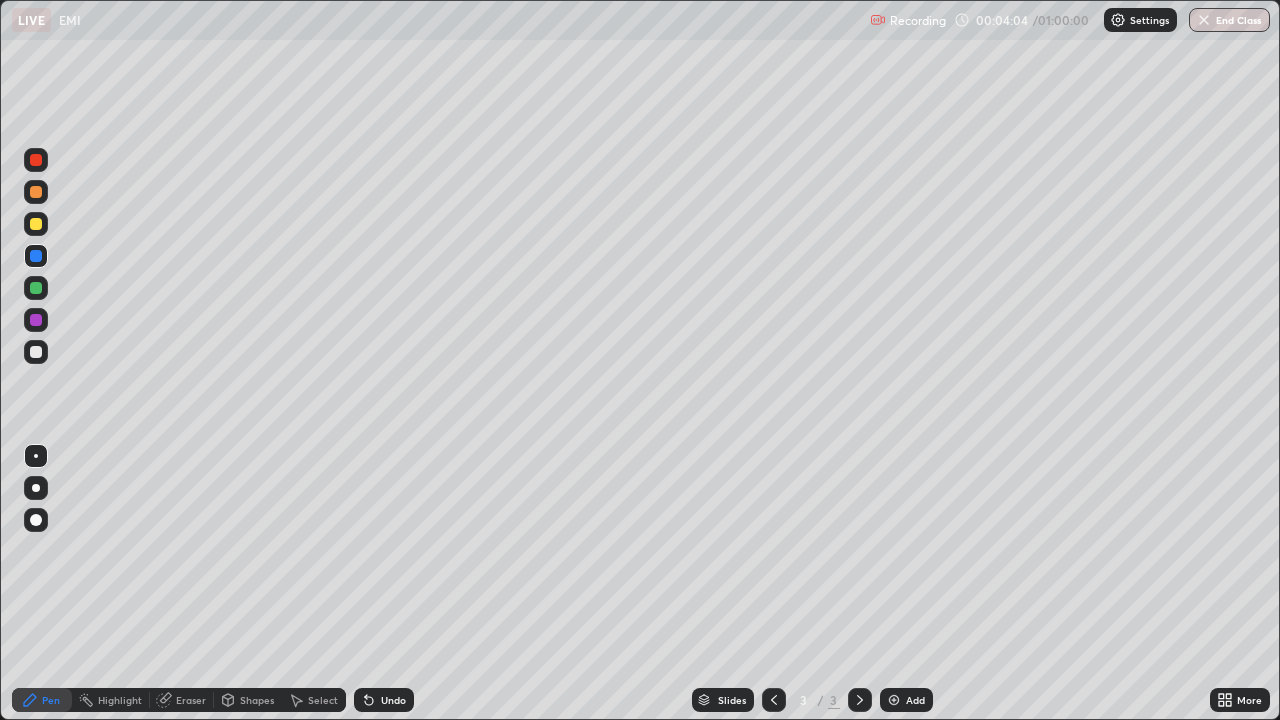 click on "Pen" at bounding box center [42, 700] 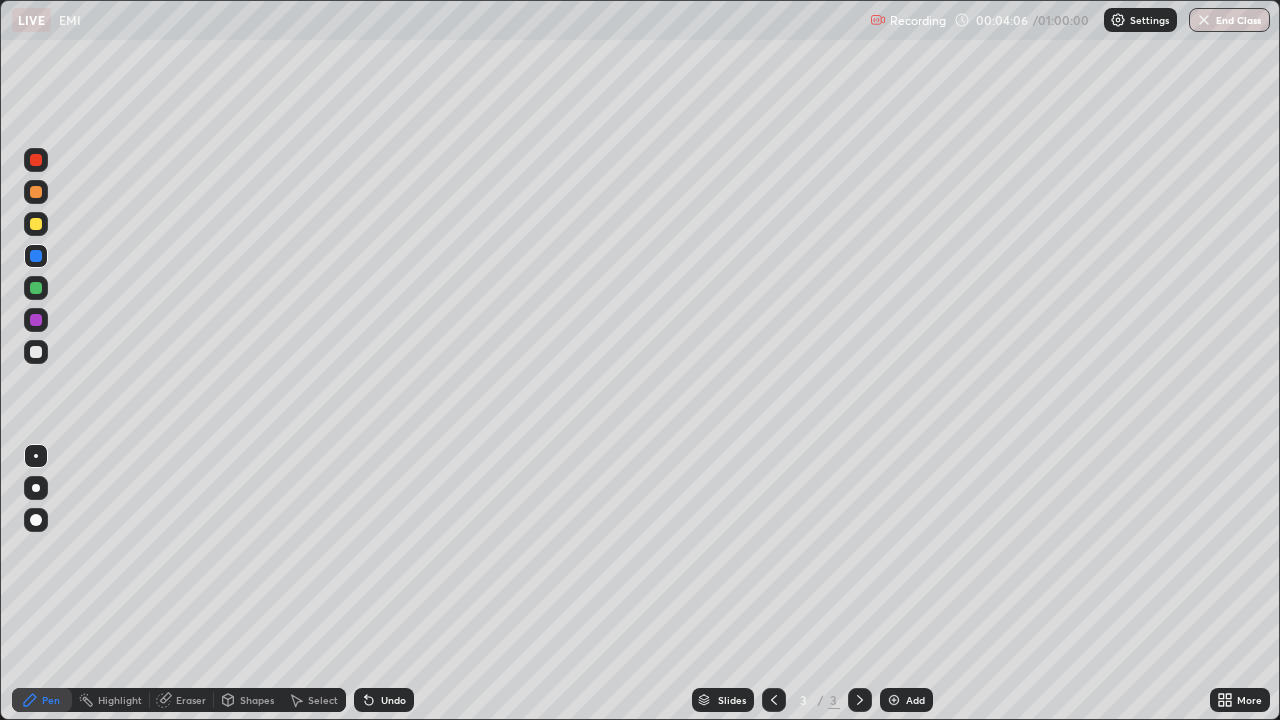 click on "Pen" at bounding box center (42, 700) 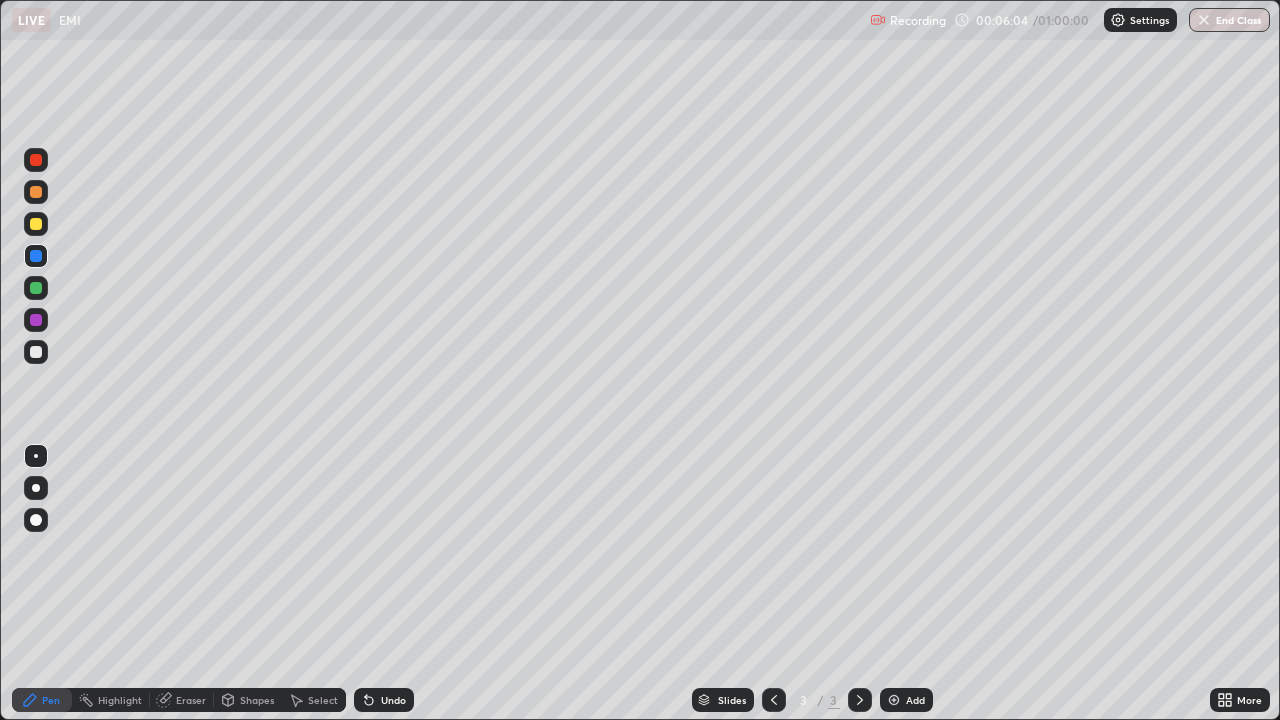 click at bounding box center [894, 700] 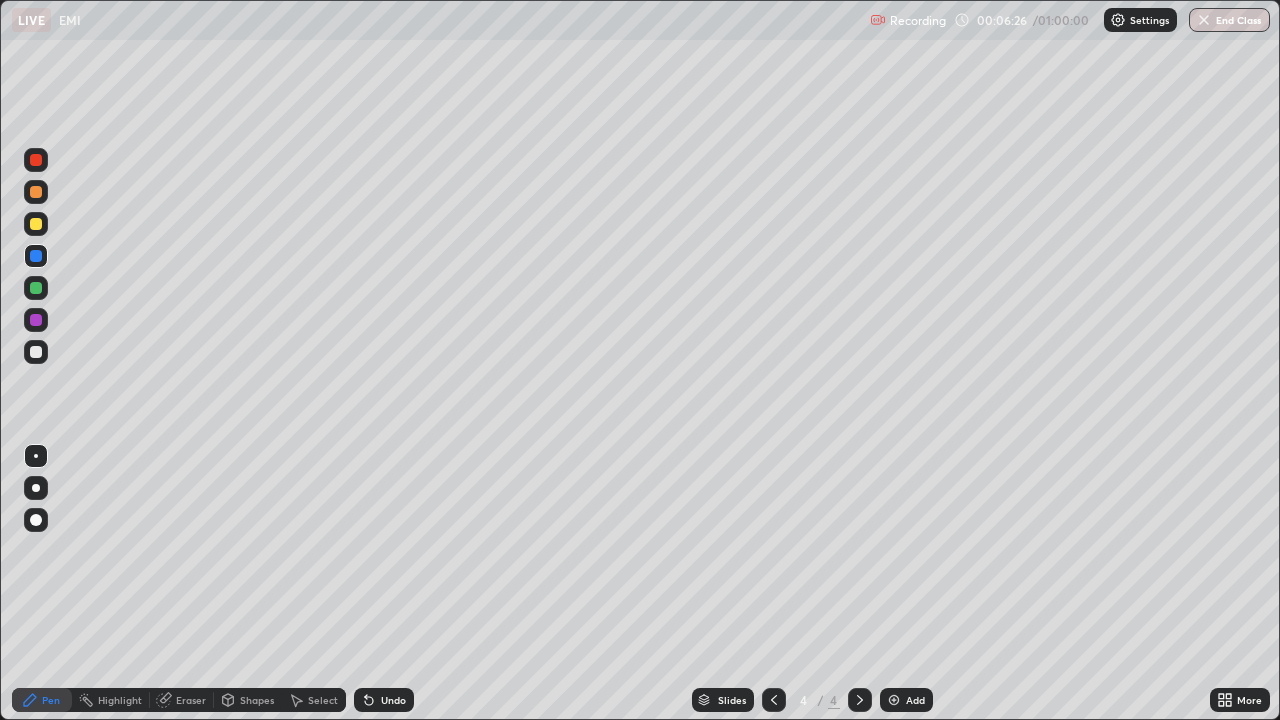click at bounding box center (36, 352) 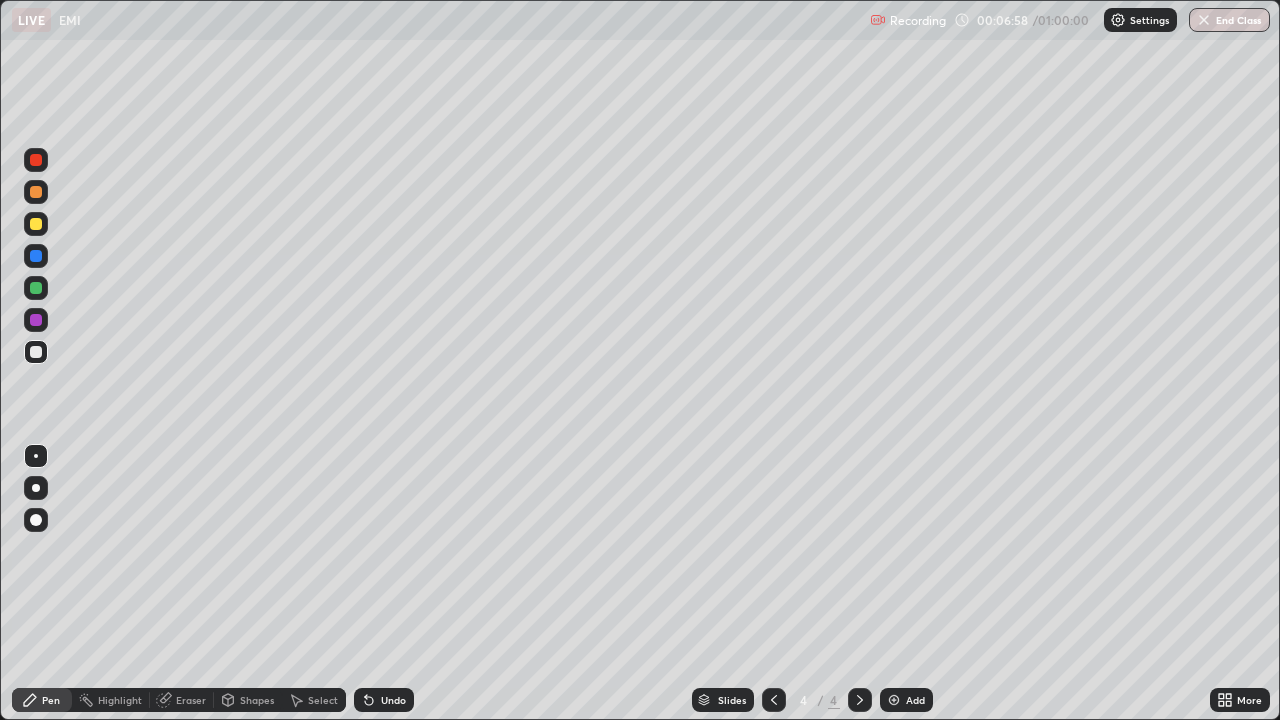 click on "Undo" at bounding box center [393, 700] 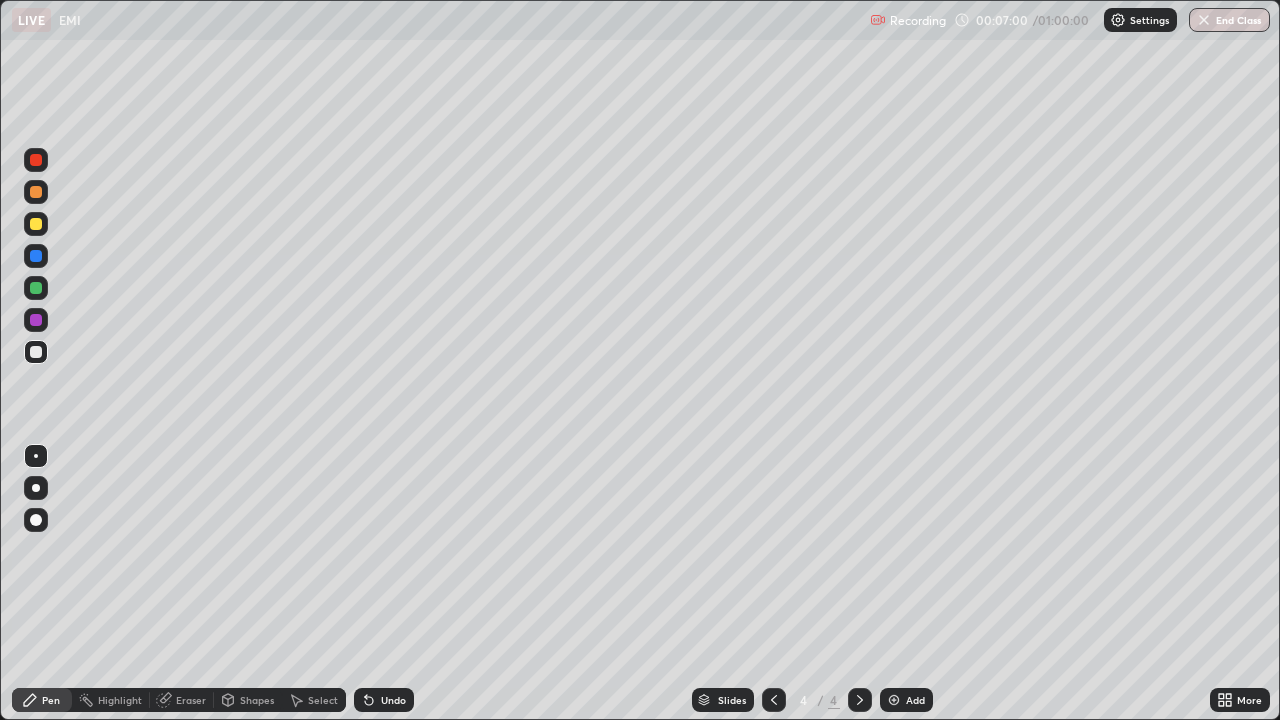 click 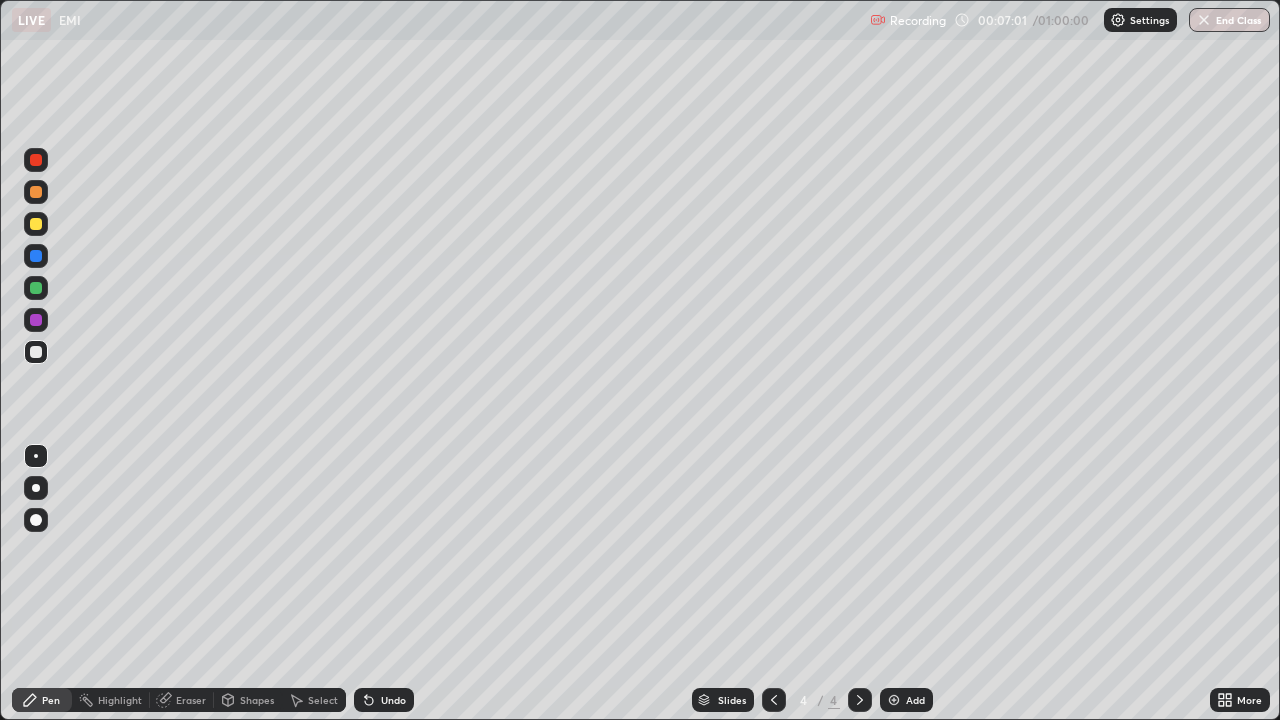 click 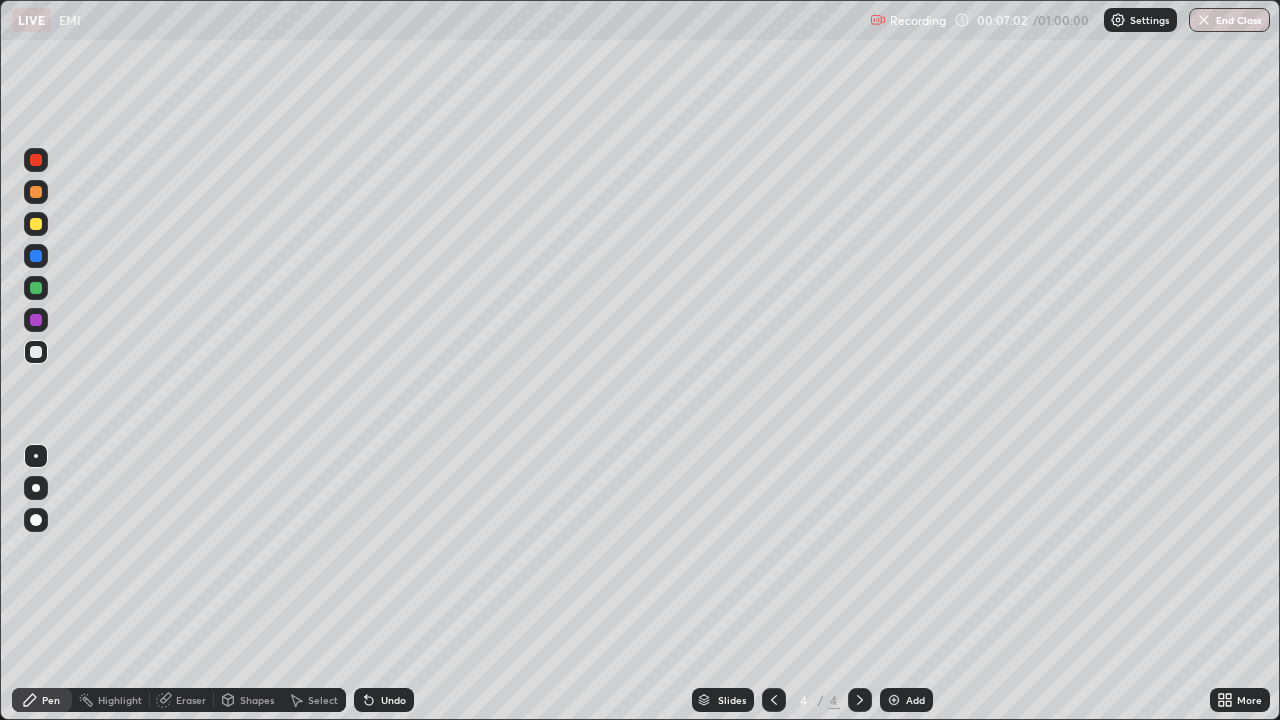 click 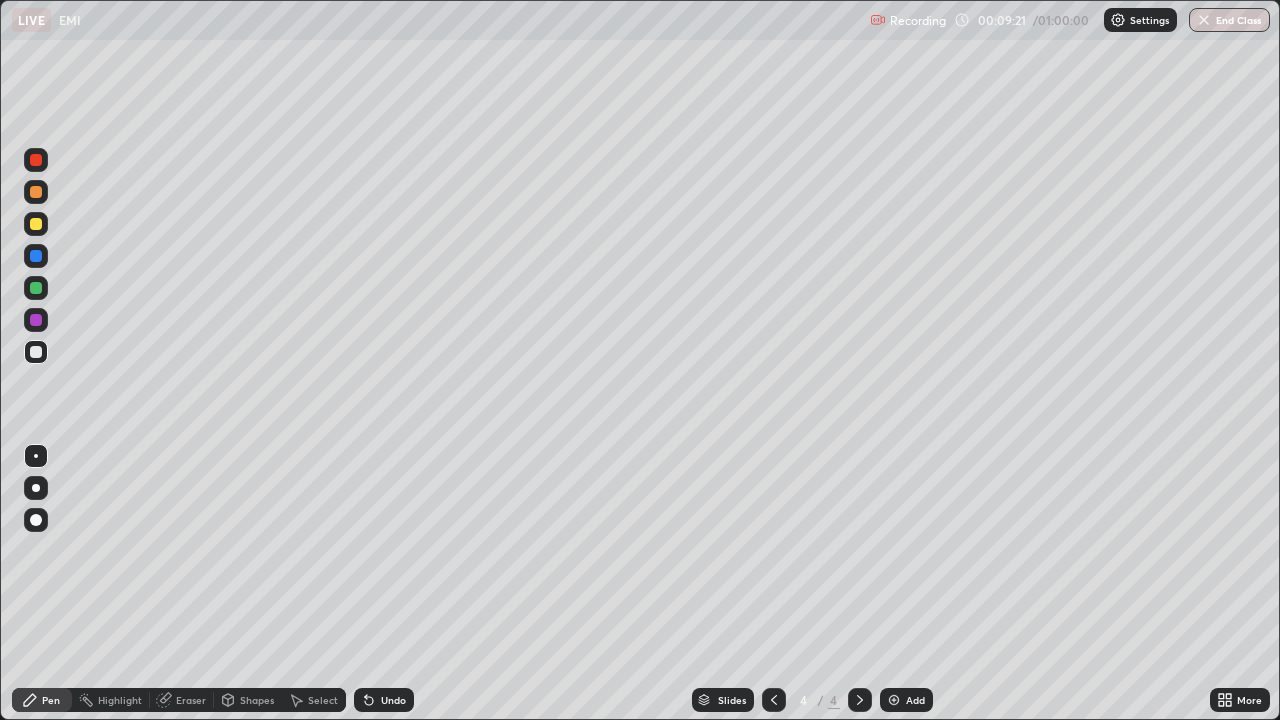 click at bounding box center (894, 700) 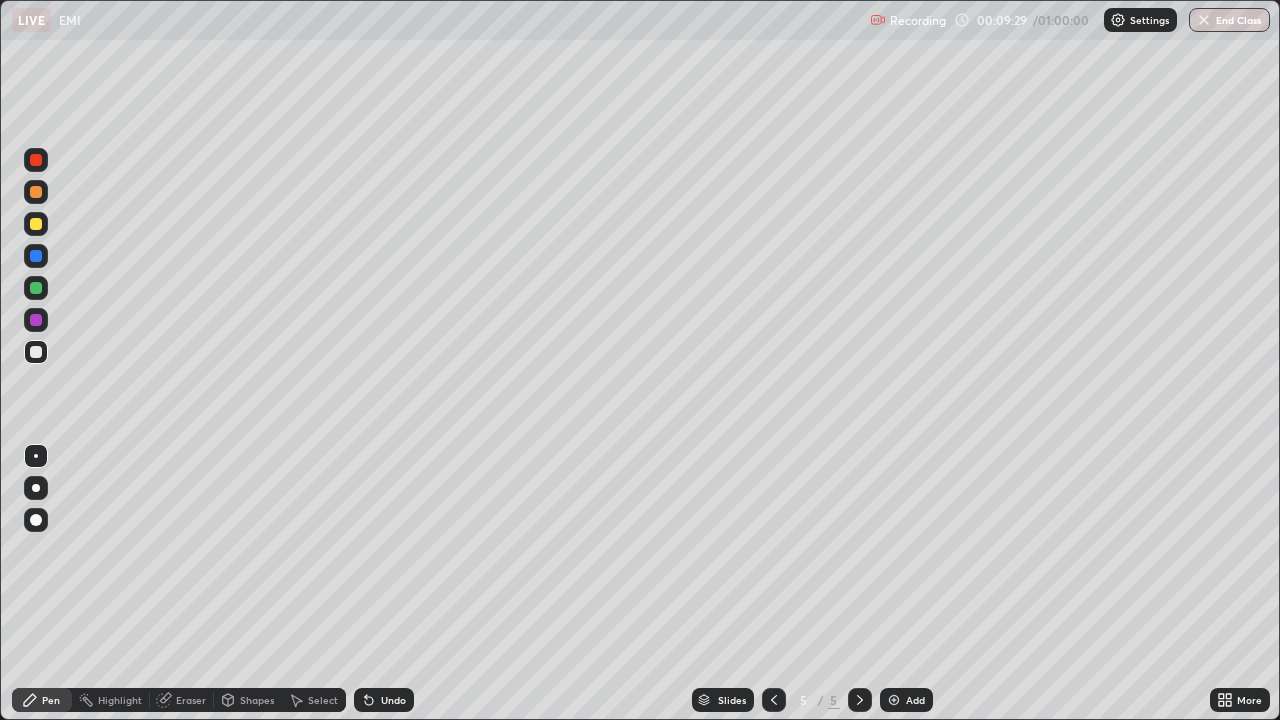 click at bounding box center (36, 256) 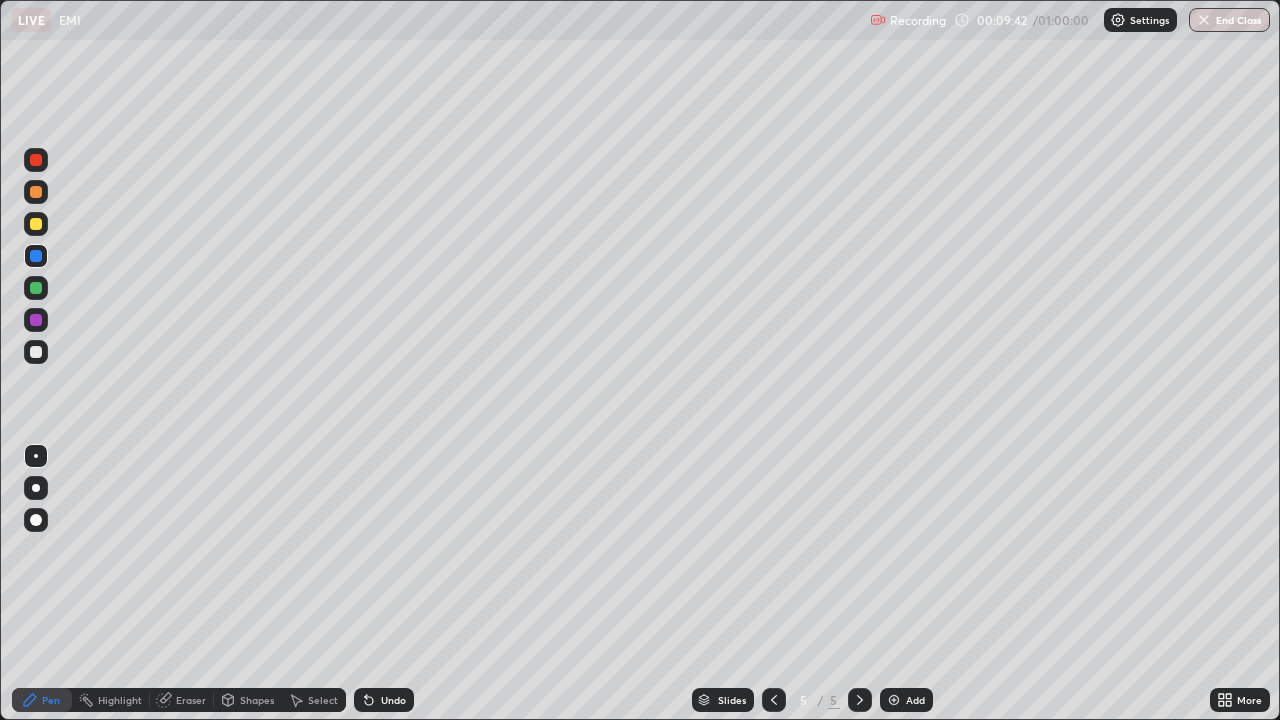 click at bounding box center (36, 224) 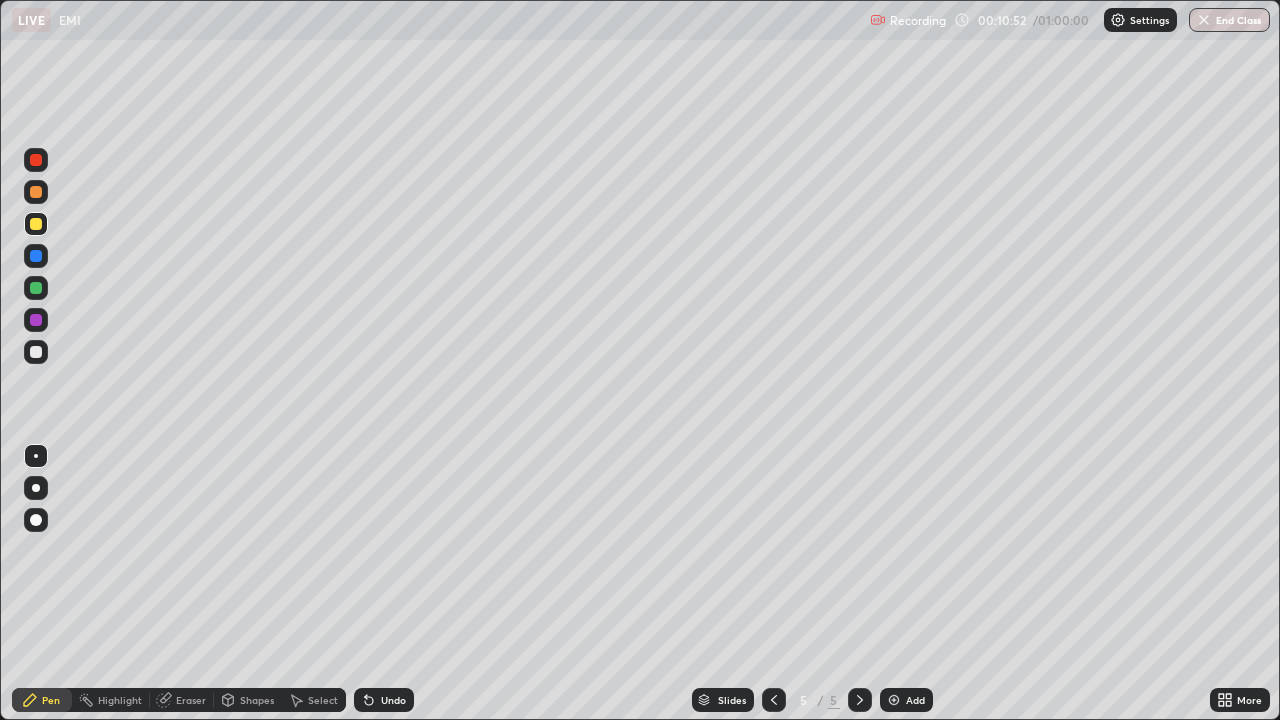 click on "Add" at bounding box center [915, 700] 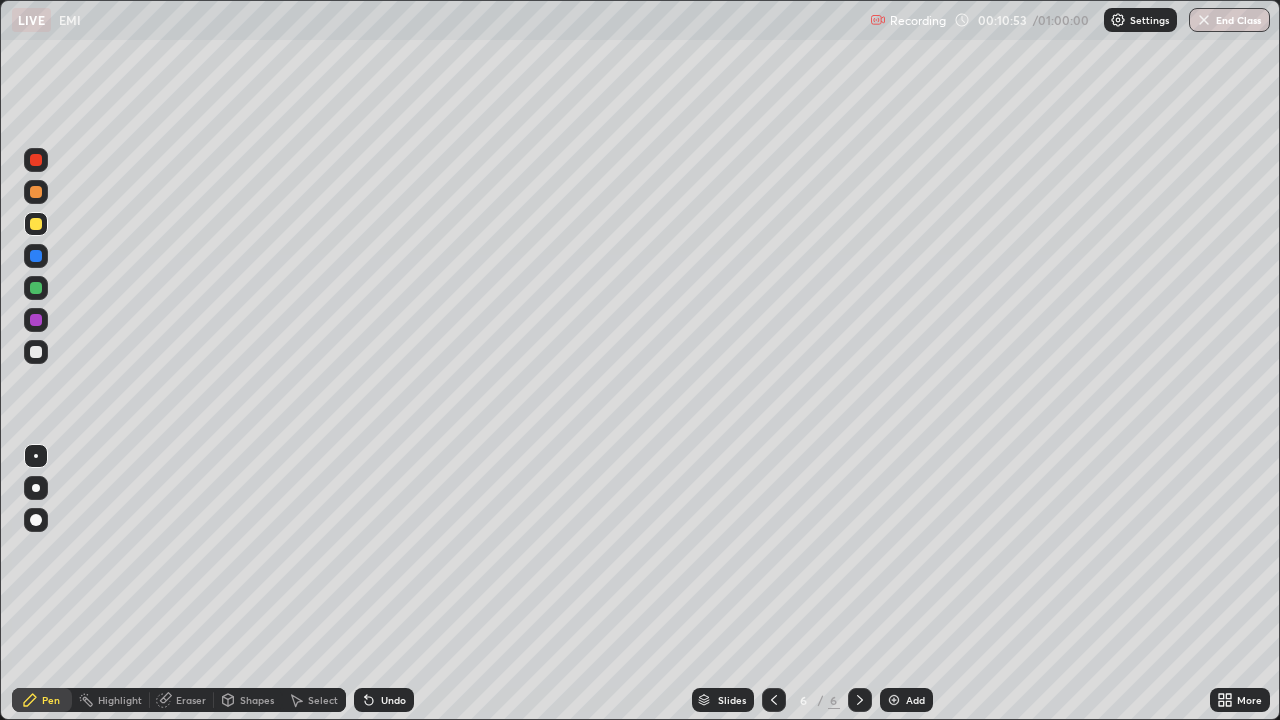 click at bounding box center [36, 352] 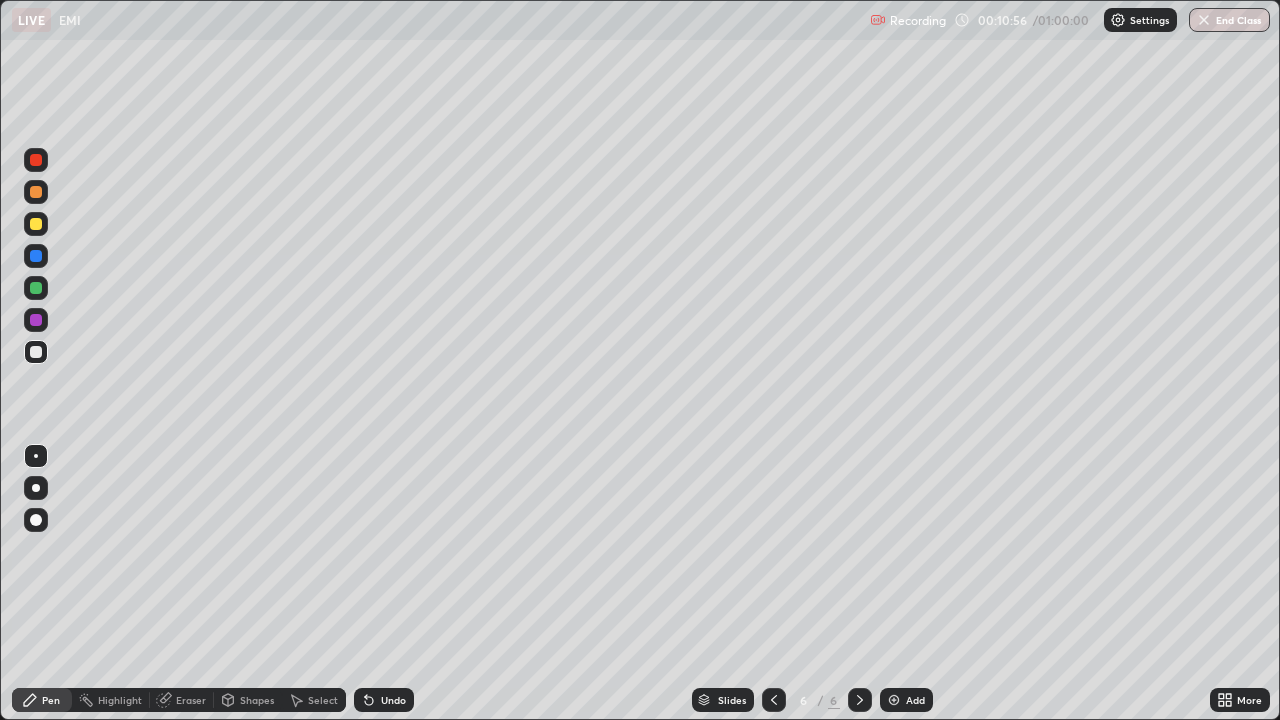 click on "Undo" at bounding box center [384, 700] 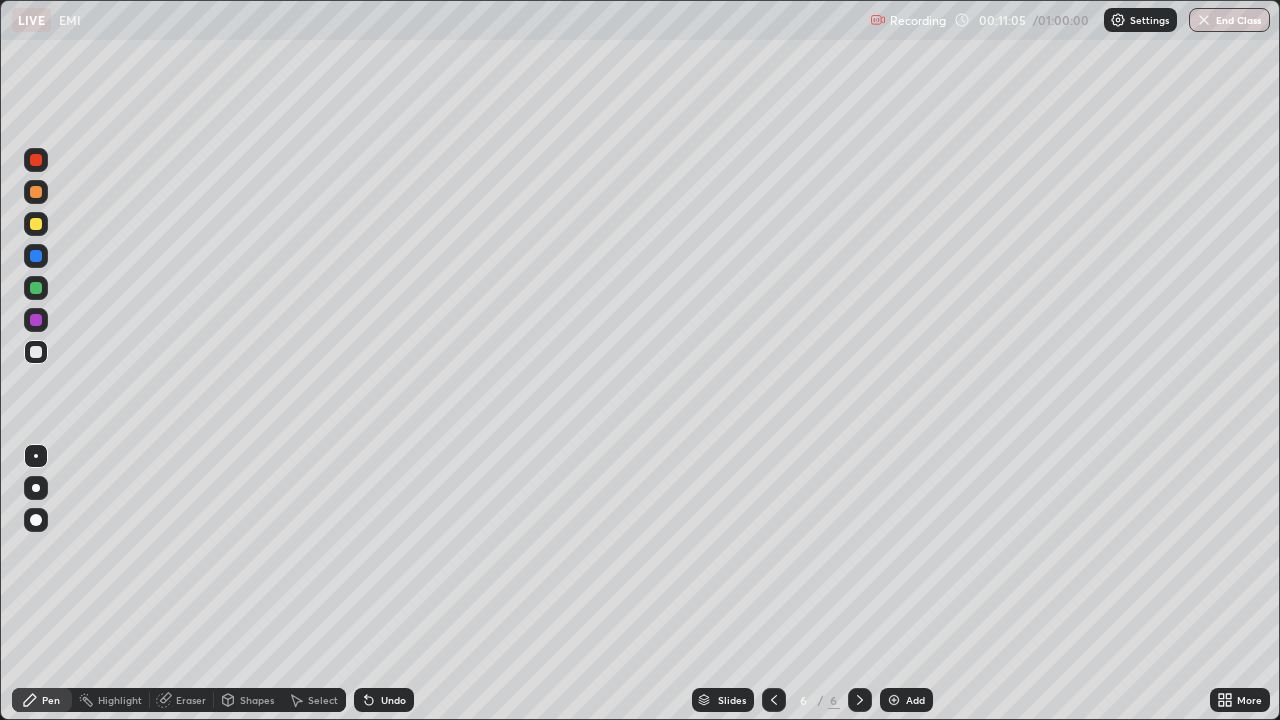 click at bounding box center (36, 320) 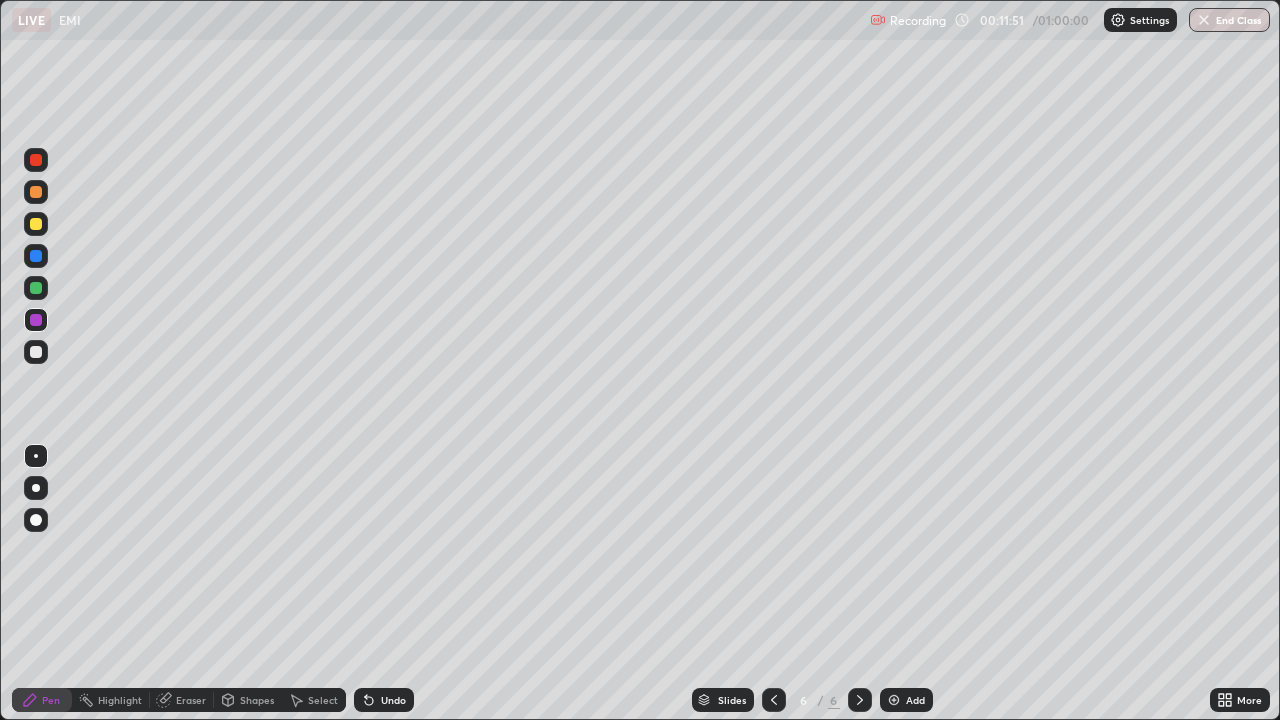 click at bounding box center (36, 256) 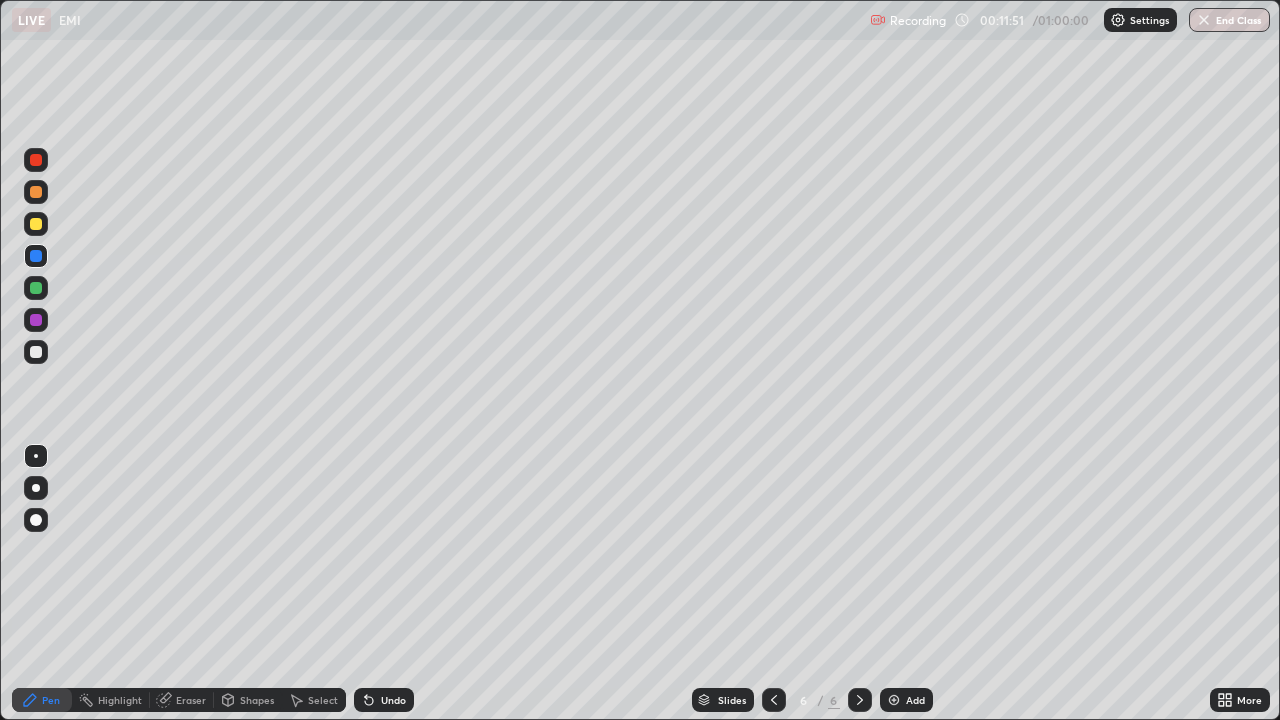 click on "Highlight" at bounding box center (111, 700) 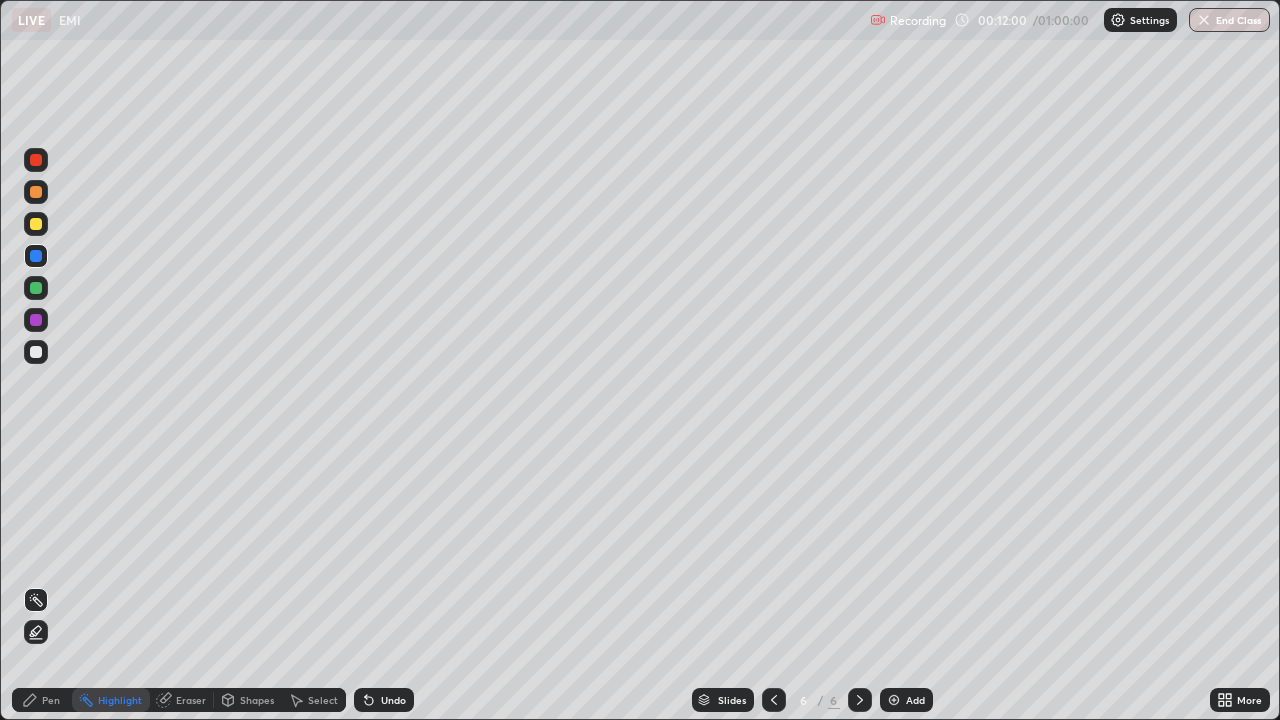 click at bounding box center [36, 352] 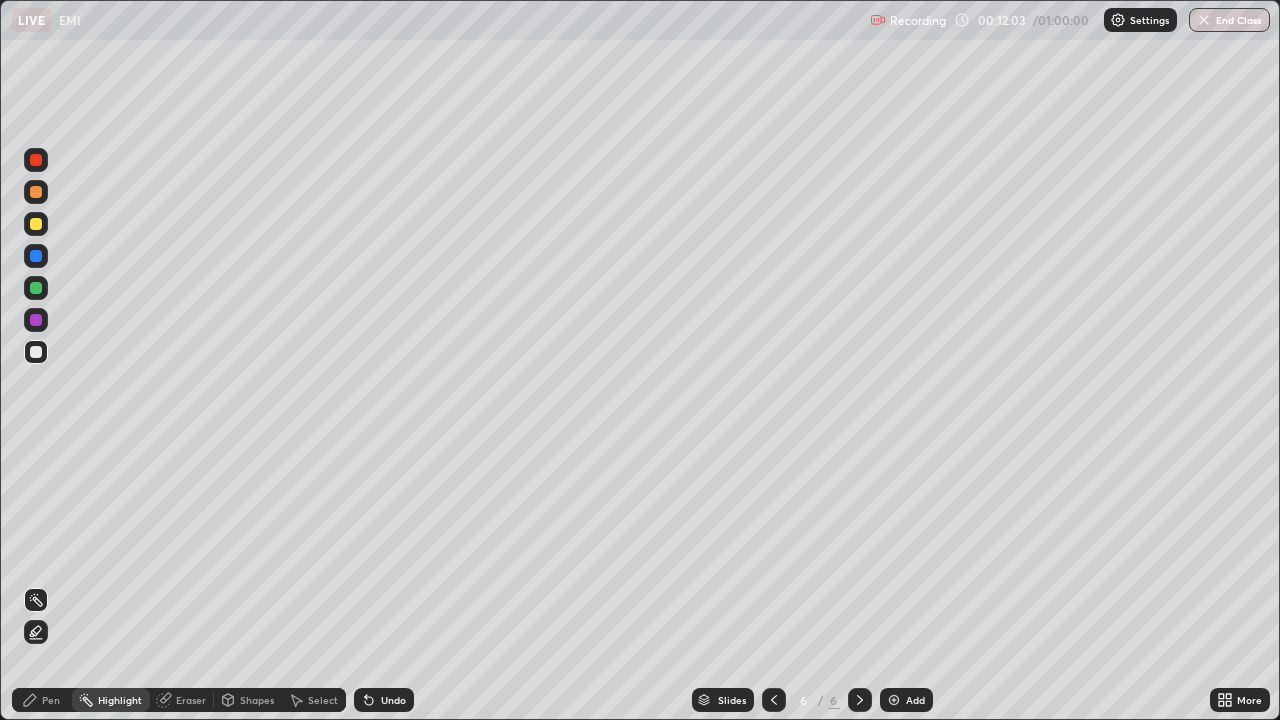 click on "Pen" at bounding box center (51, 700) 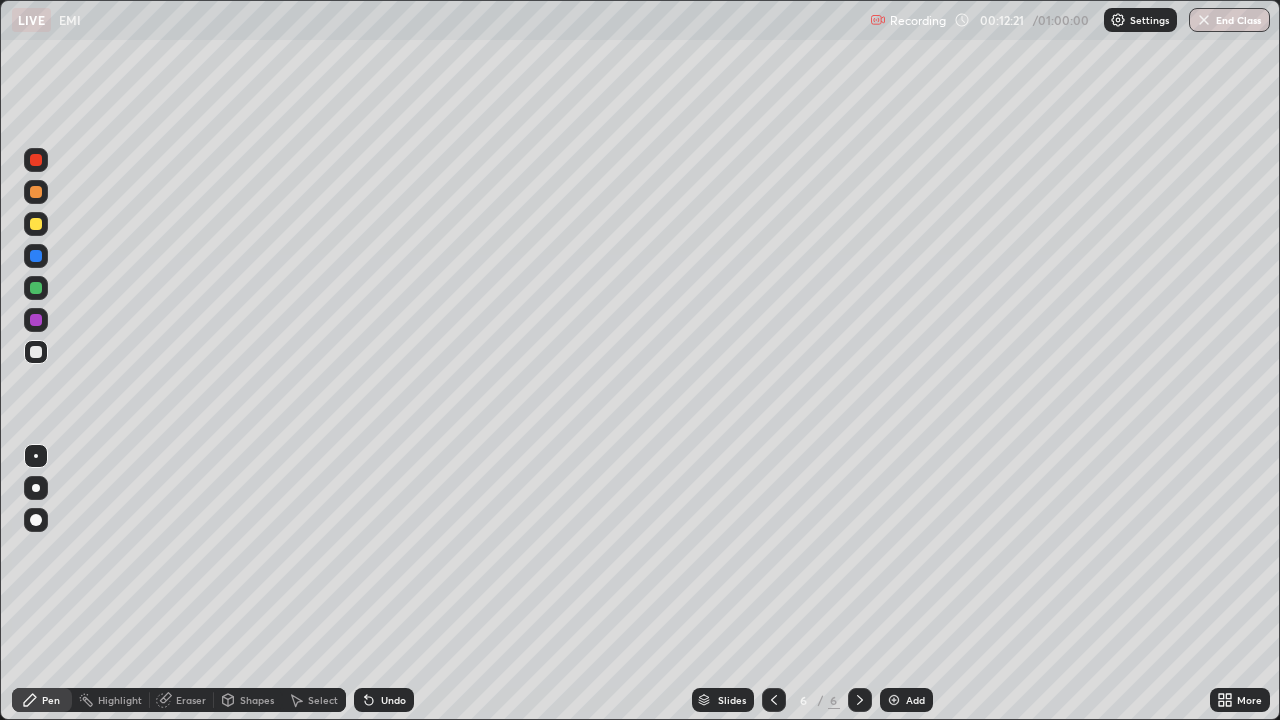 click on "Eraser" at bounding box center (191, 700) 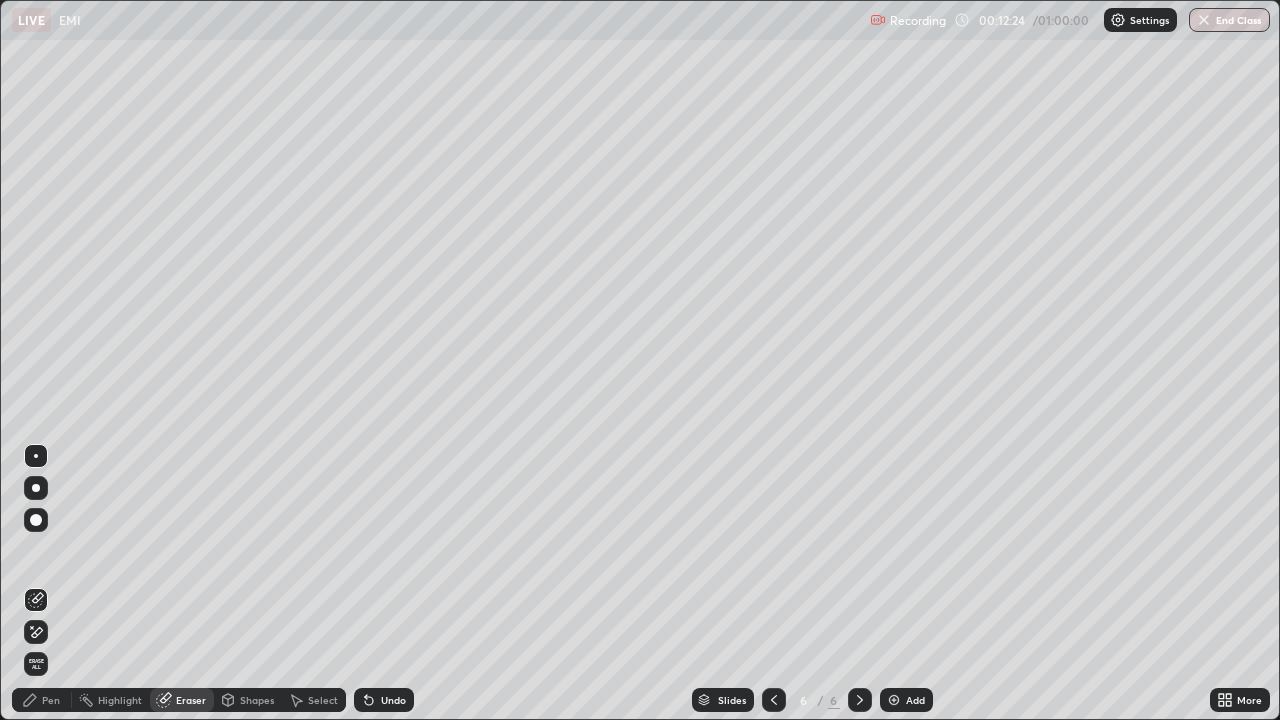 click on "Pen" at bounding box center [51, 700] 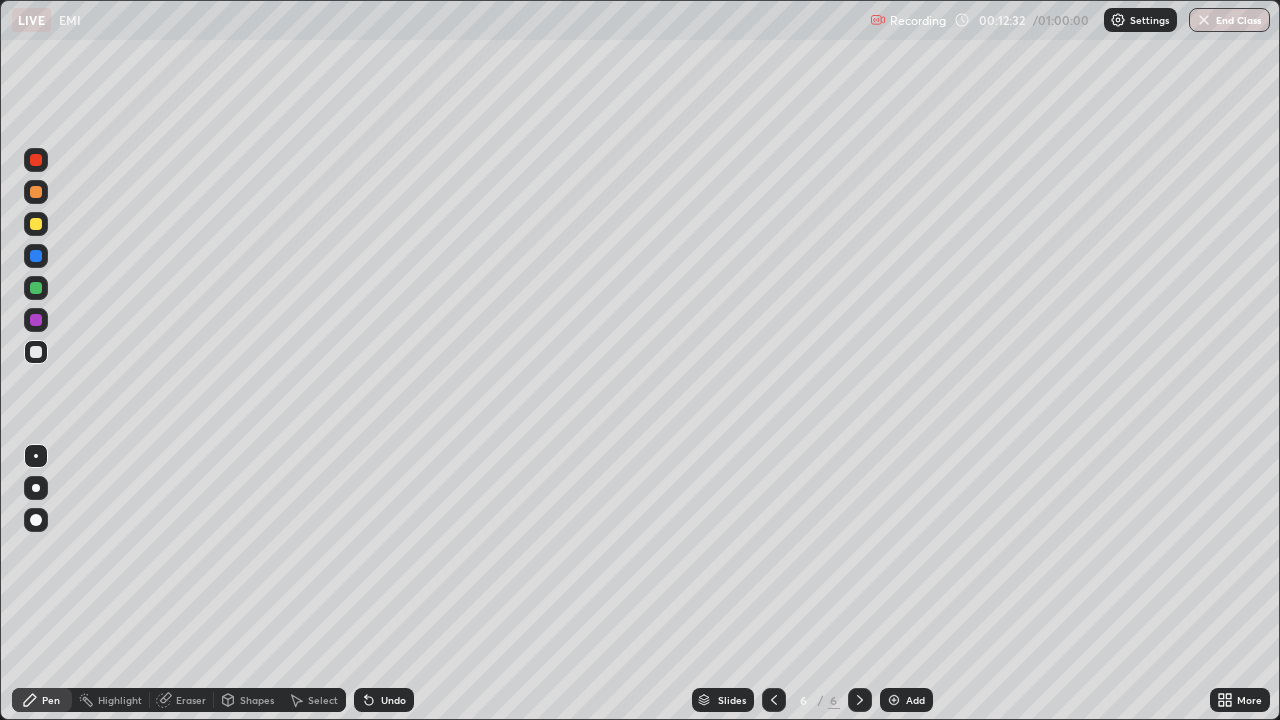 click on "Undo" at bounding box center [393, 700] 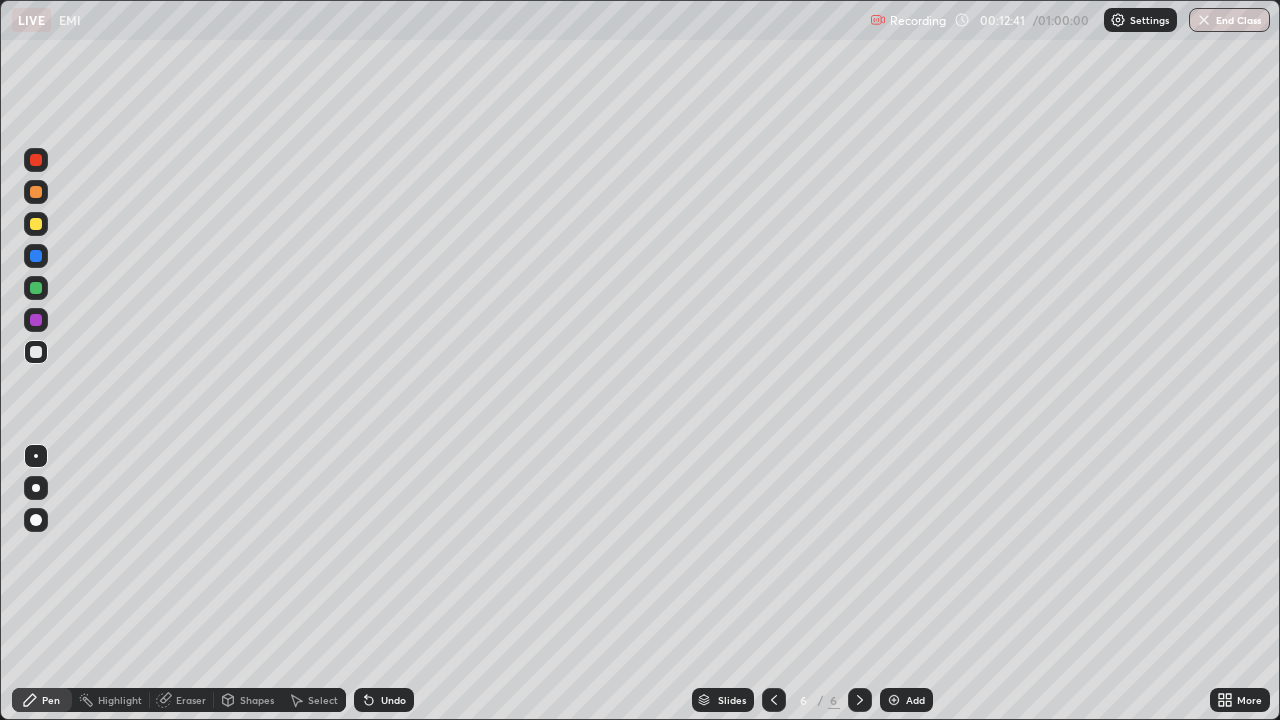 click at bounding box center [36, 352] 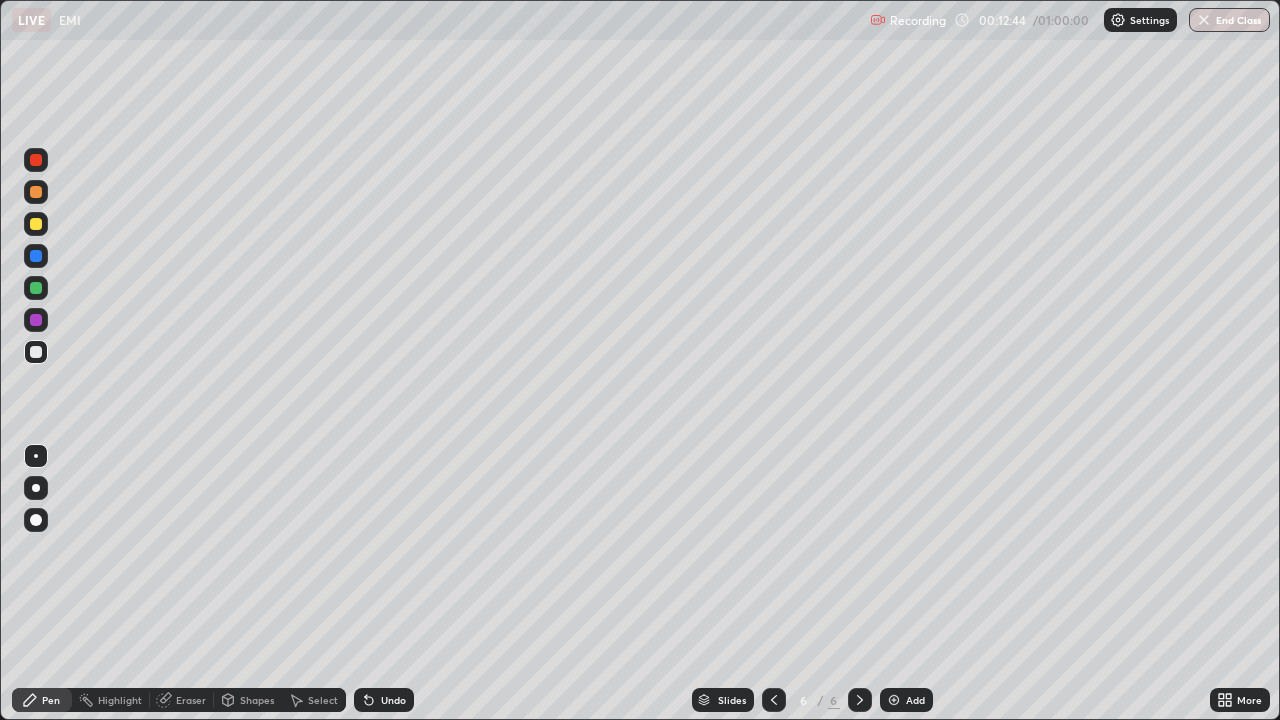 click on "Eraser" at bounding box center (182, 700) 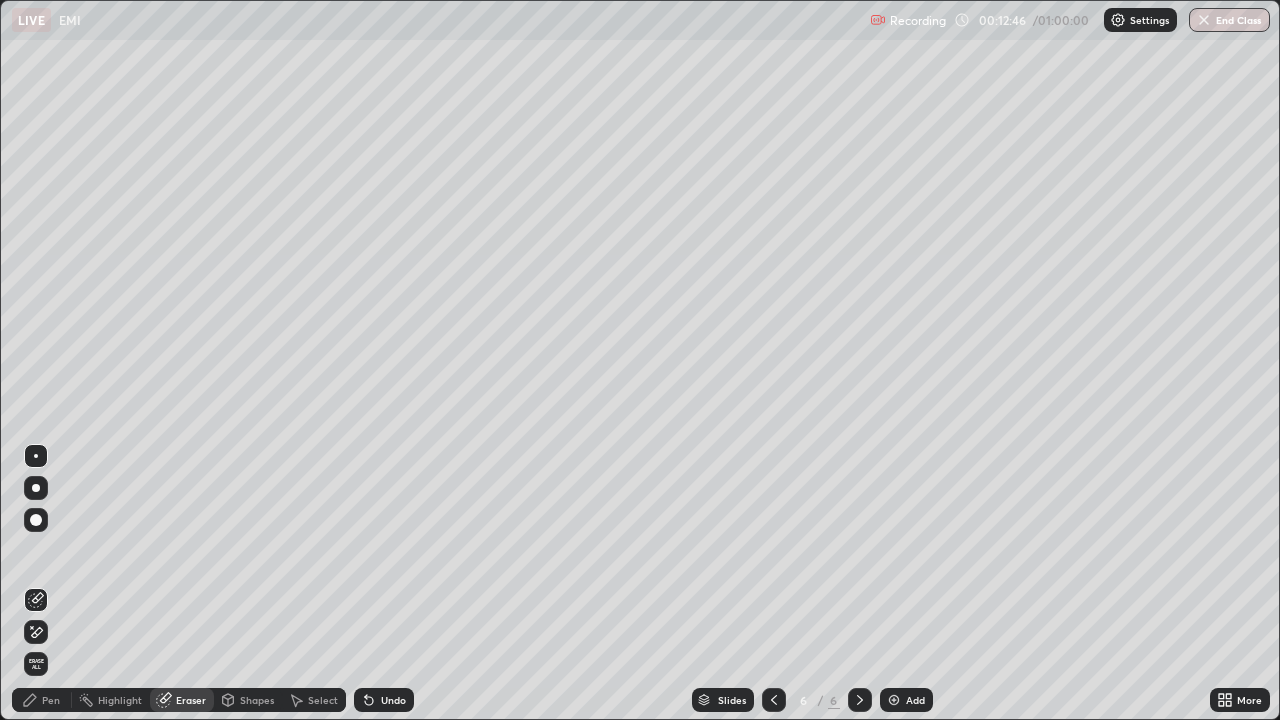 click on "Pen" at bounding box center (42, 700) 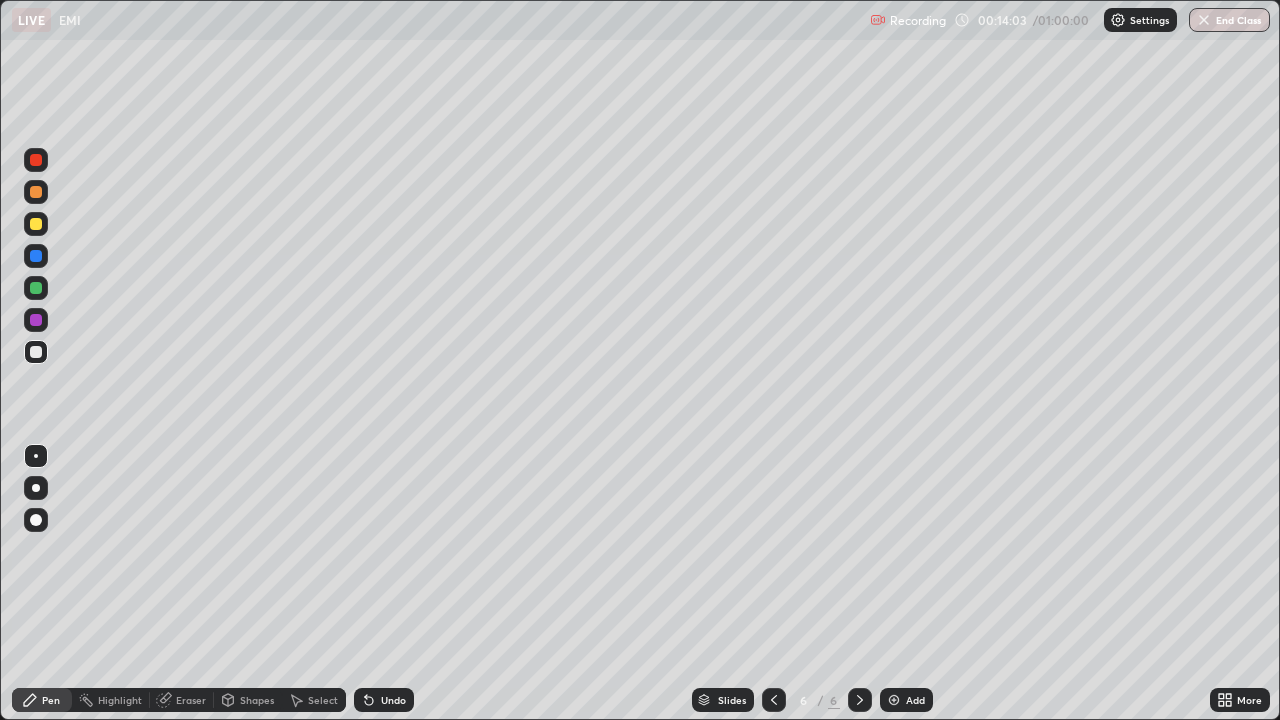 click 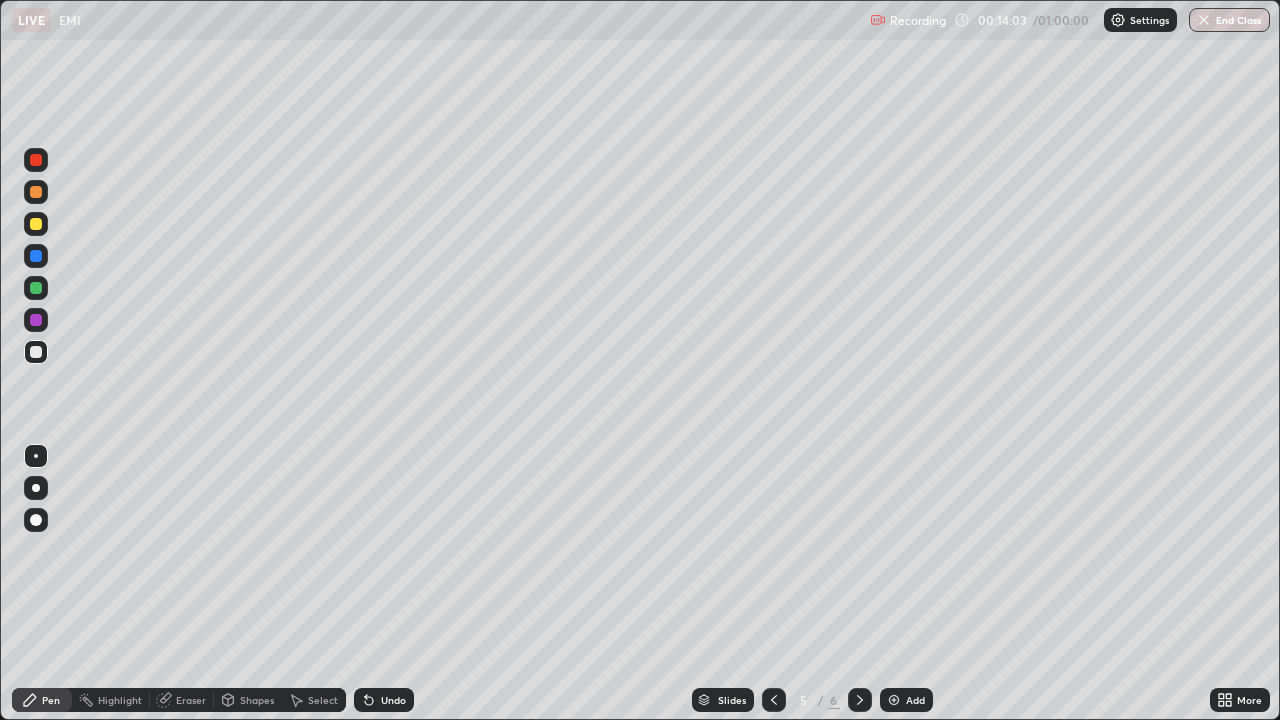 click 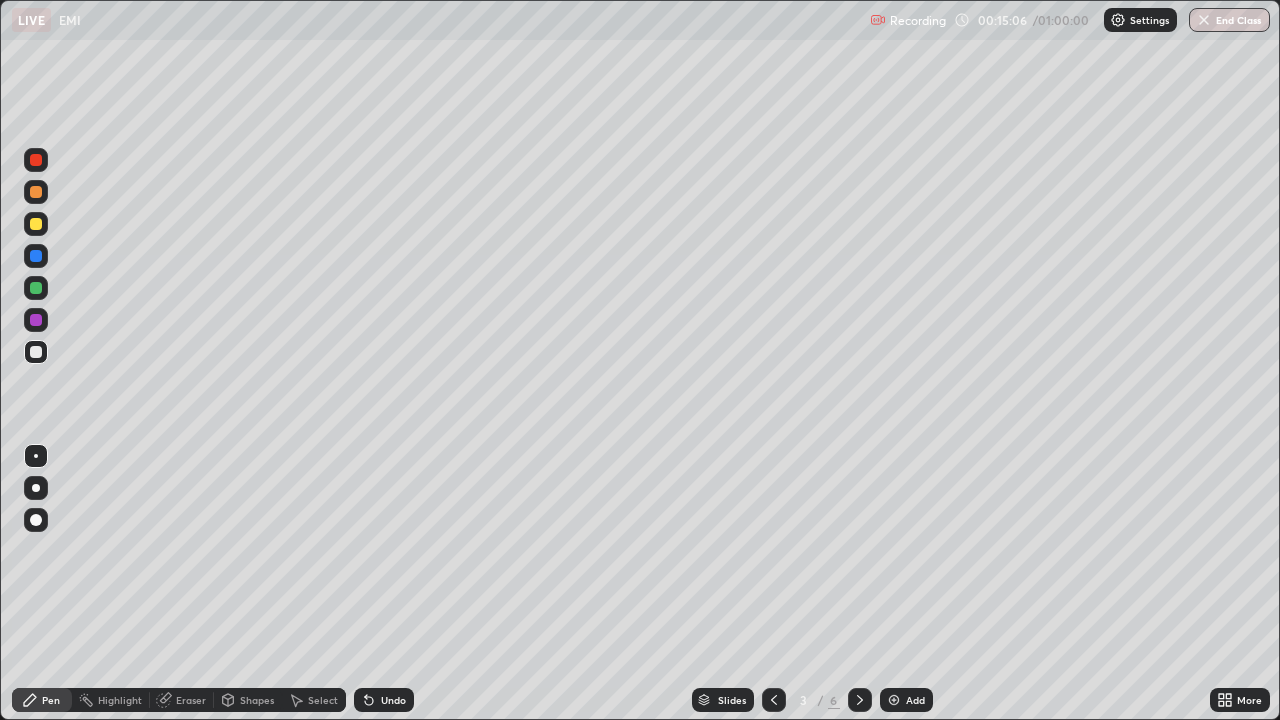 click at bounding box center (36, 288) 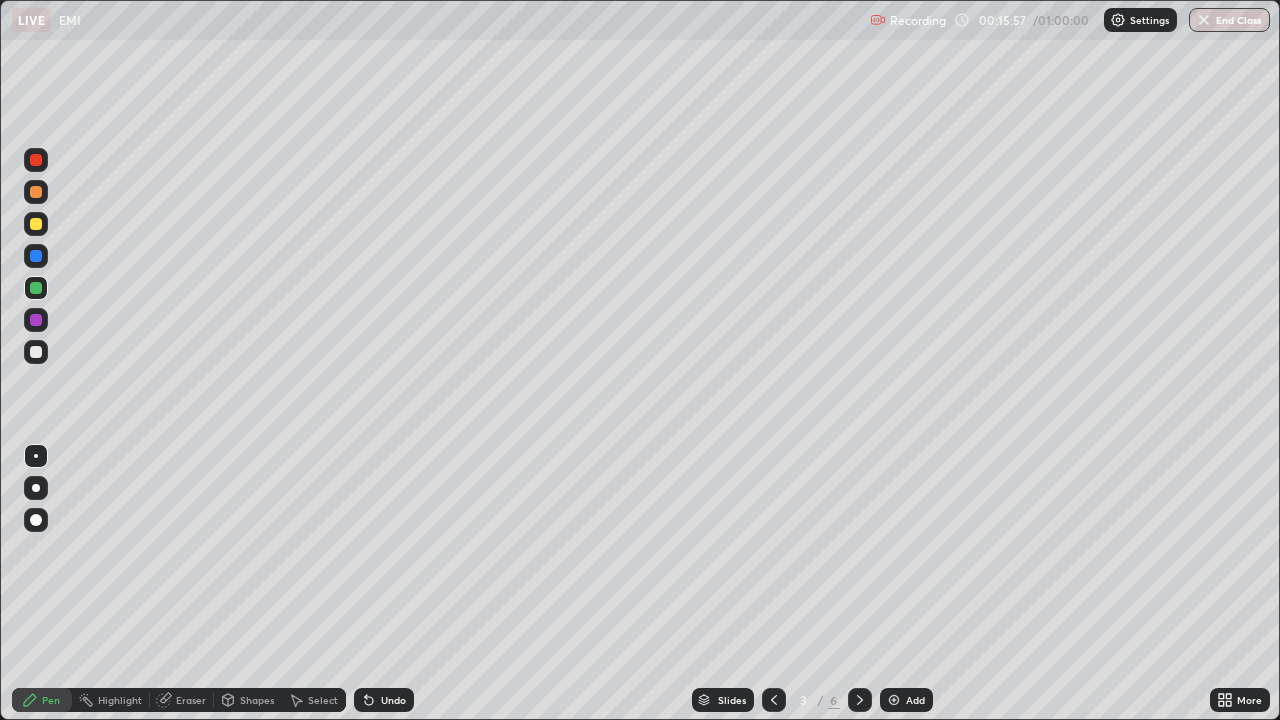 click 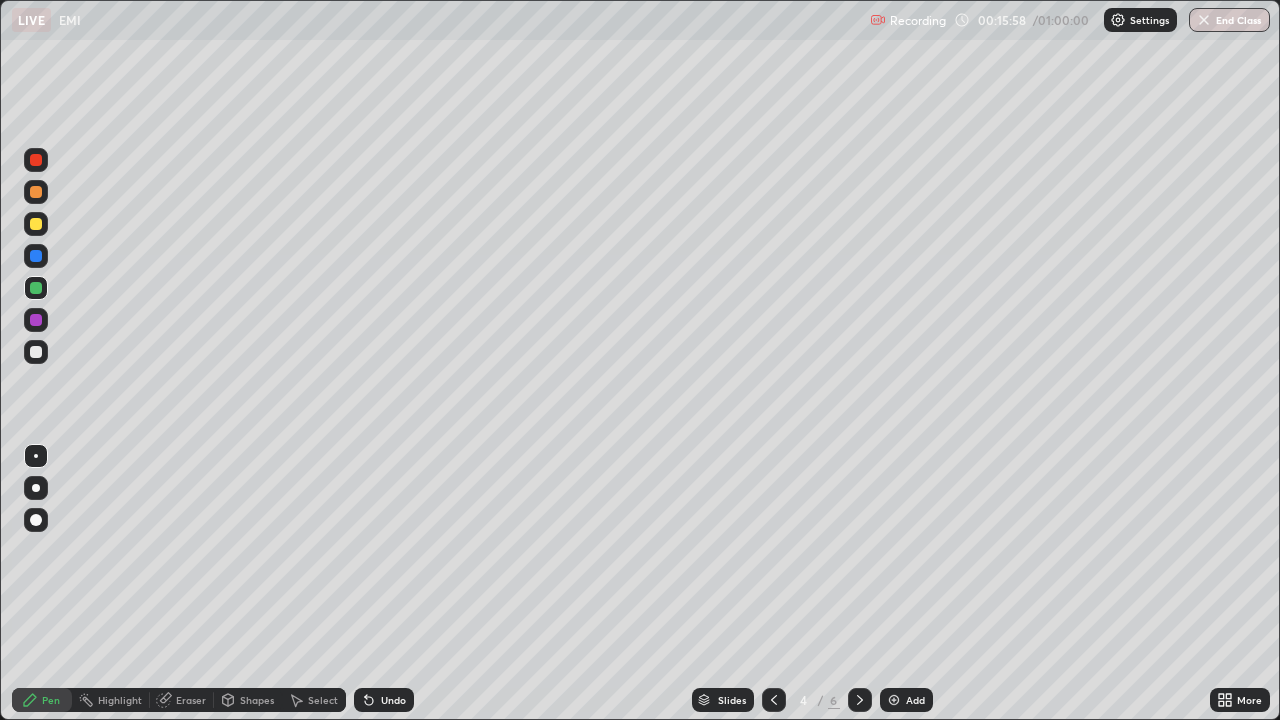click 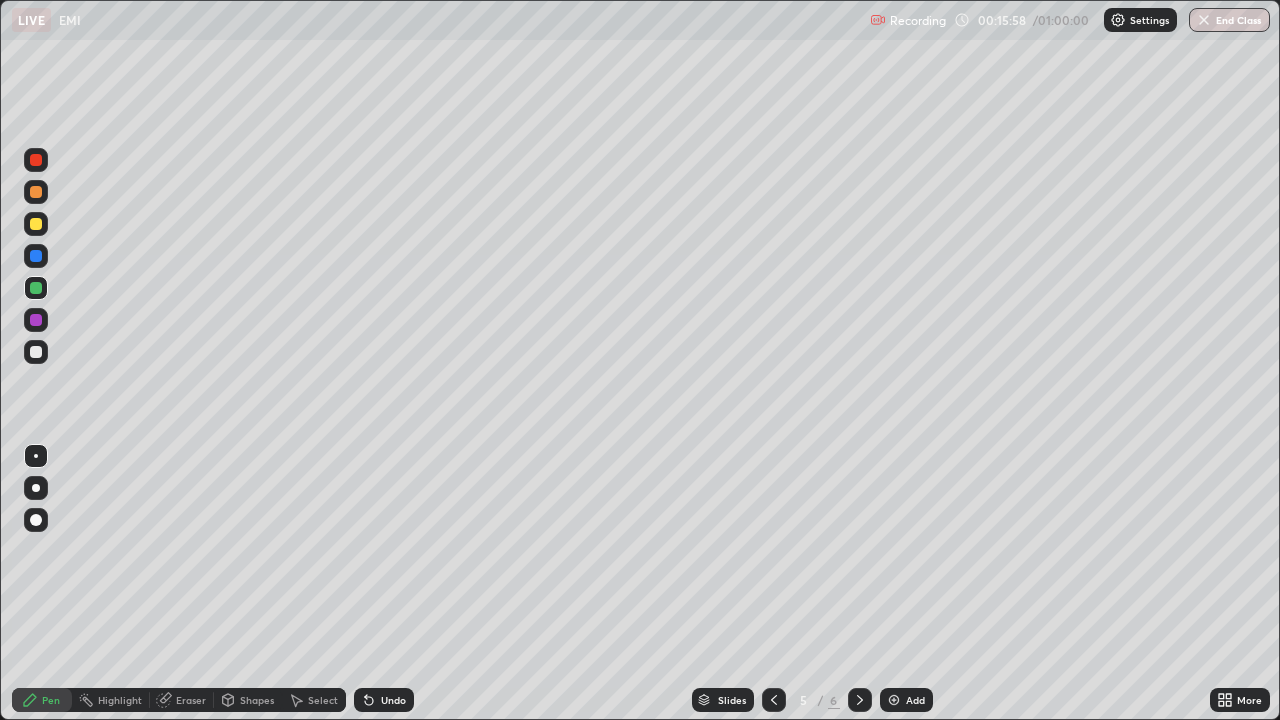 click 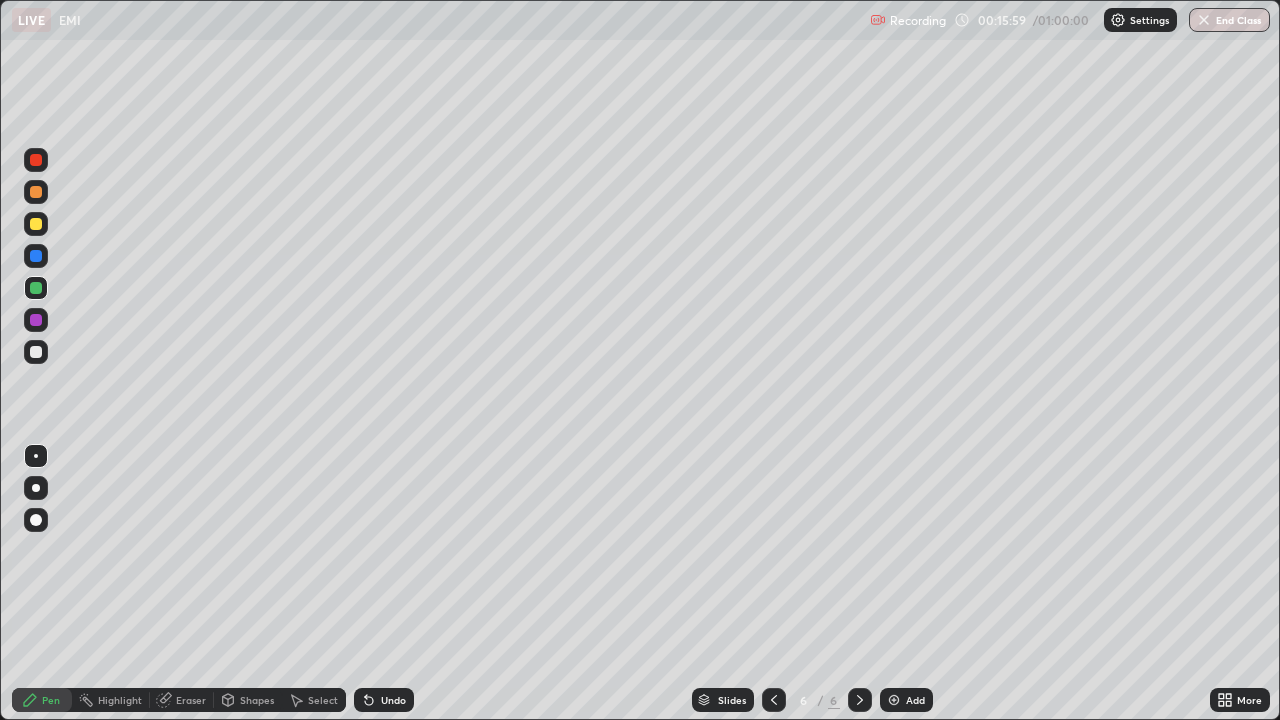 click 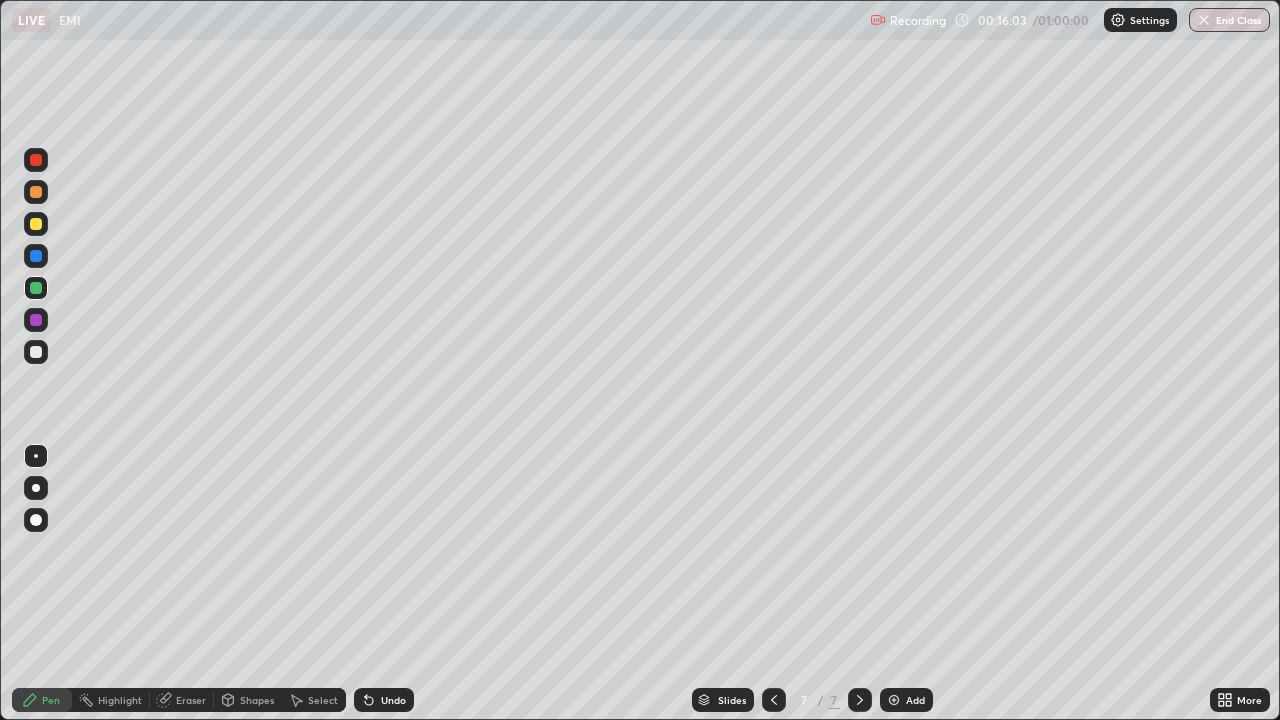click at bounding box center (36, 352) 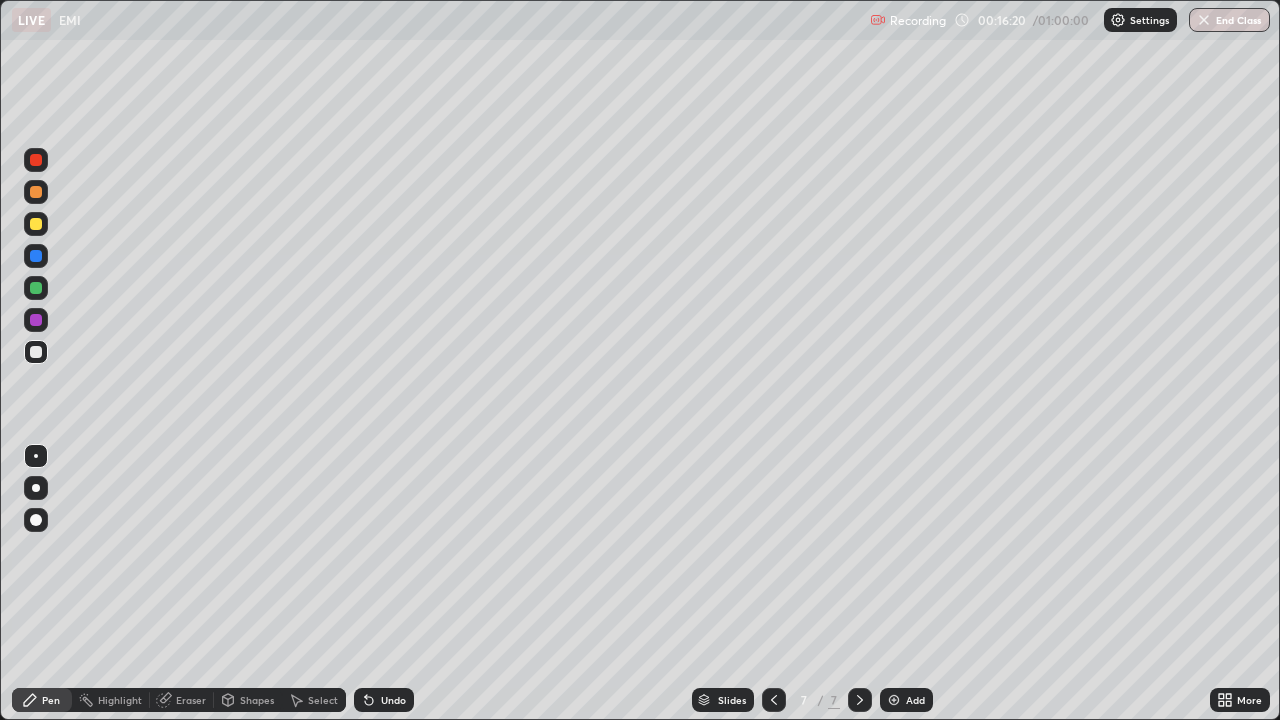 click at bounding box center [36, 192] 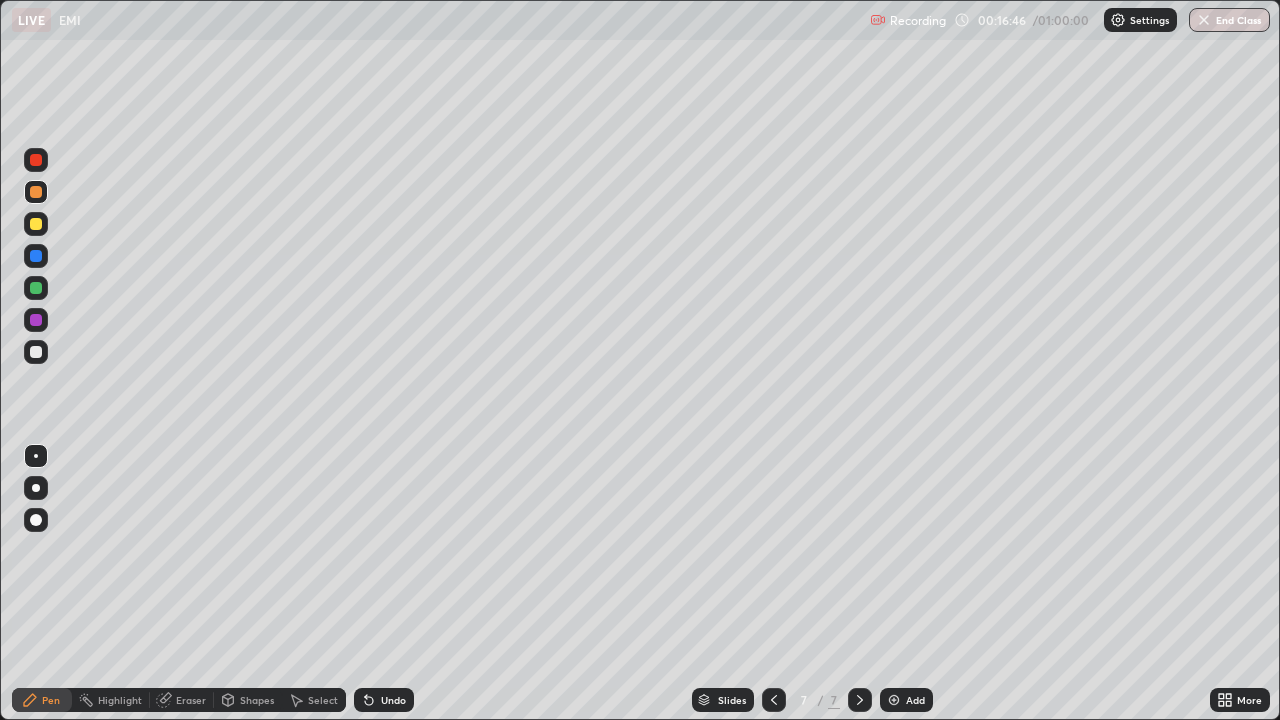 click at bounding box center [36, 288] 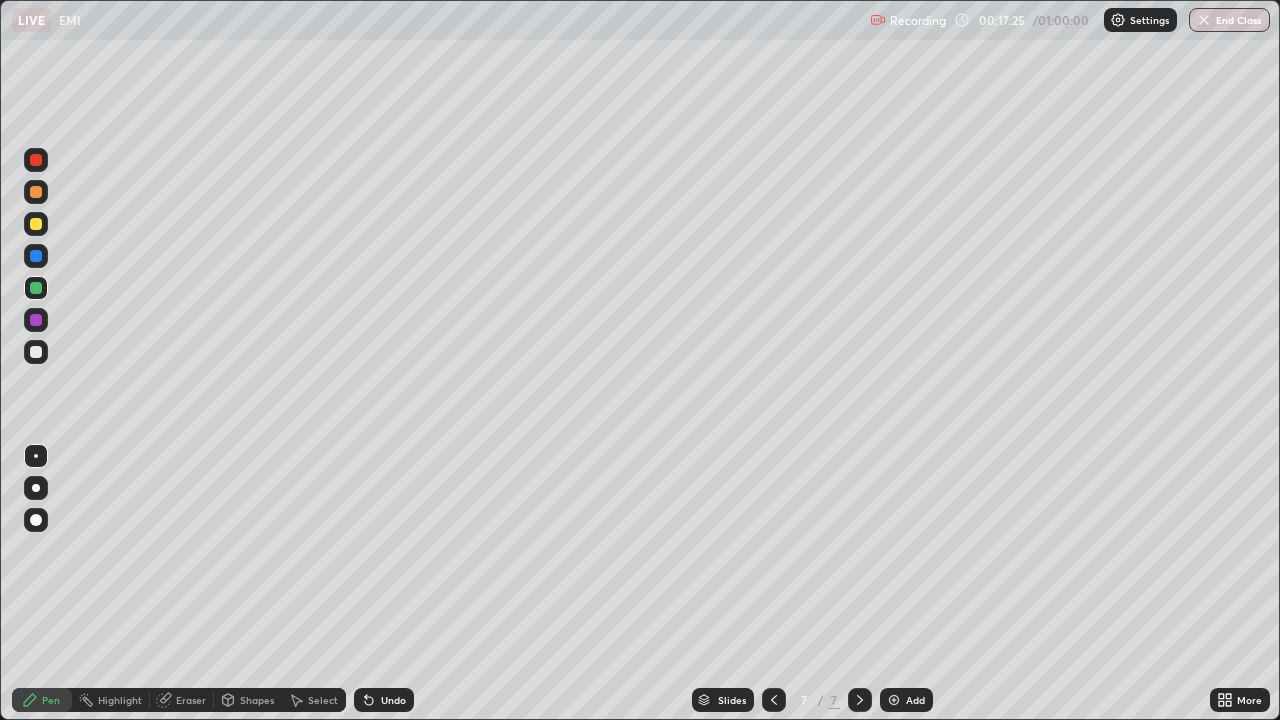 click at bounding box center [36, 352] 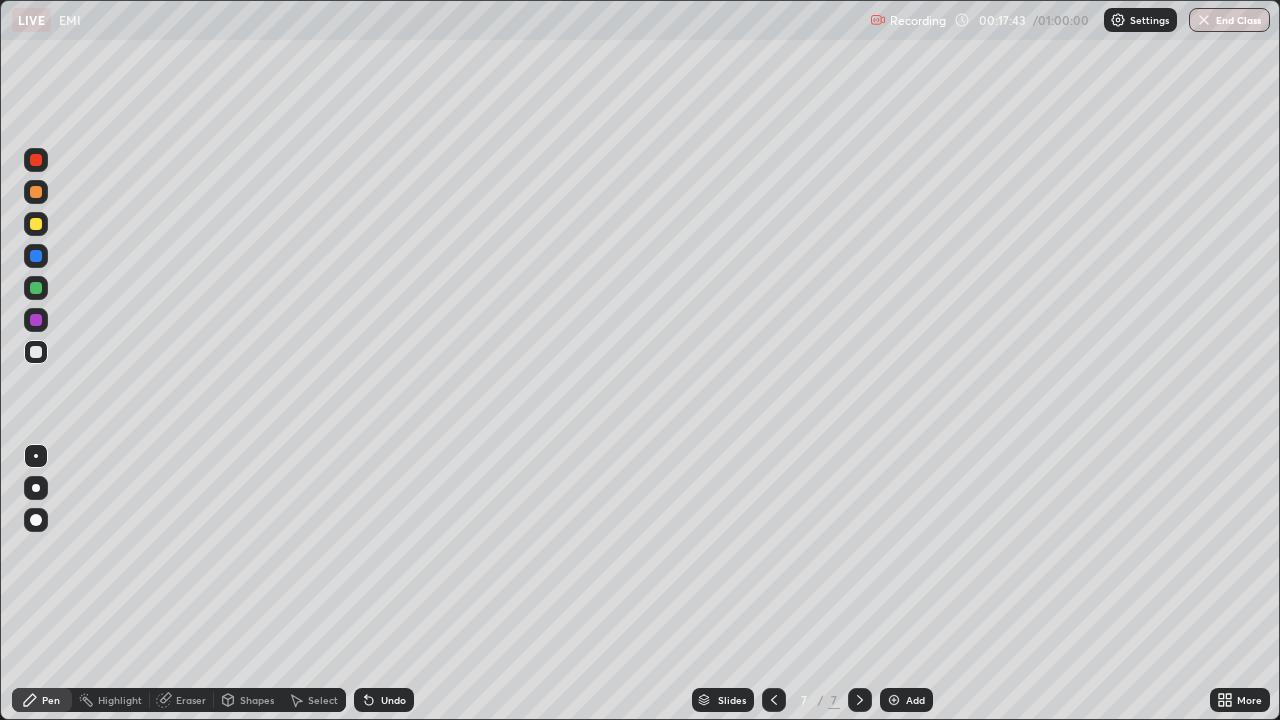 click at bounding box center (36, 288) 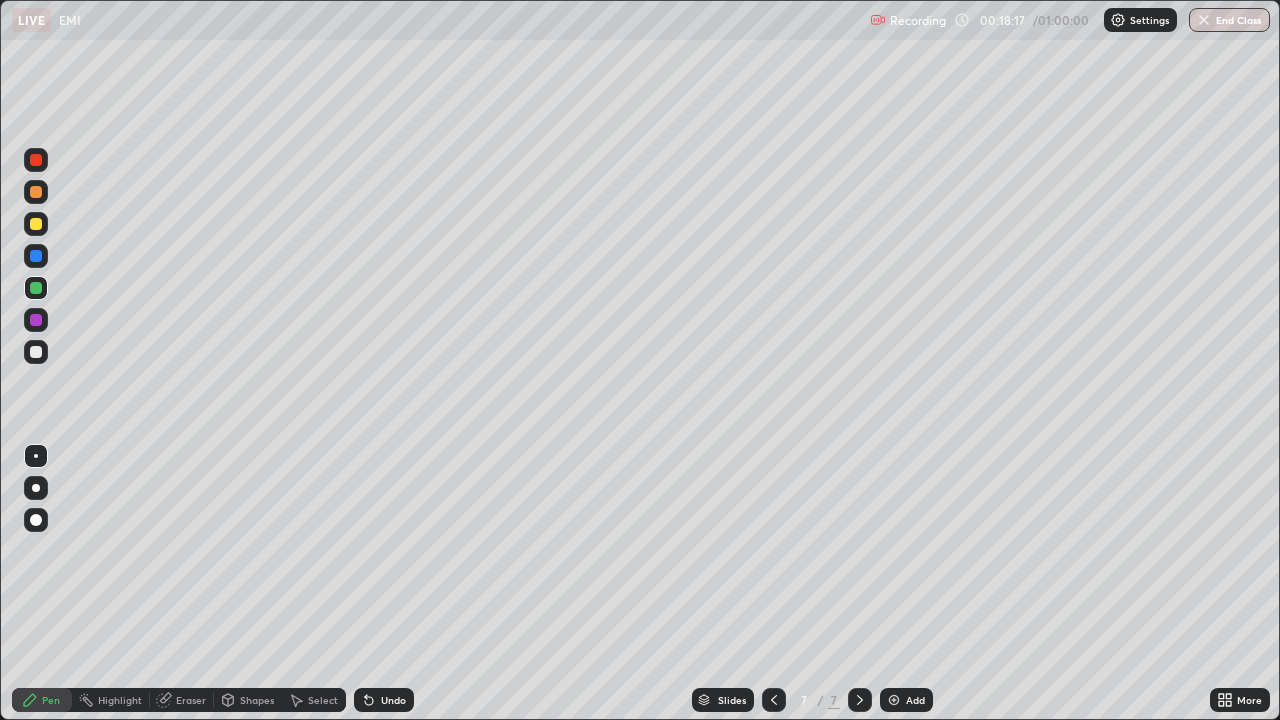 click at bounding box center [36, 352] 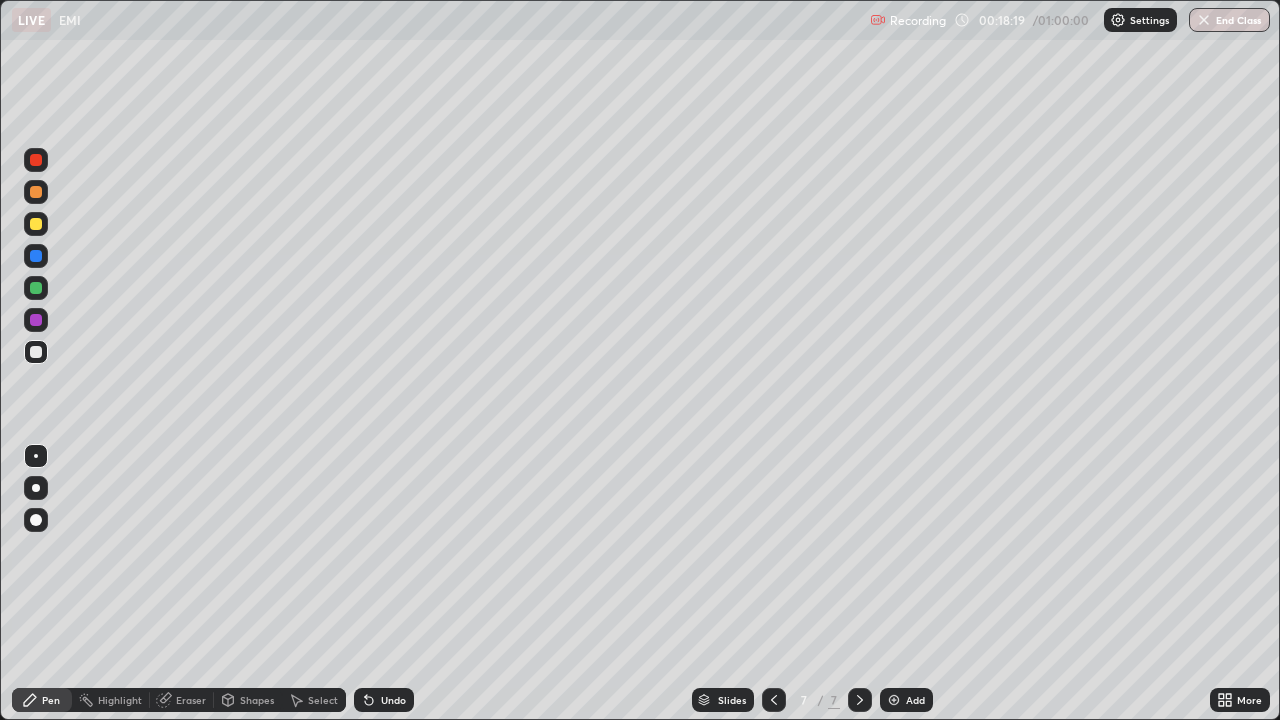 click at bounding box center [36, 256] 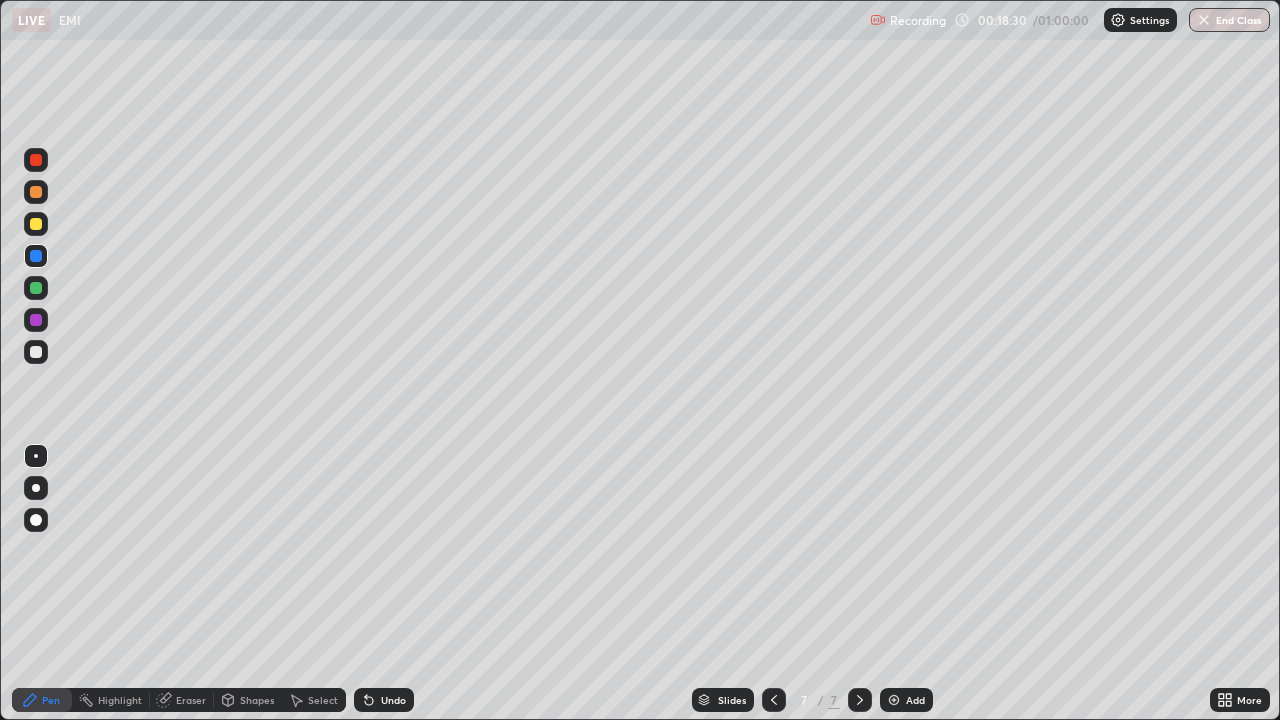 click on "Pen" at bounding box center (42, 700) 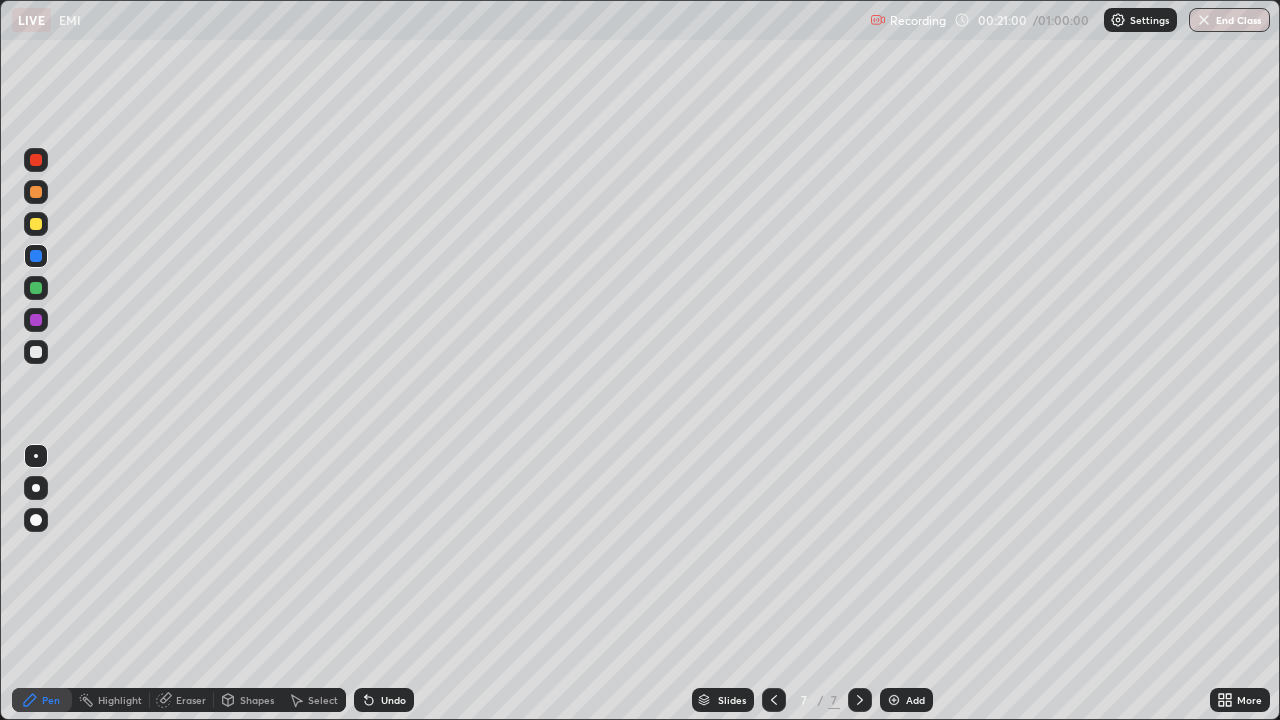 click at bounding box center (36, 288) 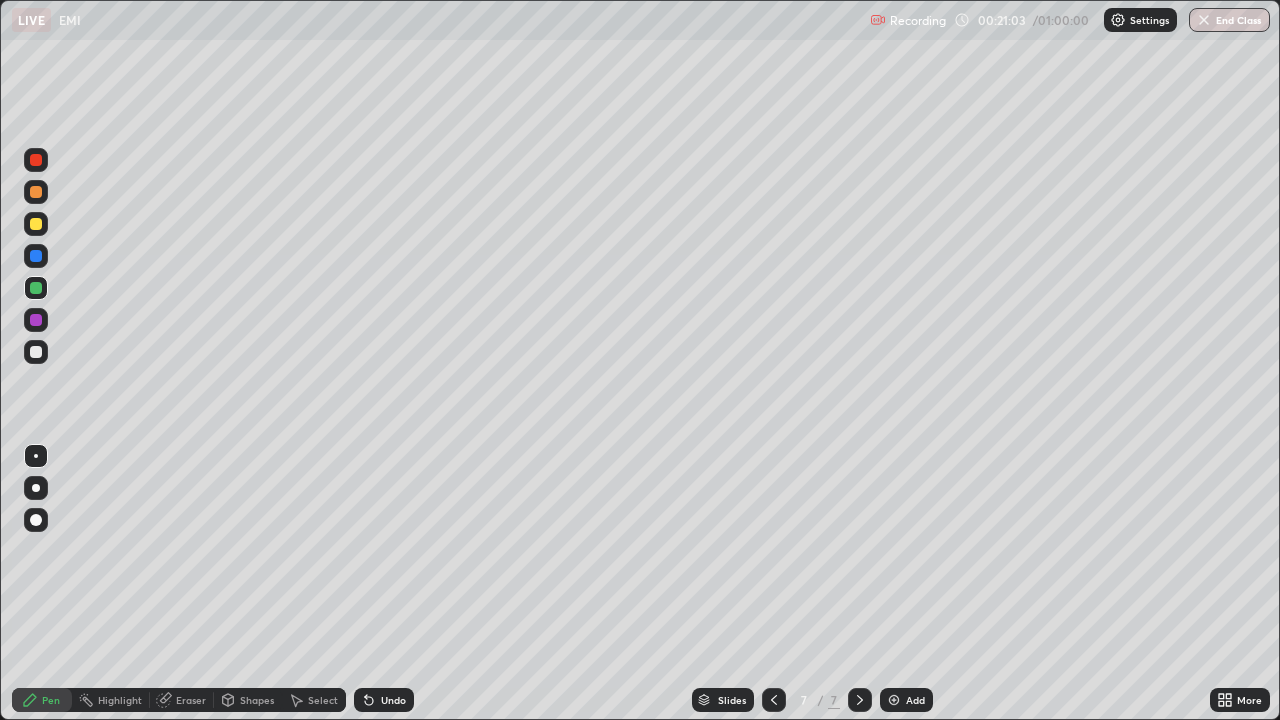 click at bounding box center [36, 256] 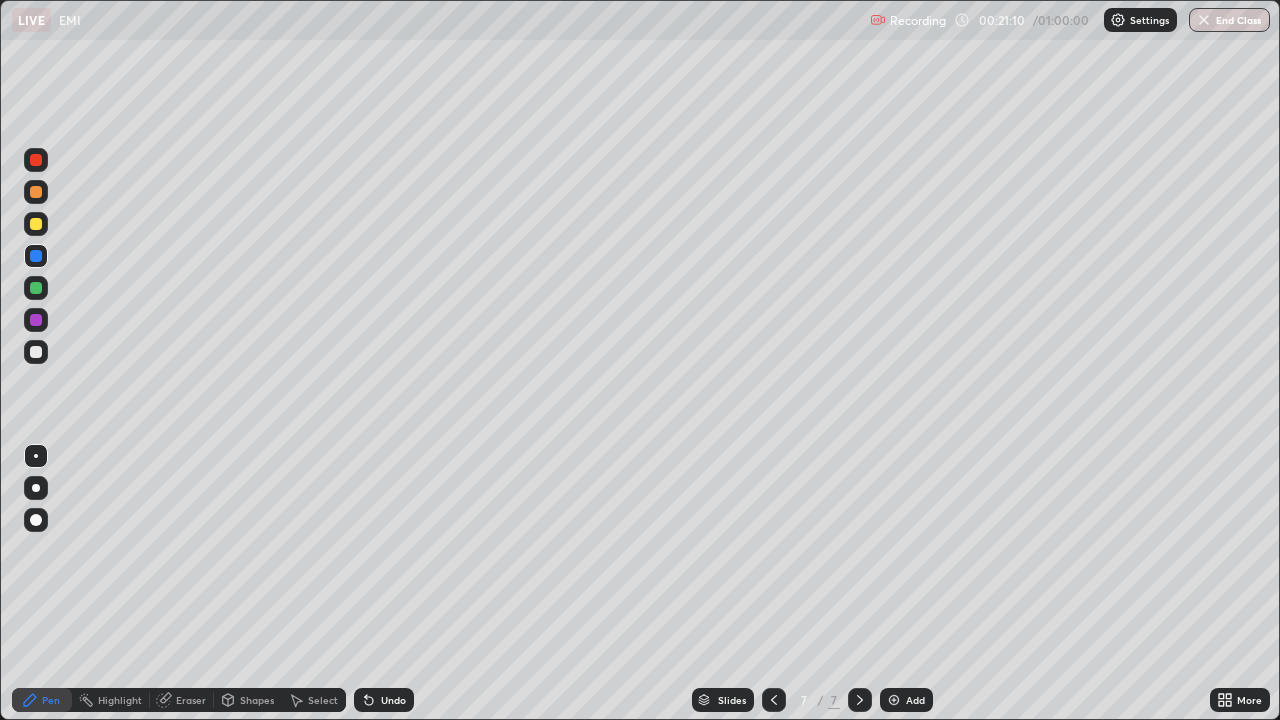 click on "Undo" at bounding box center [393, 700] 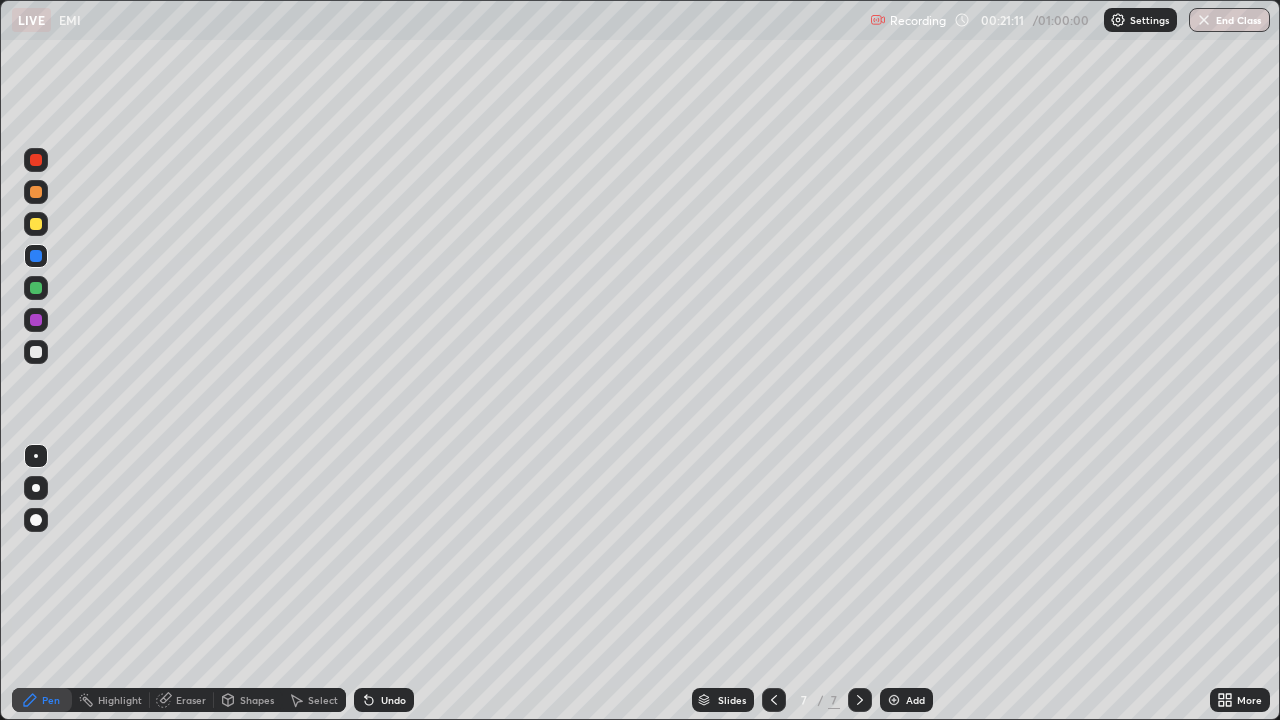 click on "Undo" at bounding box center [393, 700] 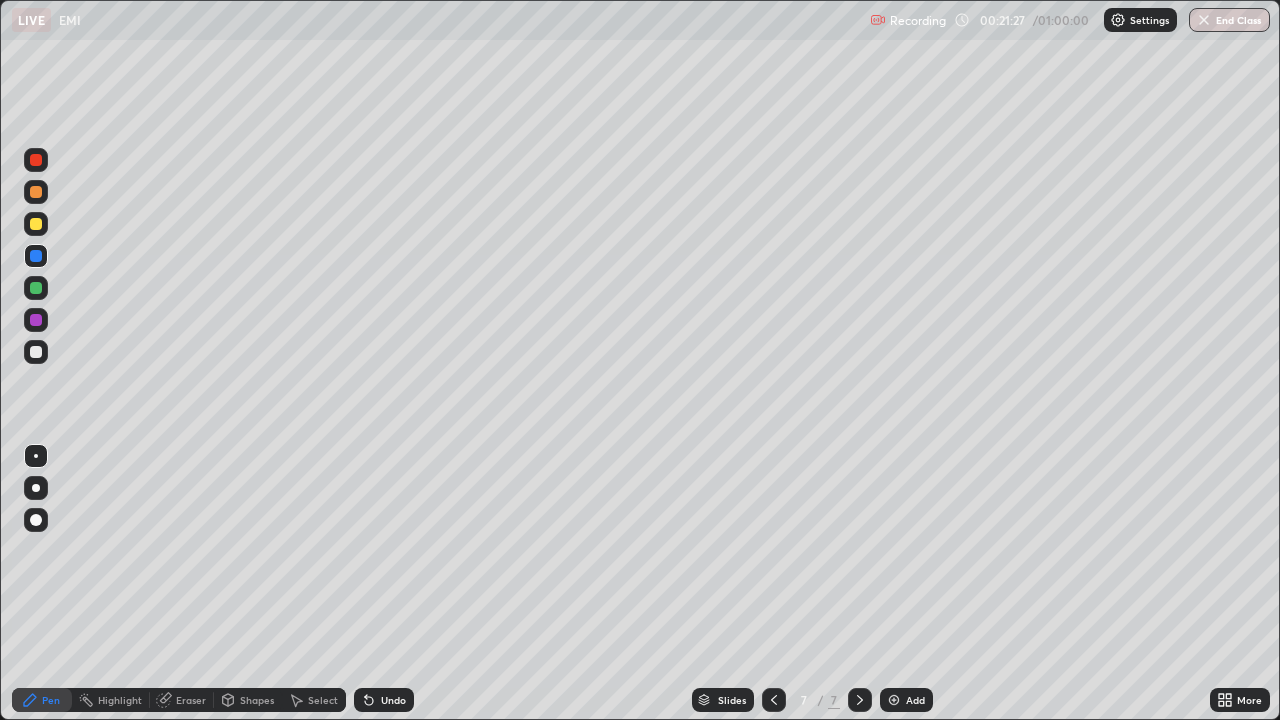 click at bounding box center [36, 320] 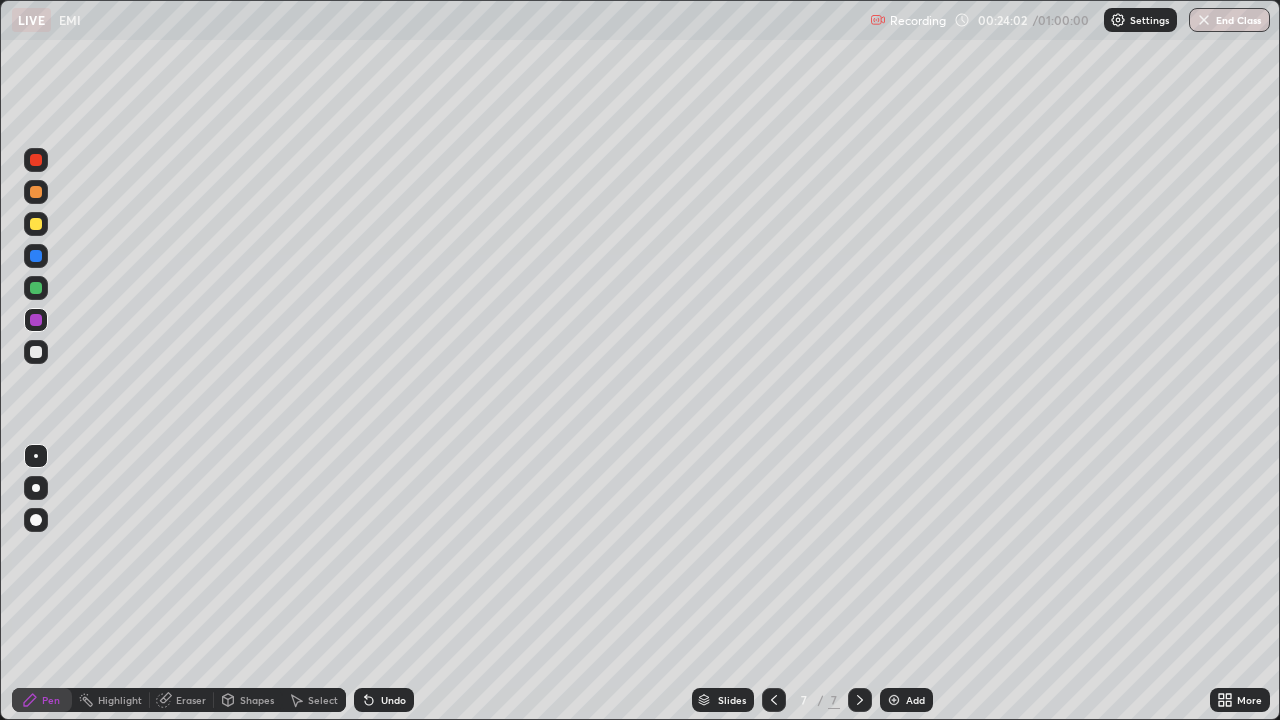 click on "Add" at bounding box center (915, 700) 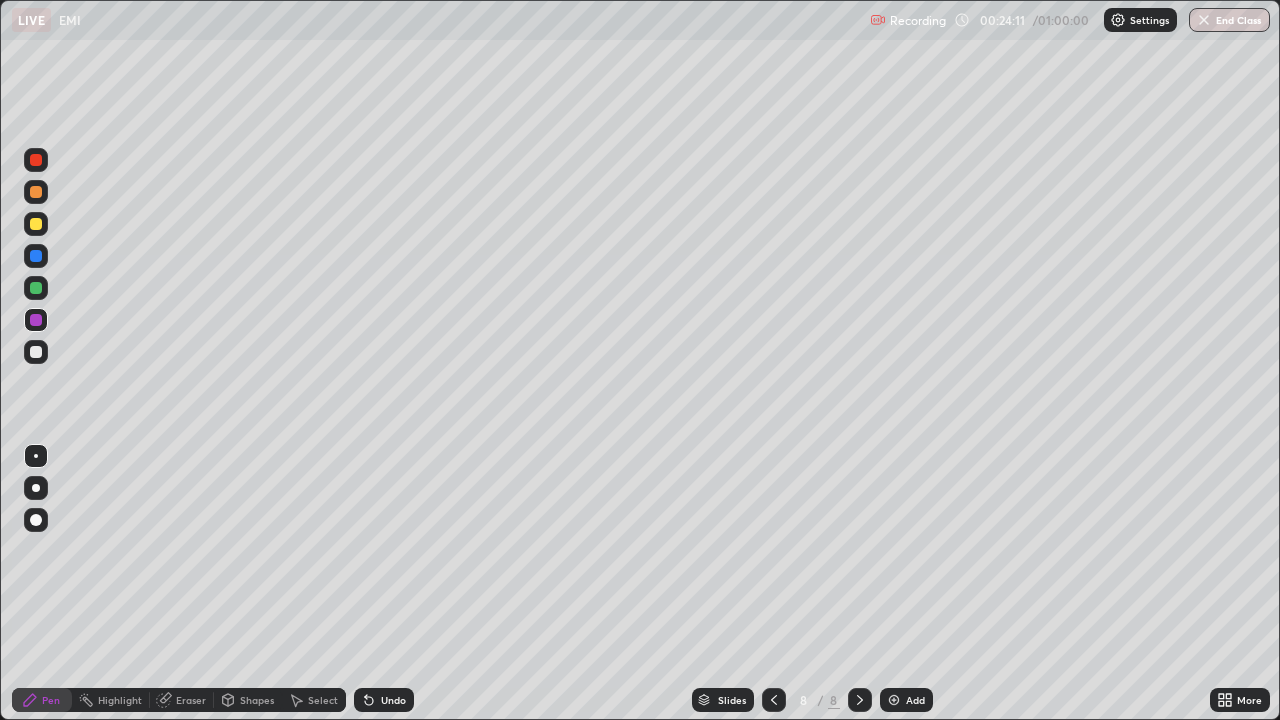 click at bounding box center (36, 352) 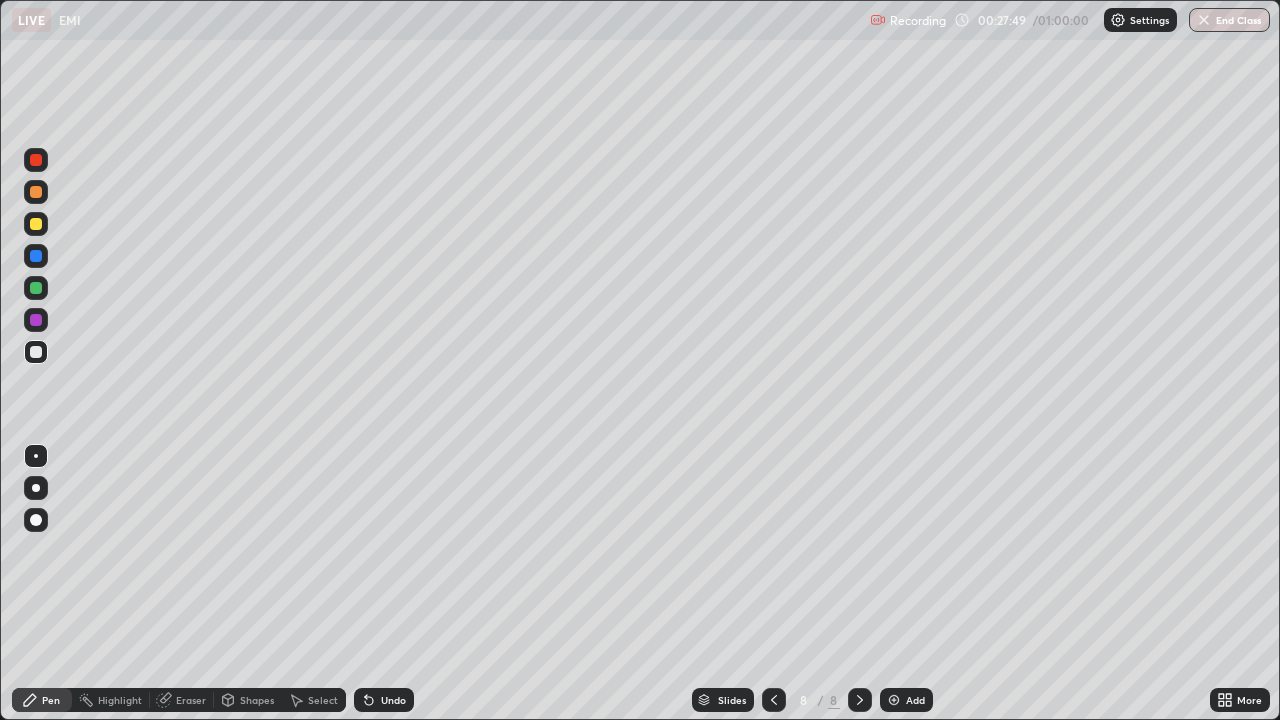 click at bounding box center [36, 256] 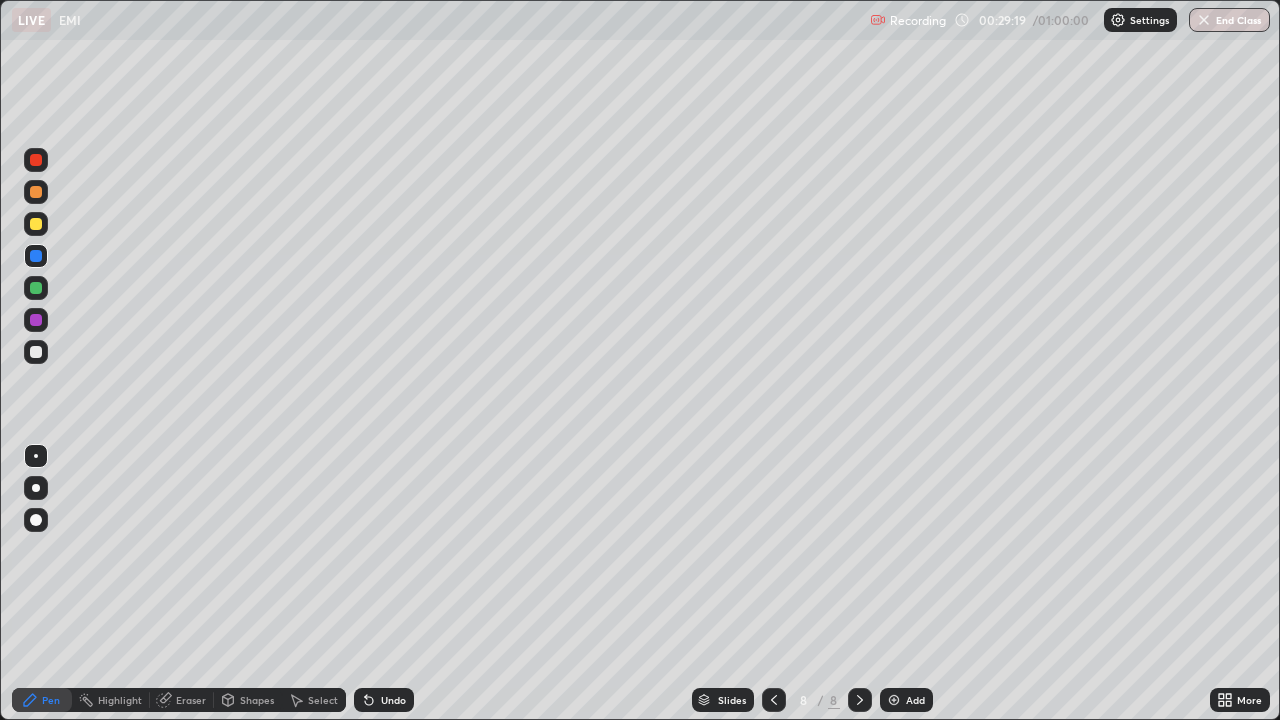 click at bounding box center [36, 320] 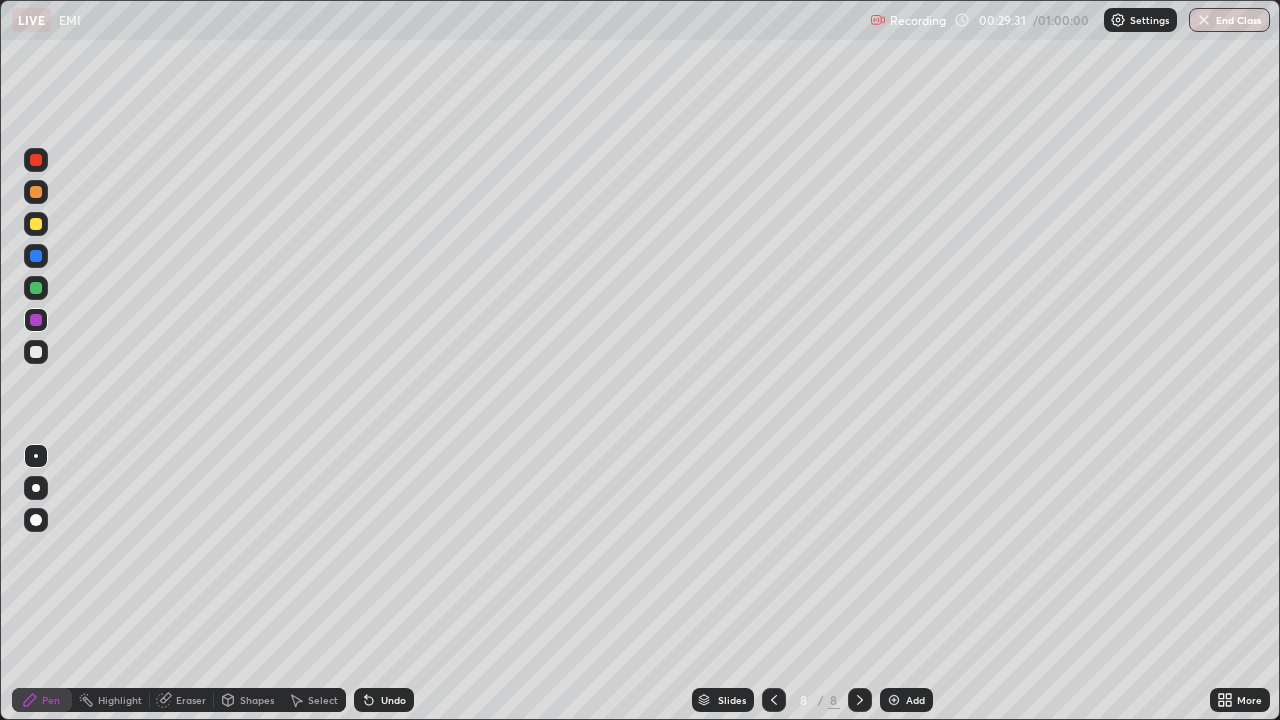 click at bounding box center [36, 352] 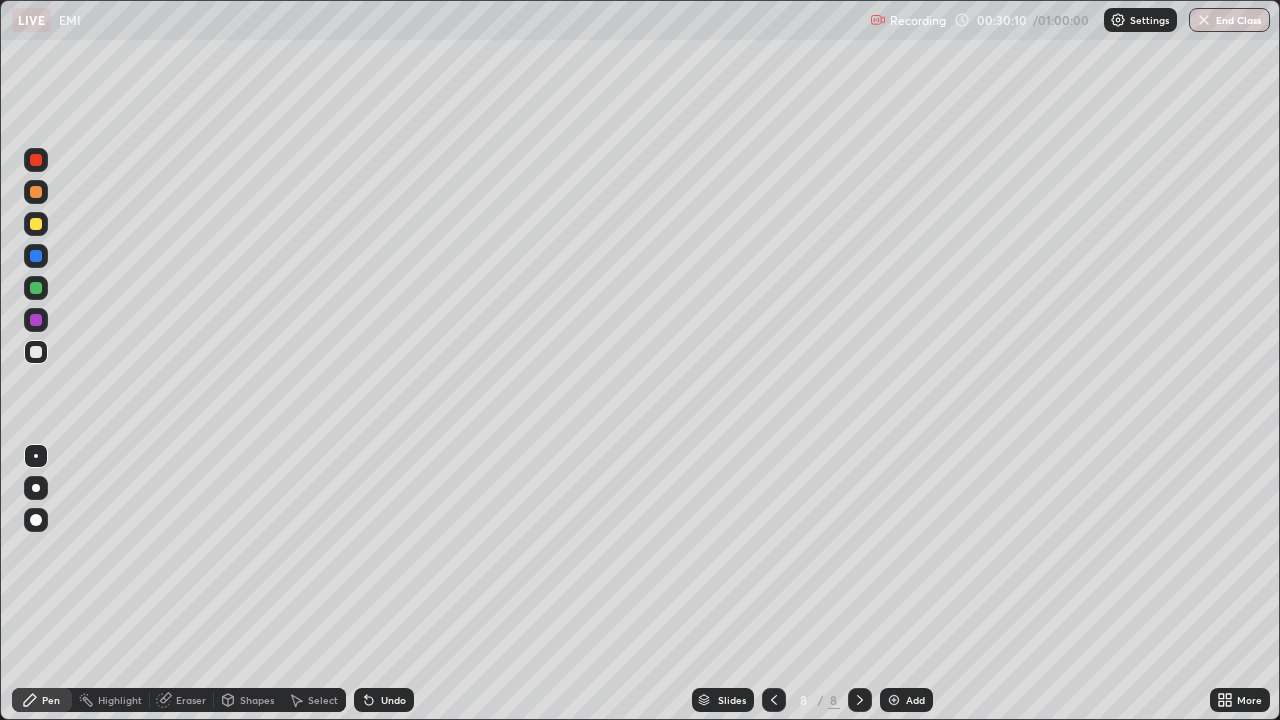 click at bounding box center (894, 700) 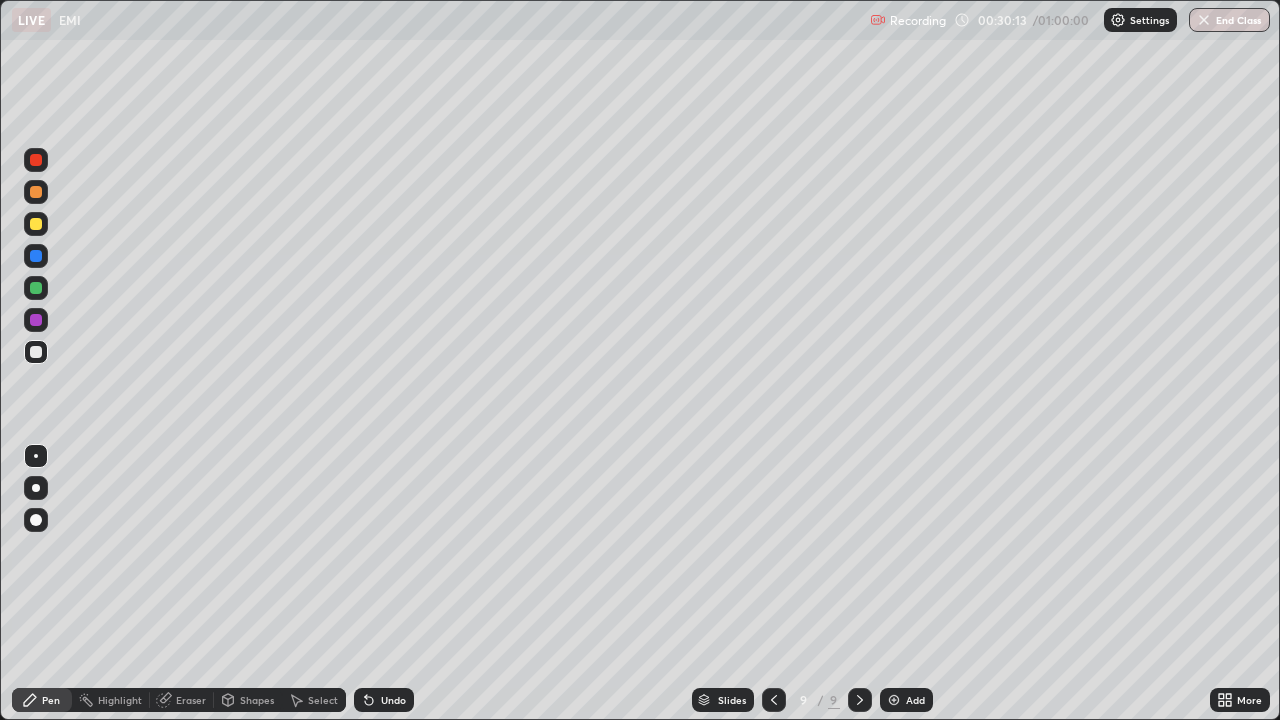 click at bounding box center (36, 256) 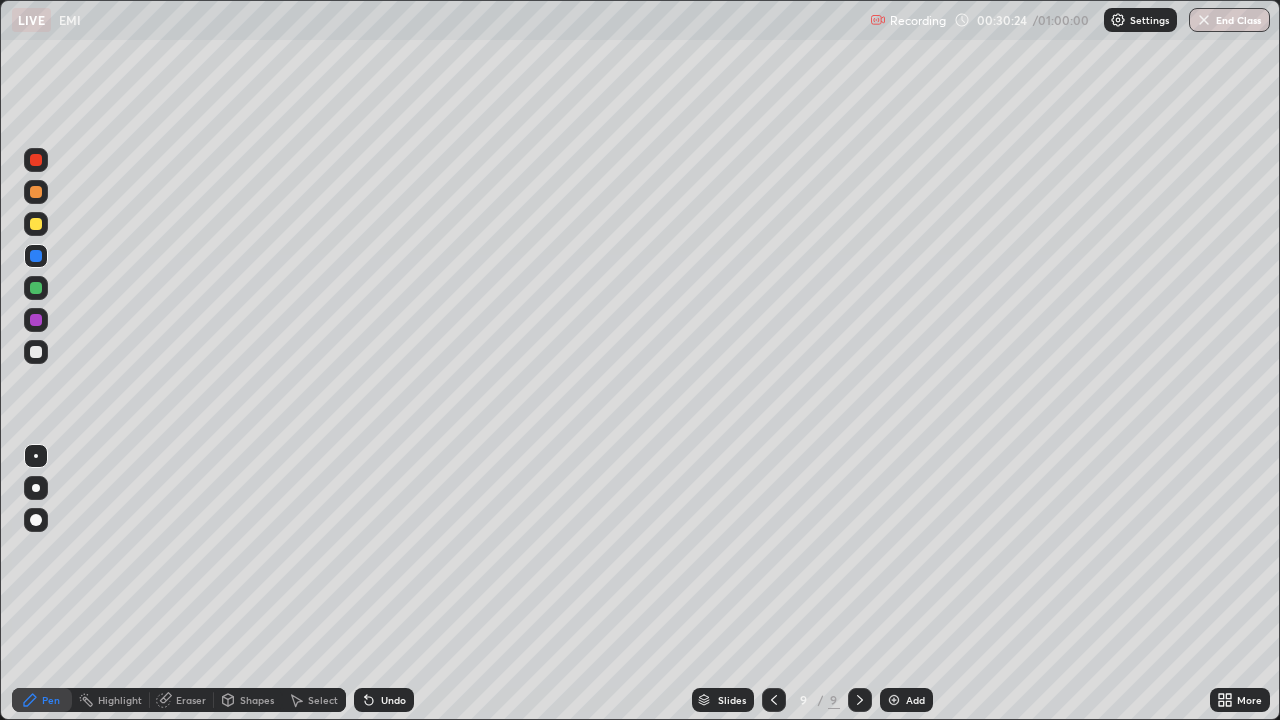 click at bounding box center (36, 352) 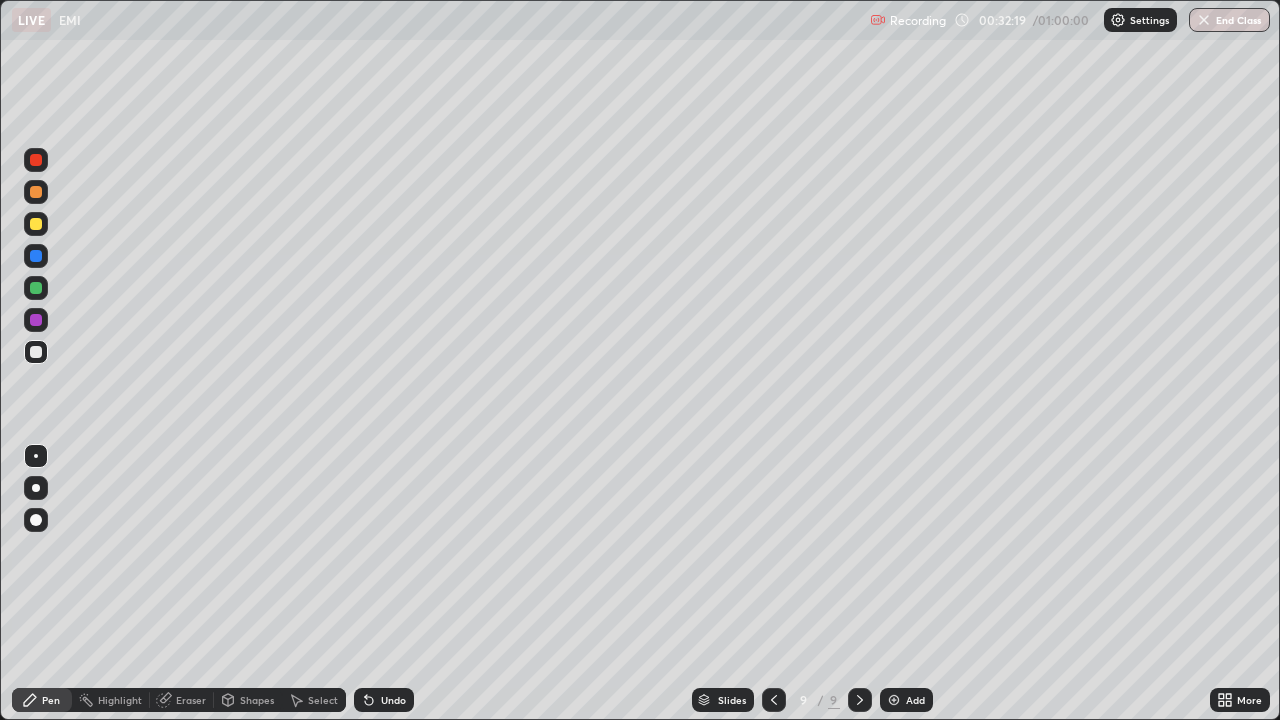 click at bounding box center (36, 288) 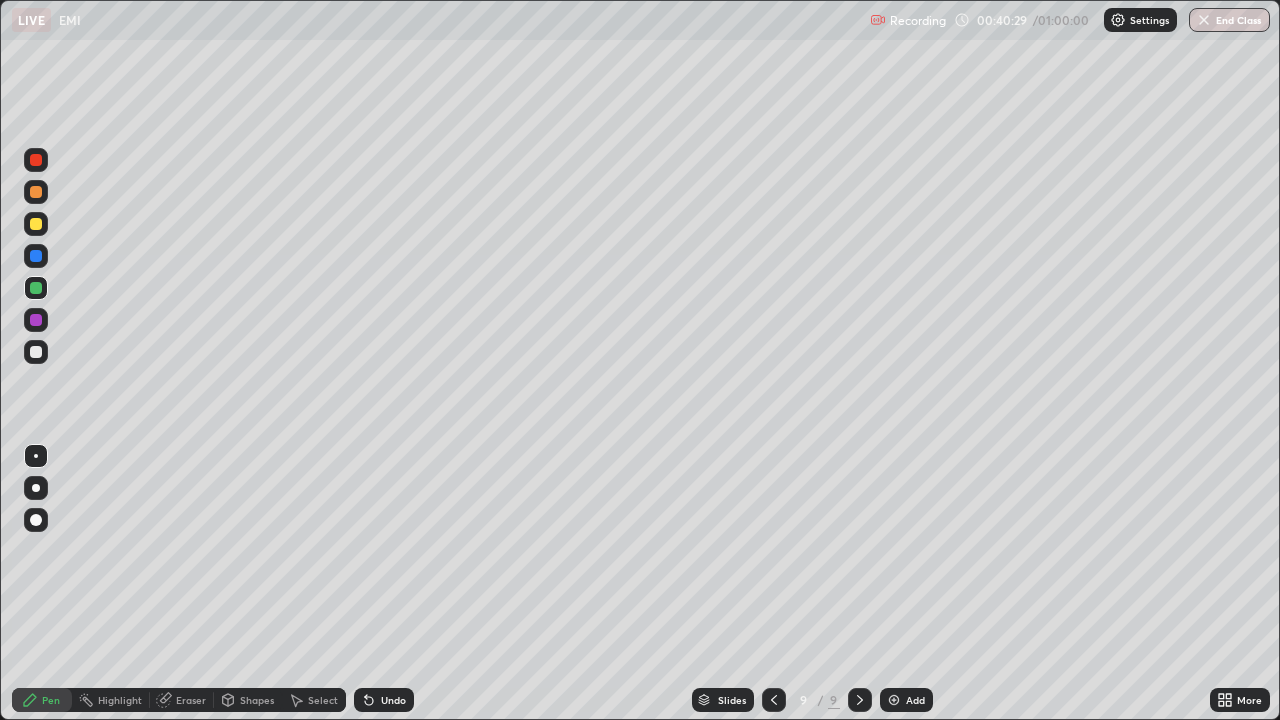 click on "Add" at bounding box center [906, 700] 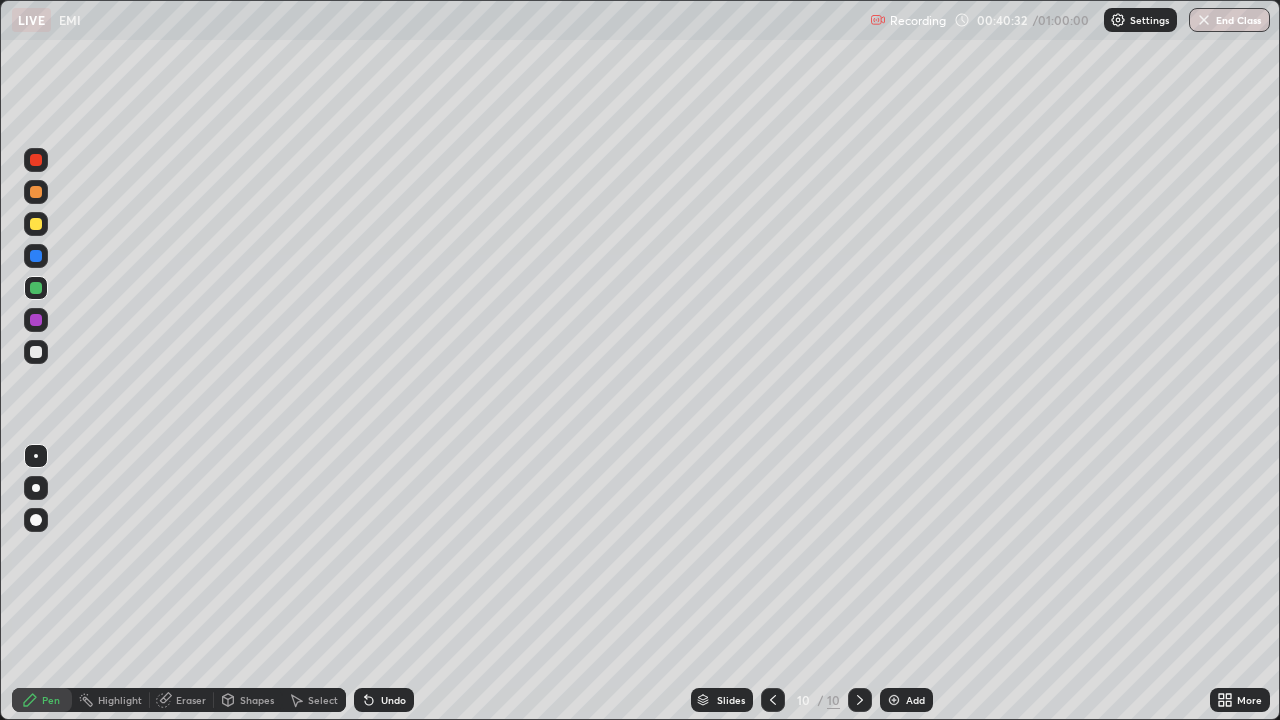 click at bounding box center [36, 352] 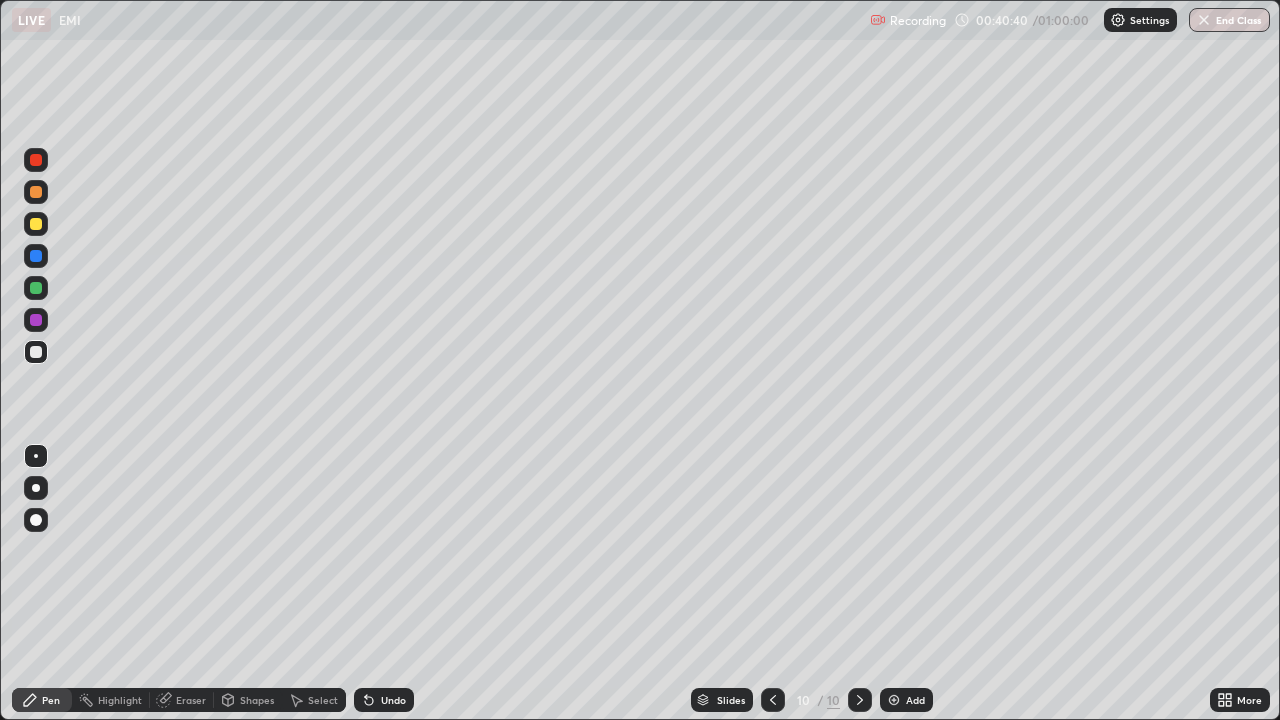 click at bounding box center [36, 288] 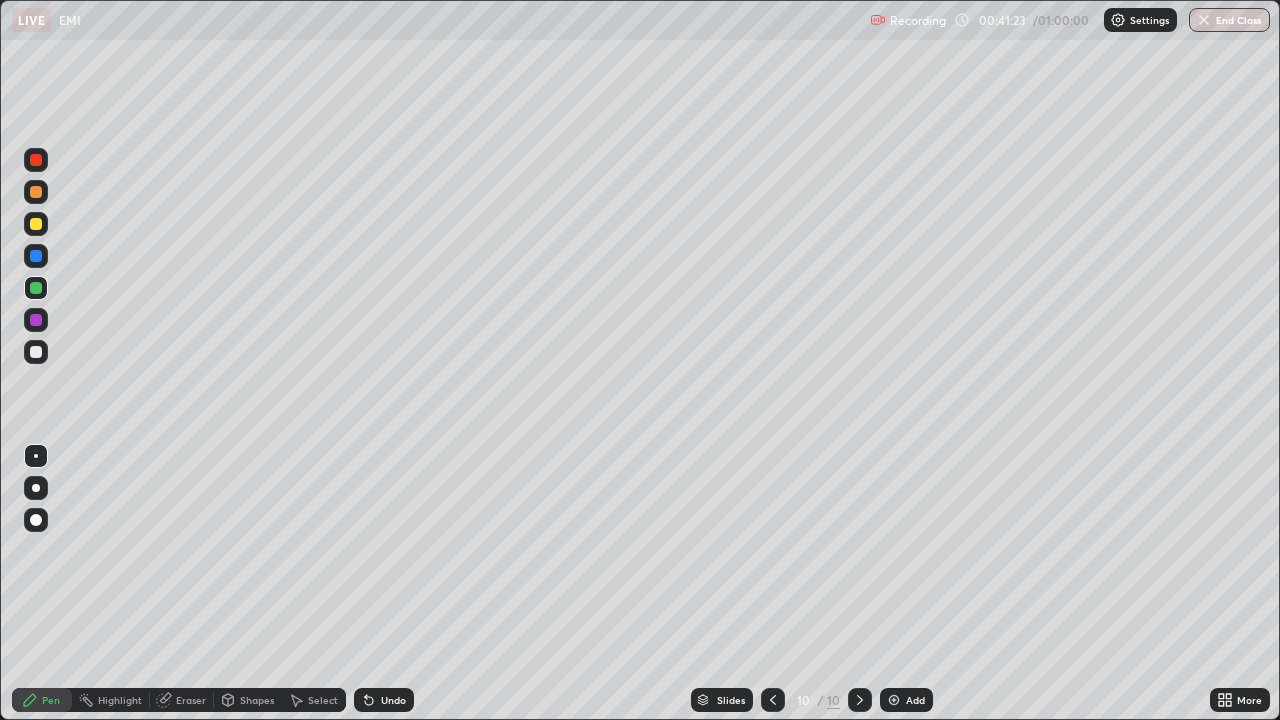 click at bounding box center (36, 224) 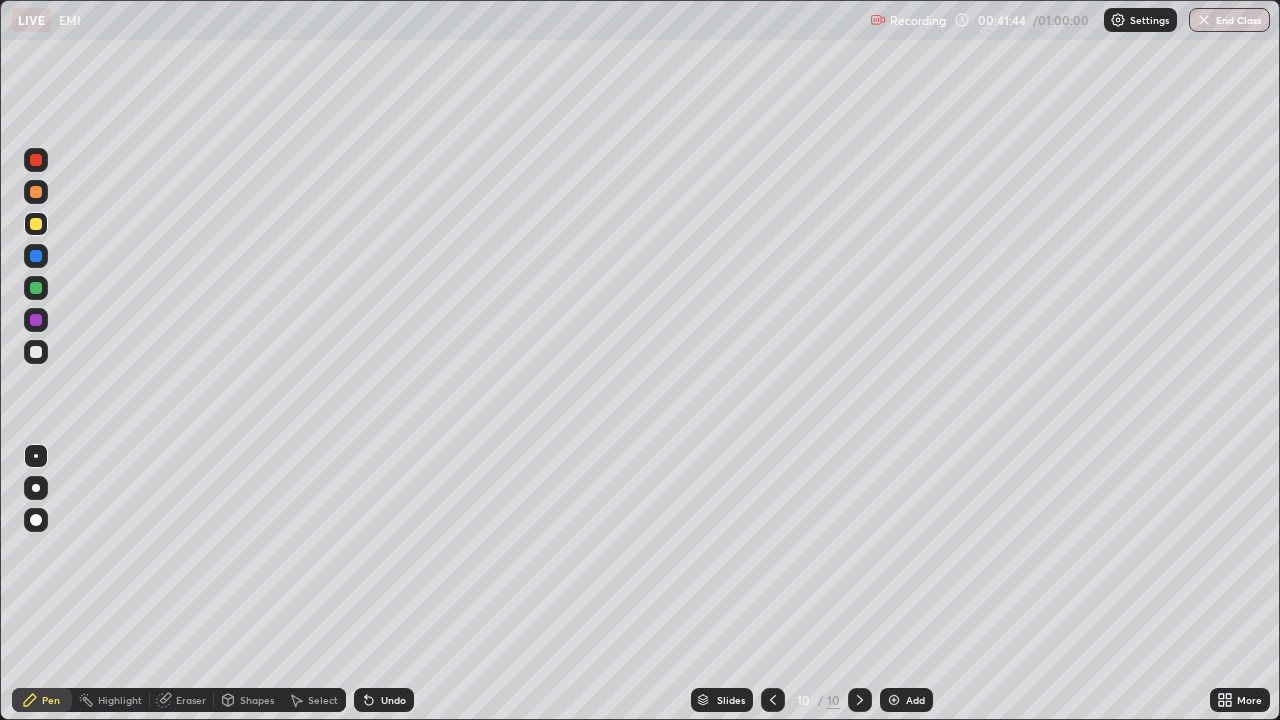 click at bounding box center [36, 320] 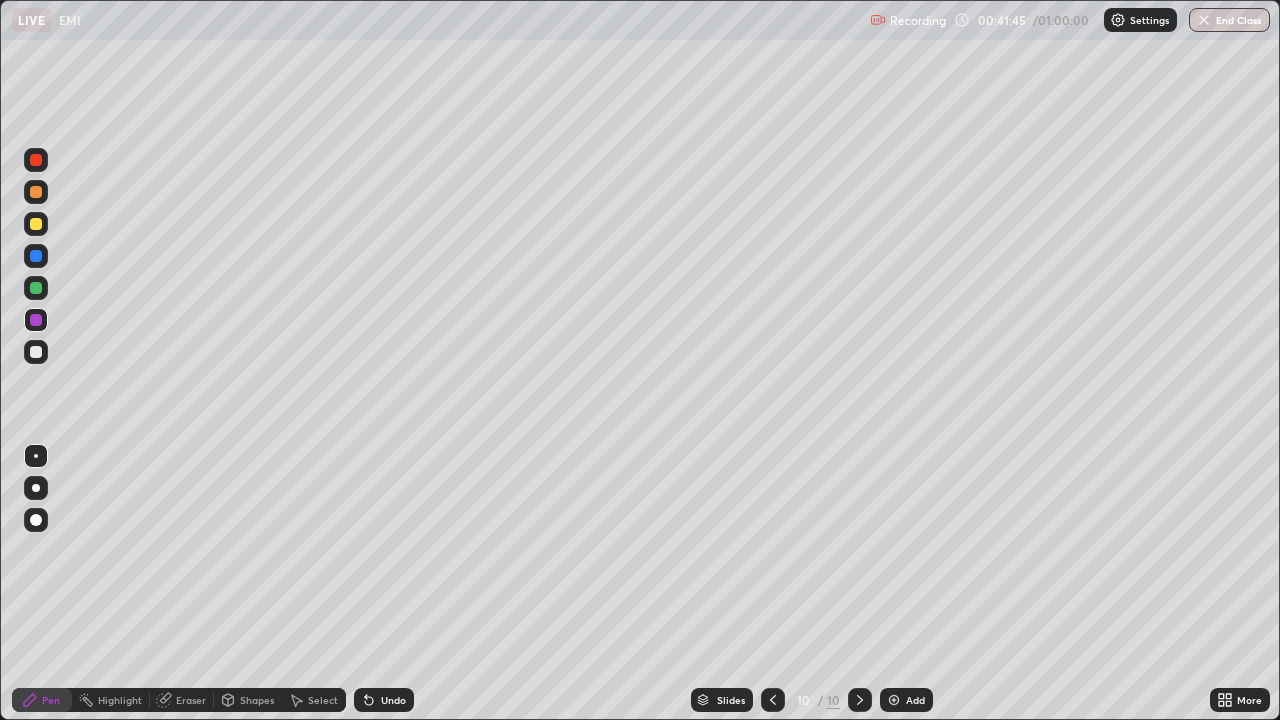 click at bounding box center [36, 352] 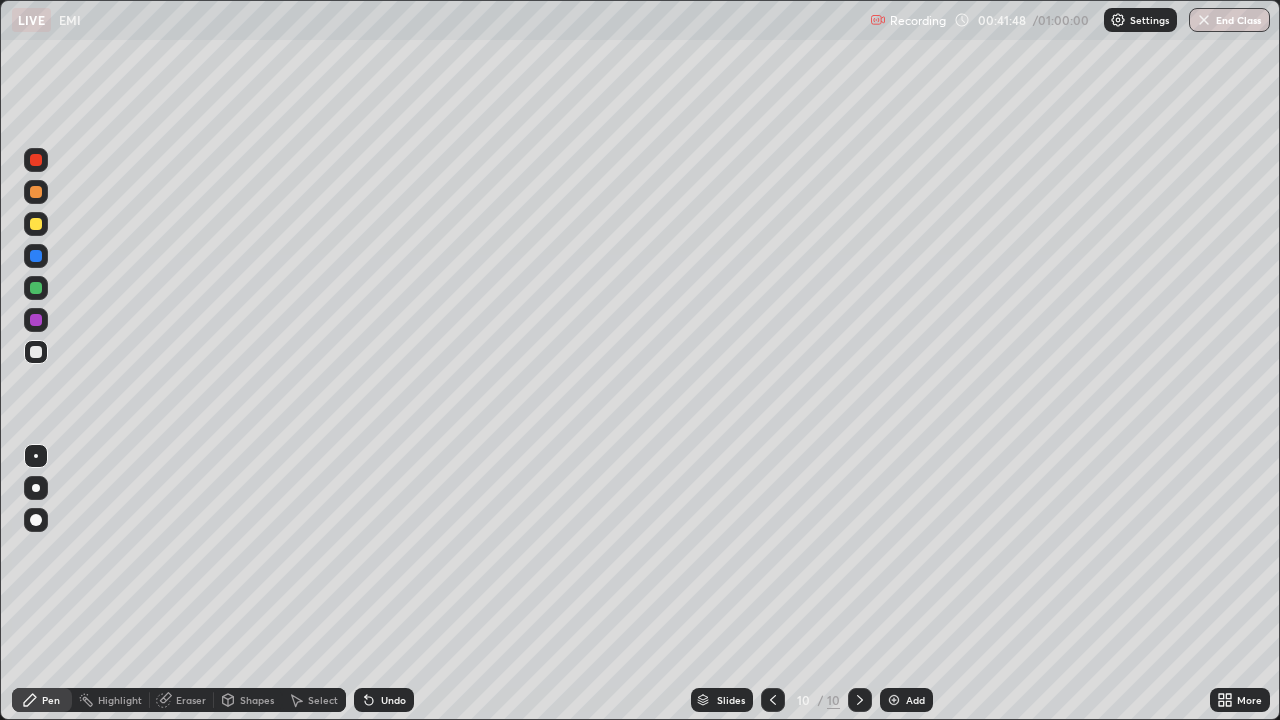 click at bounding box center (36, 192) 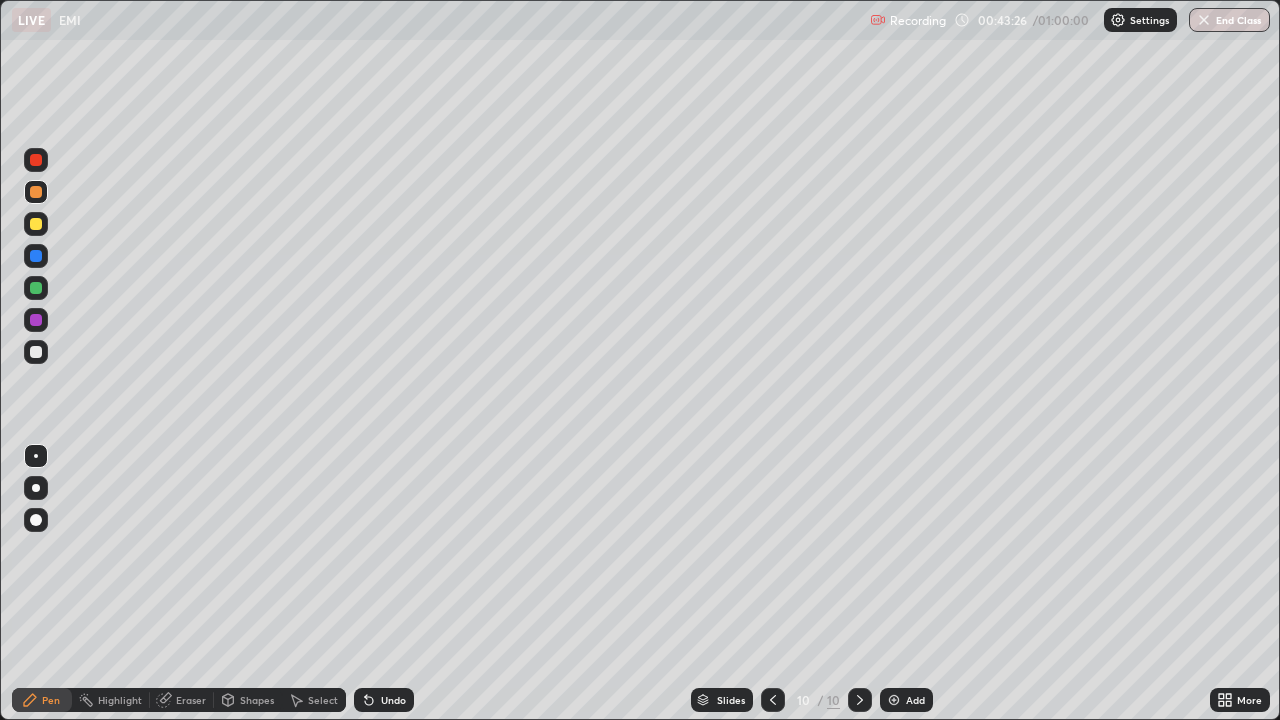 click at bounding box center (36, 352) 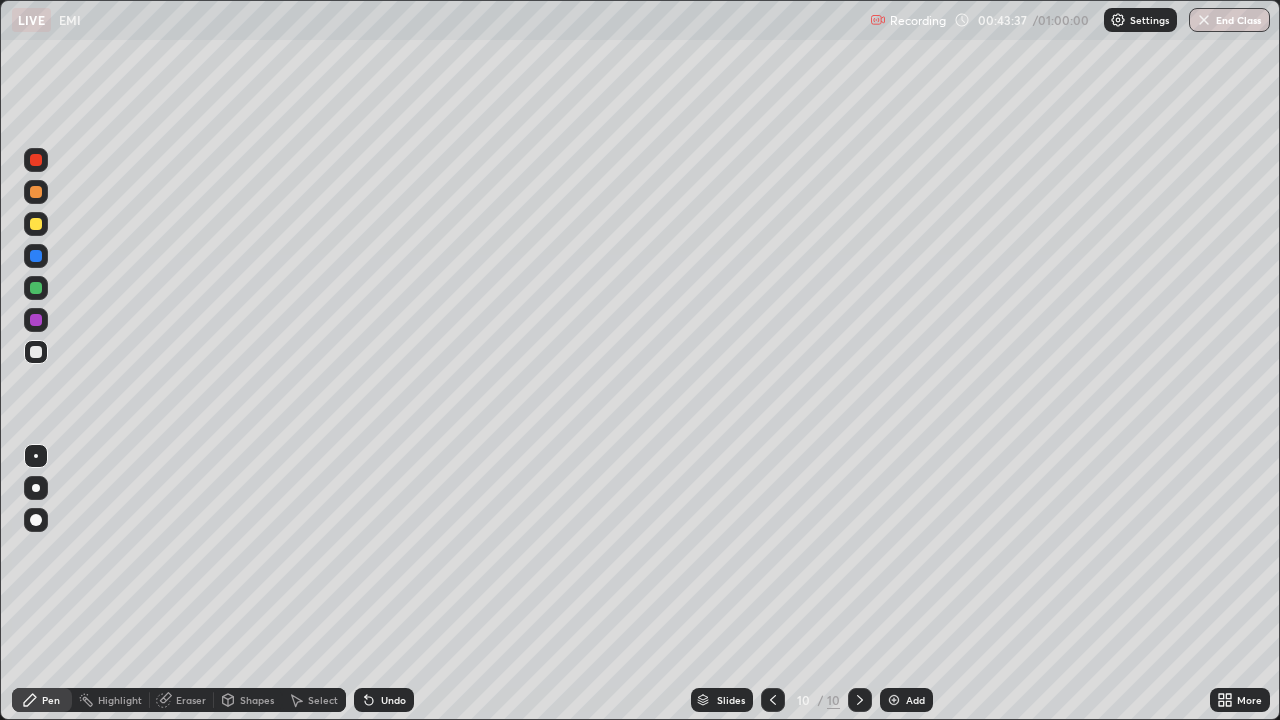 click on "Undo" at bounding box center [384, 700] 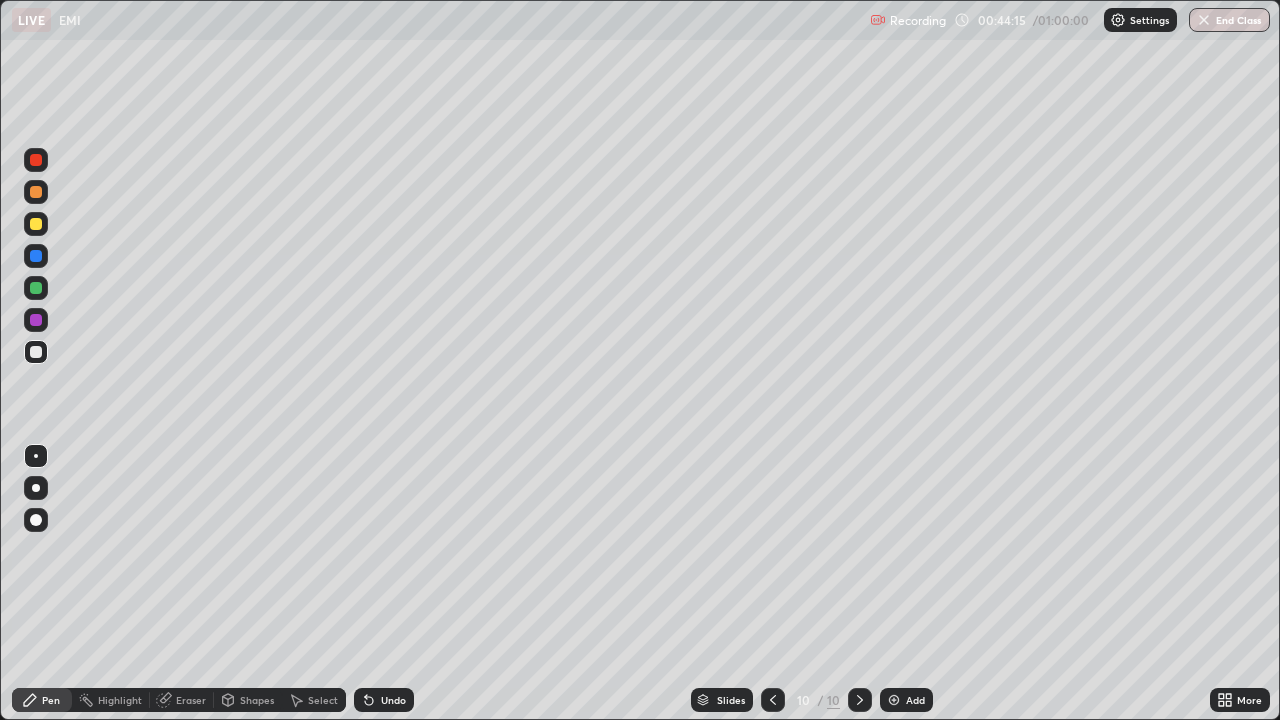 click on "Add" at bounding box center [915, 700] 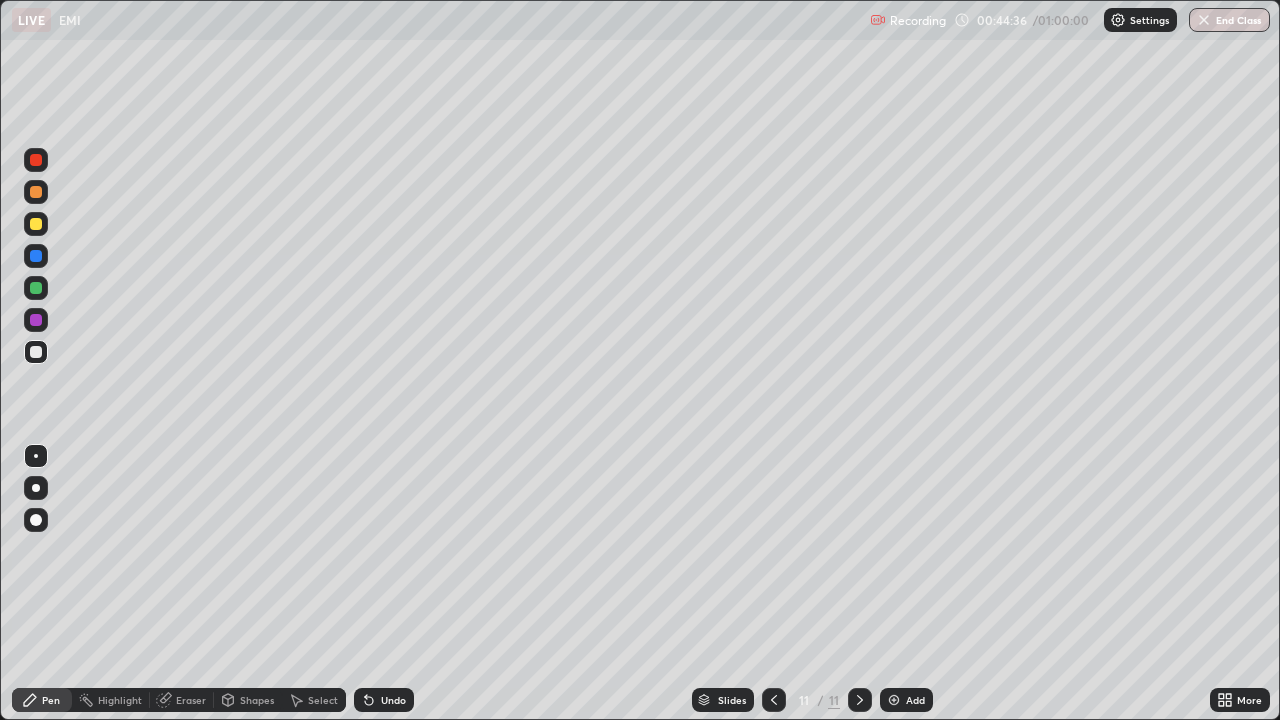 click at bounding box center [36, 288] 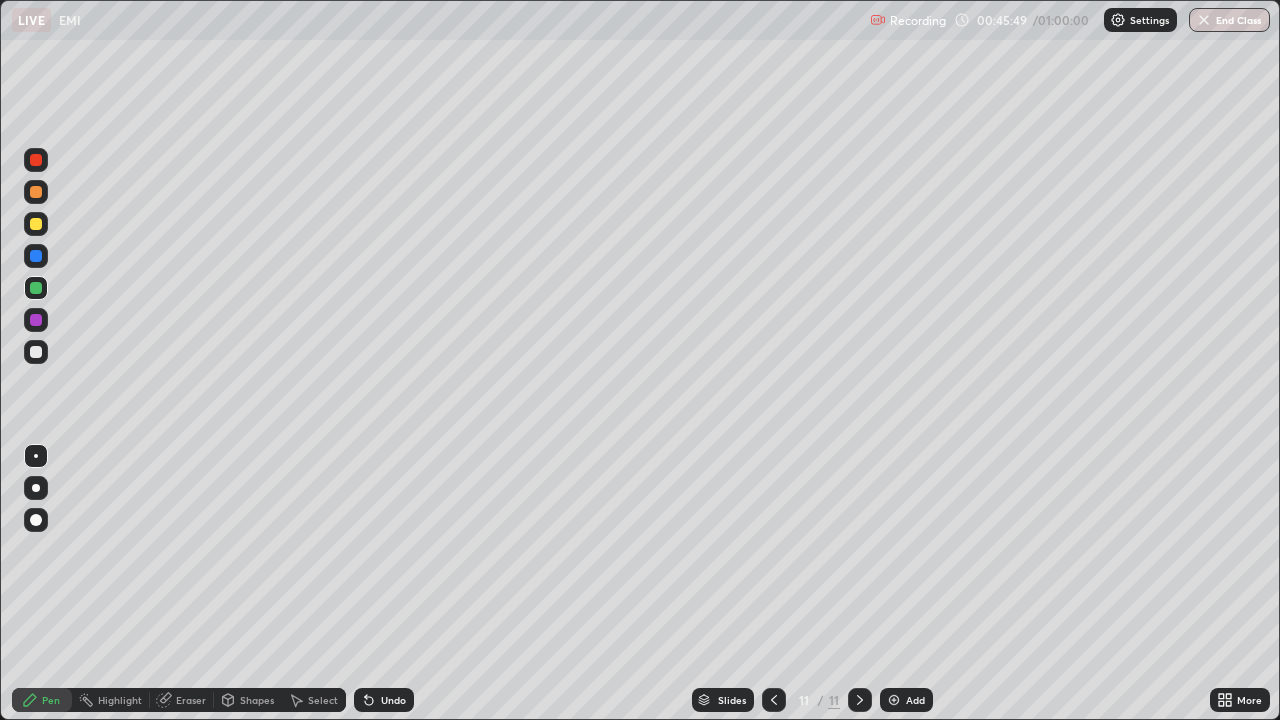 click at bounding box center [36, 352] 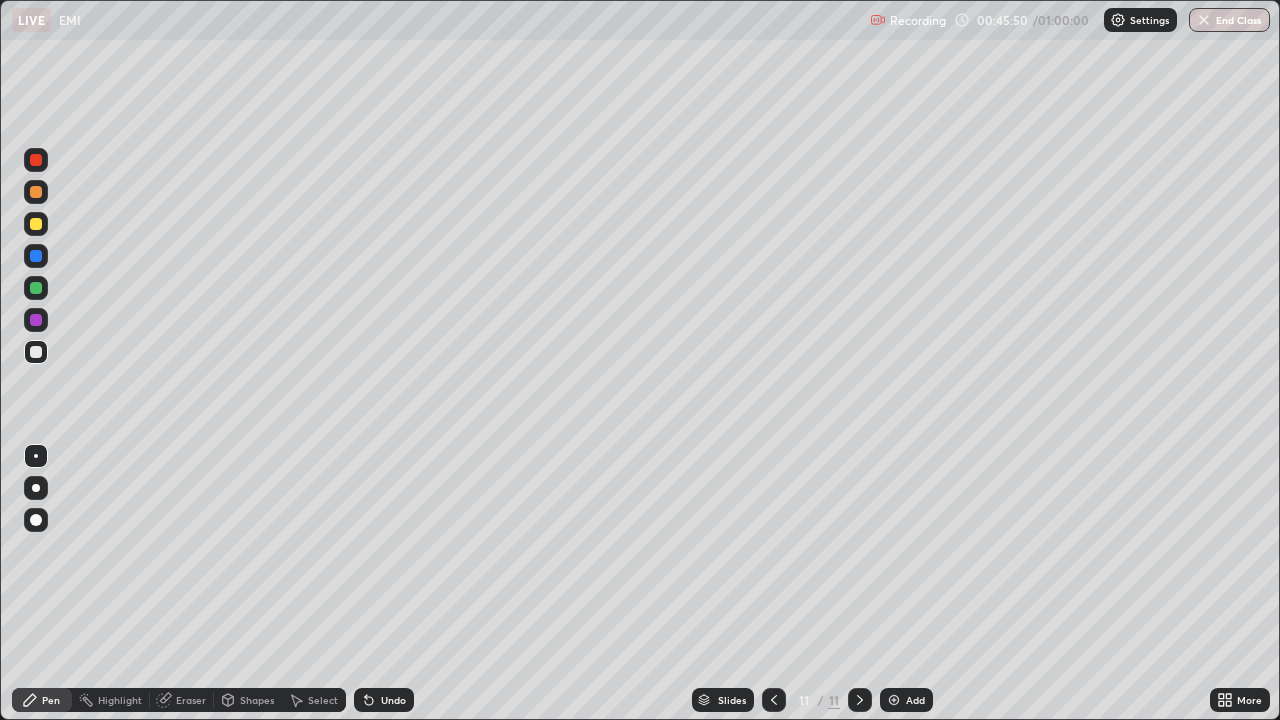 click at bounding box center (36, 320) 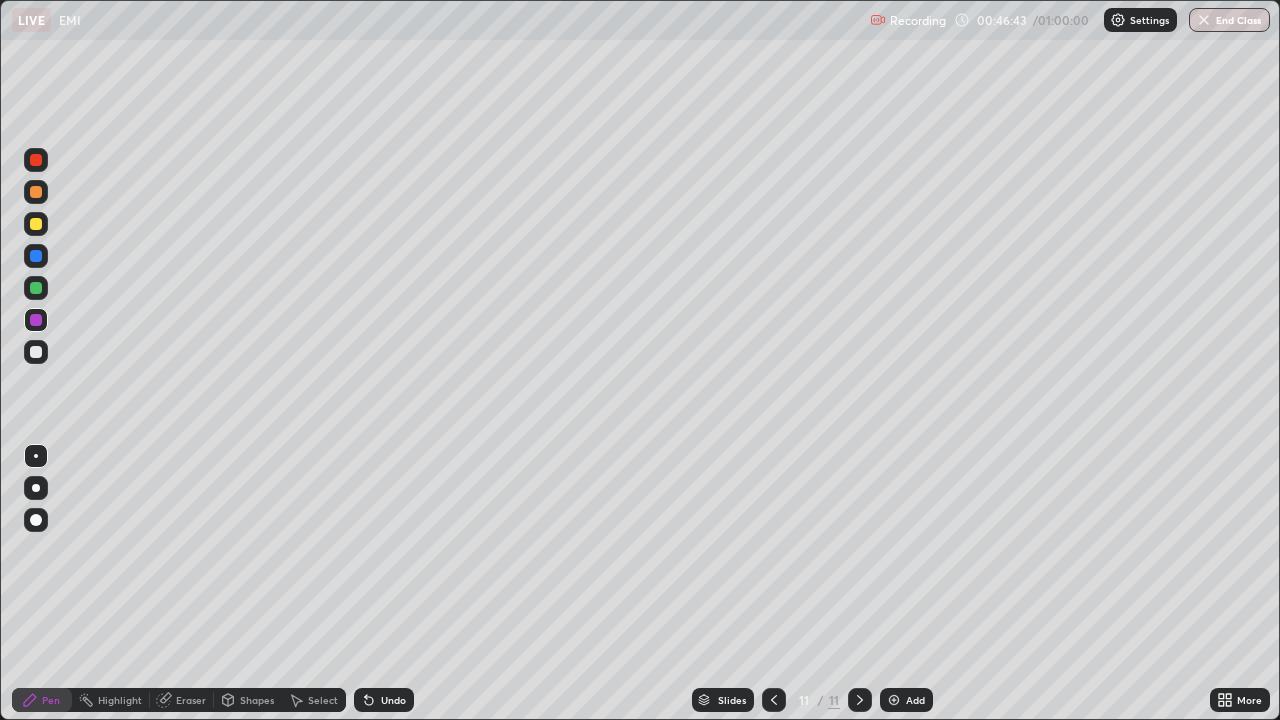 click at bounding box center (36, 224) 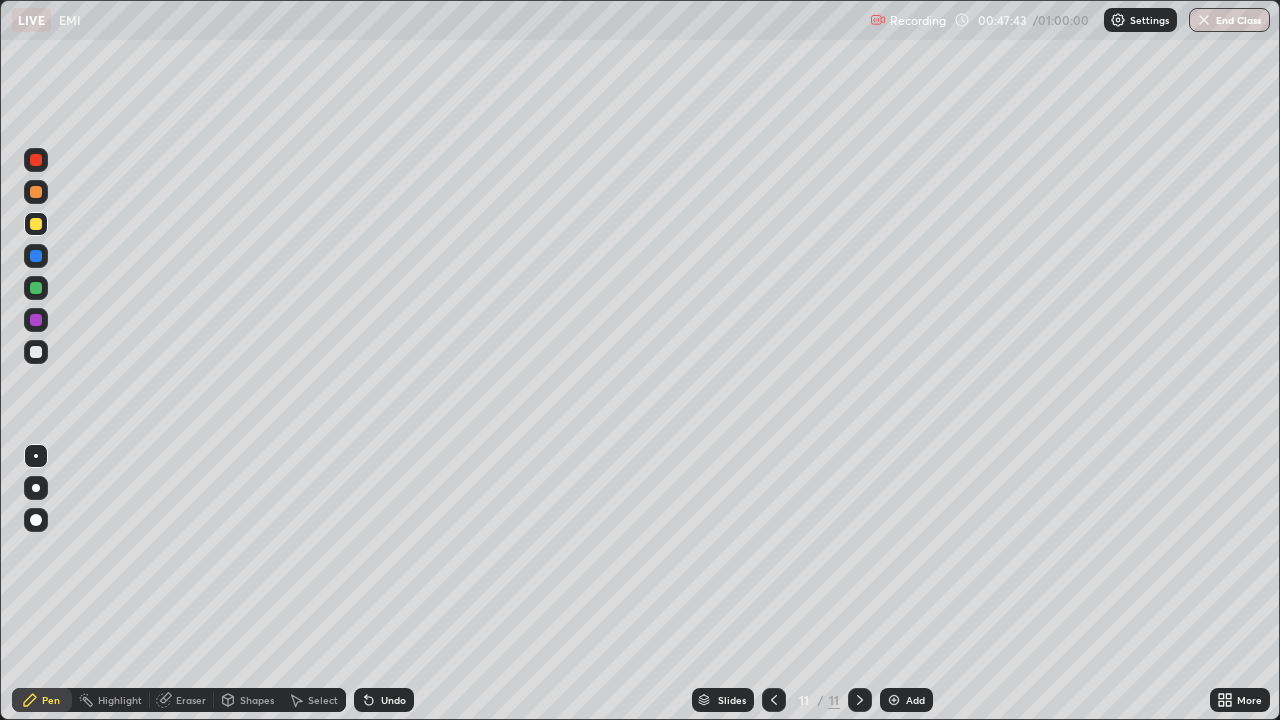 click at bounding box center [36, 352] 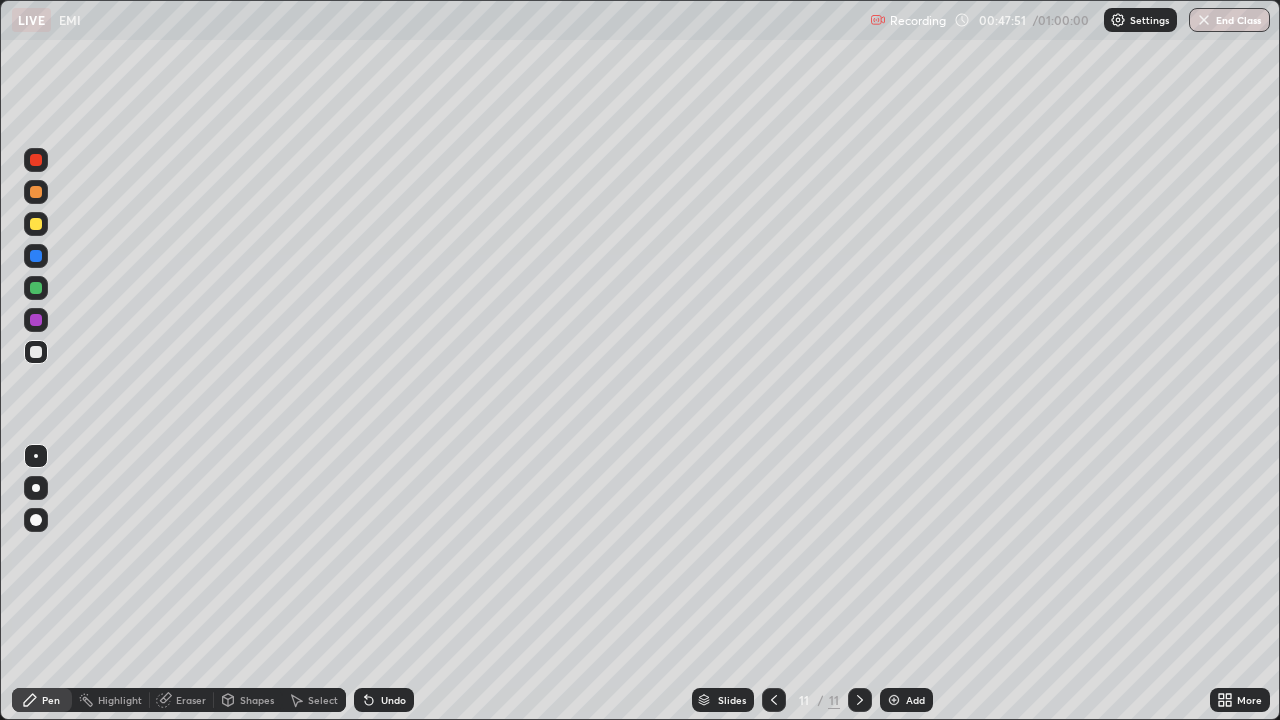 click on "Undo" at bounding box center [393, 700] 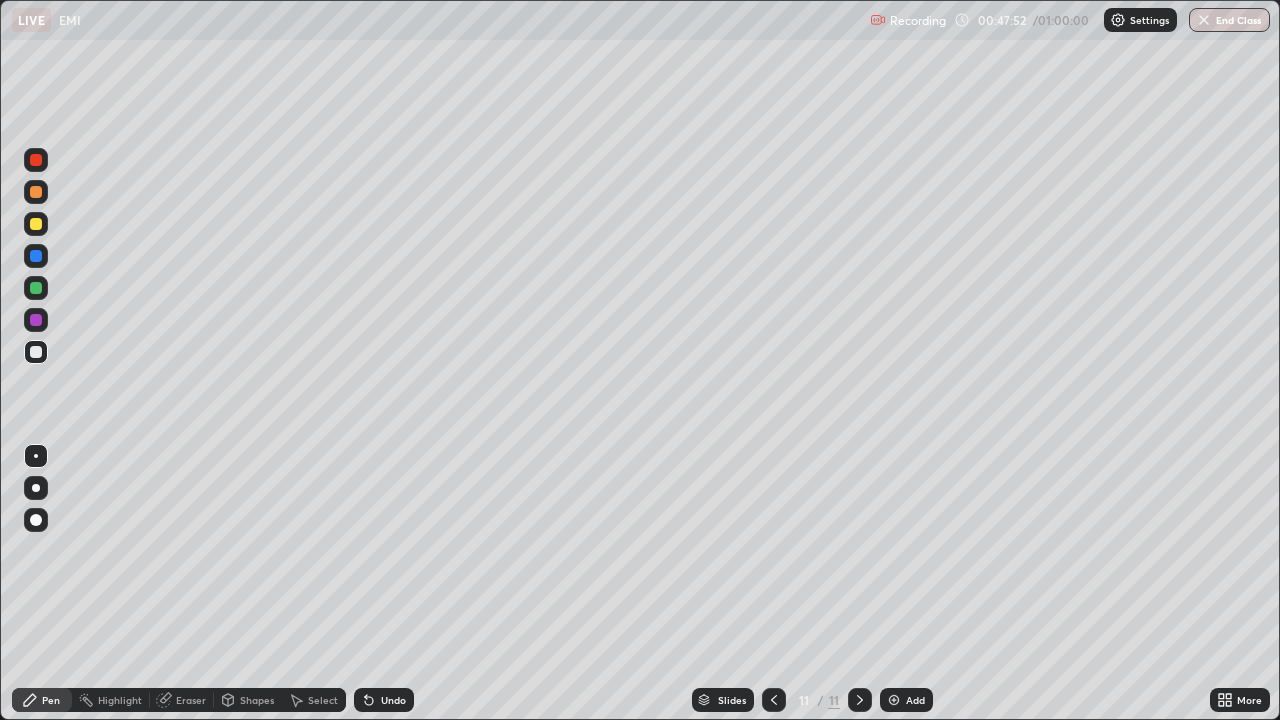 click on "Undo" at bounding box center [384, 700] 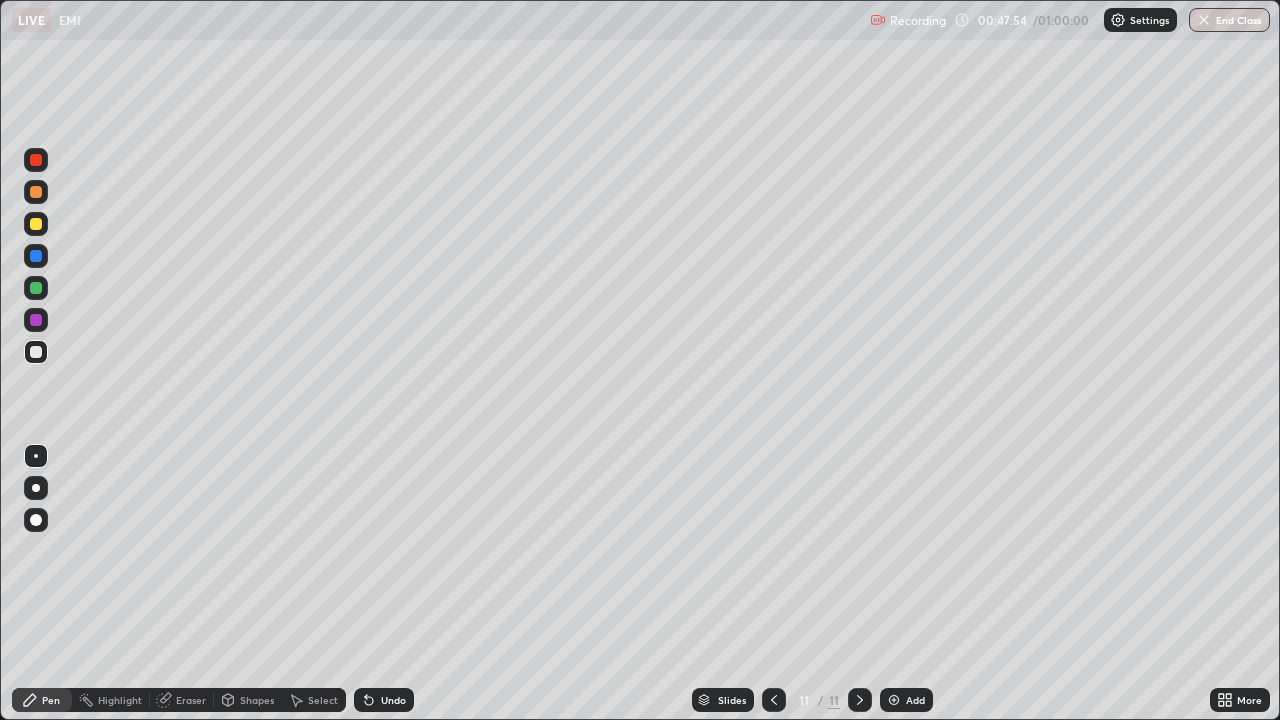 click on "Add" at bounding box center (906, 700) 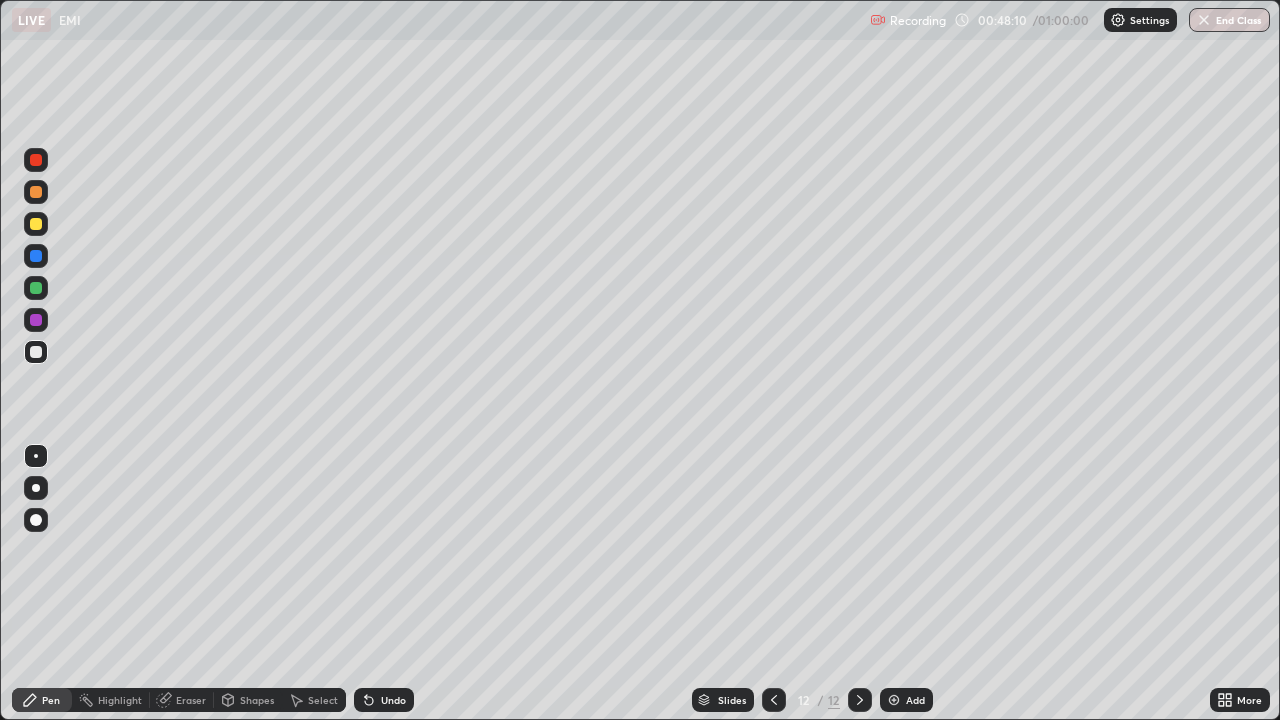 click at bounding box center (36, 288) 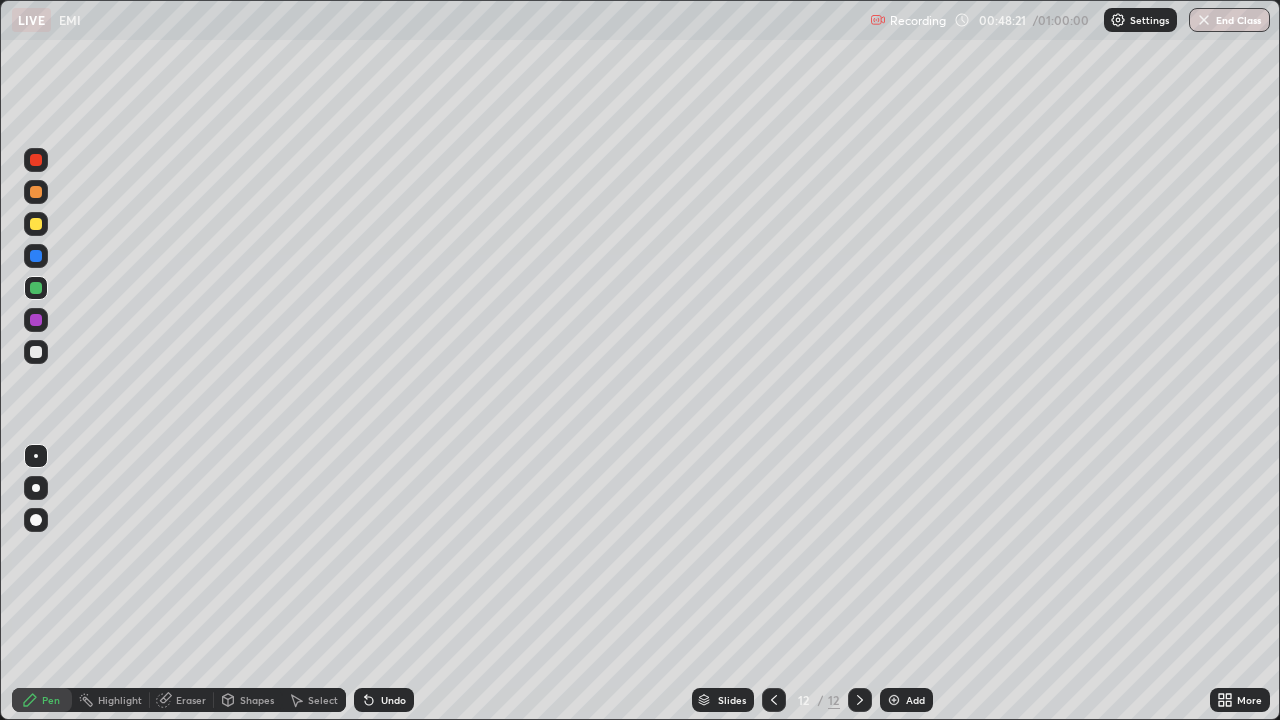 click at bounding box center (36, 256) 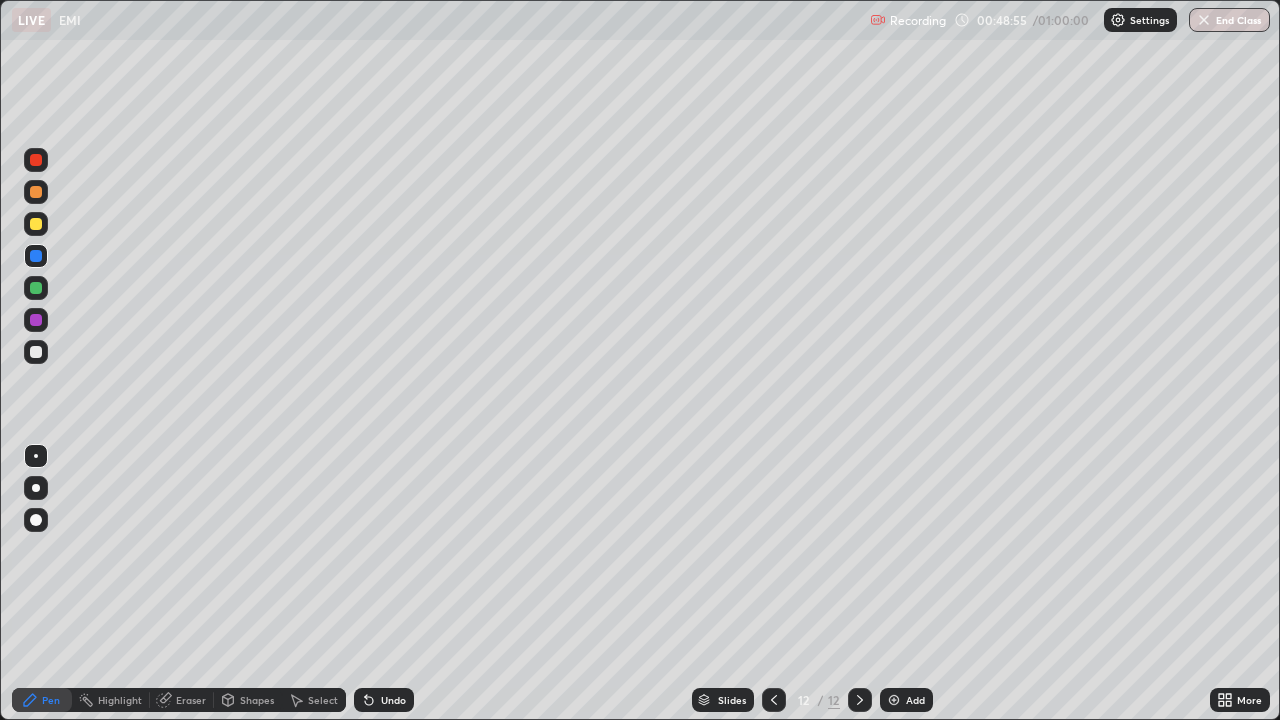 click on "Pen" at bounding box center (42, 700) 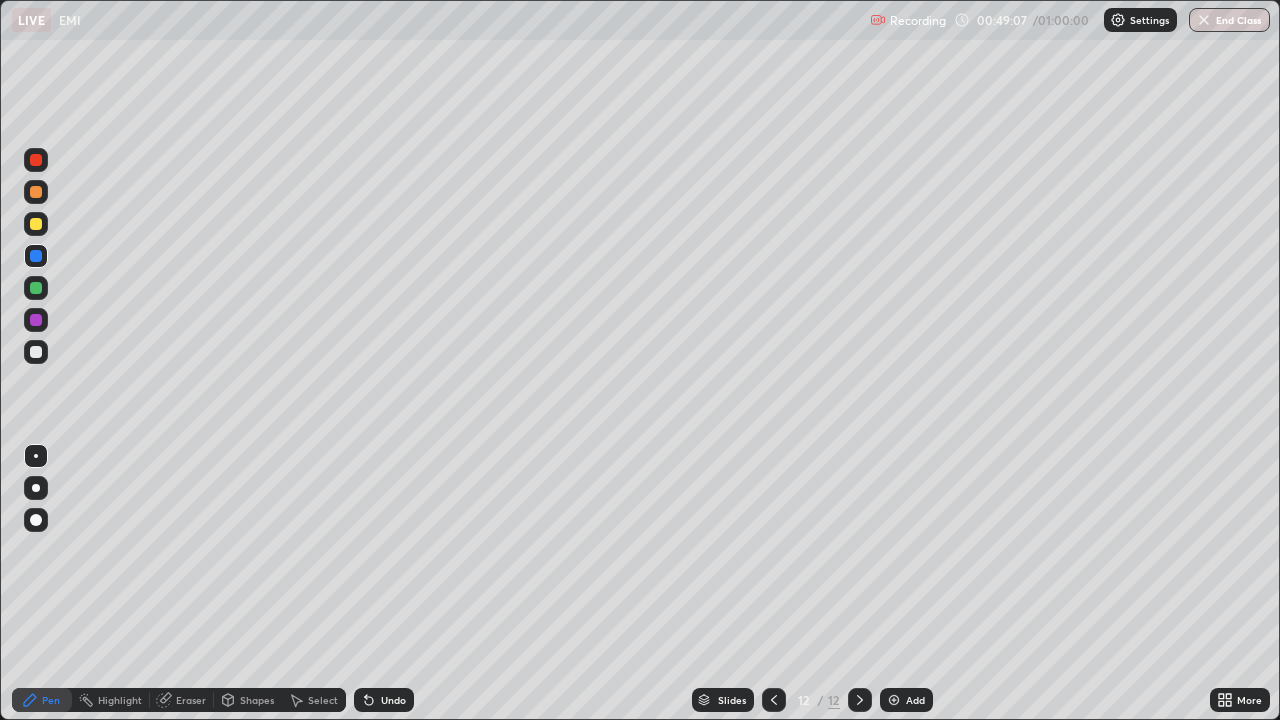 click on "Undo" at bounding box center (393, 700) 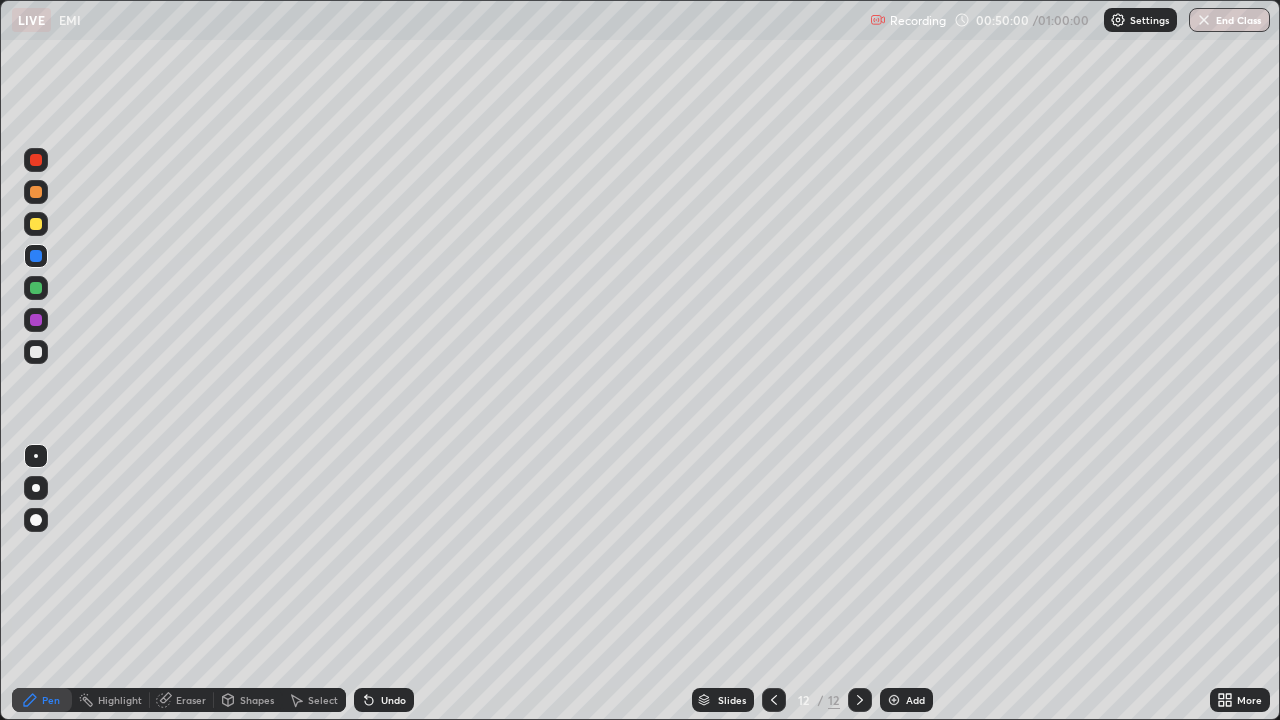 click on "Add" at bounding box center [906, 700] 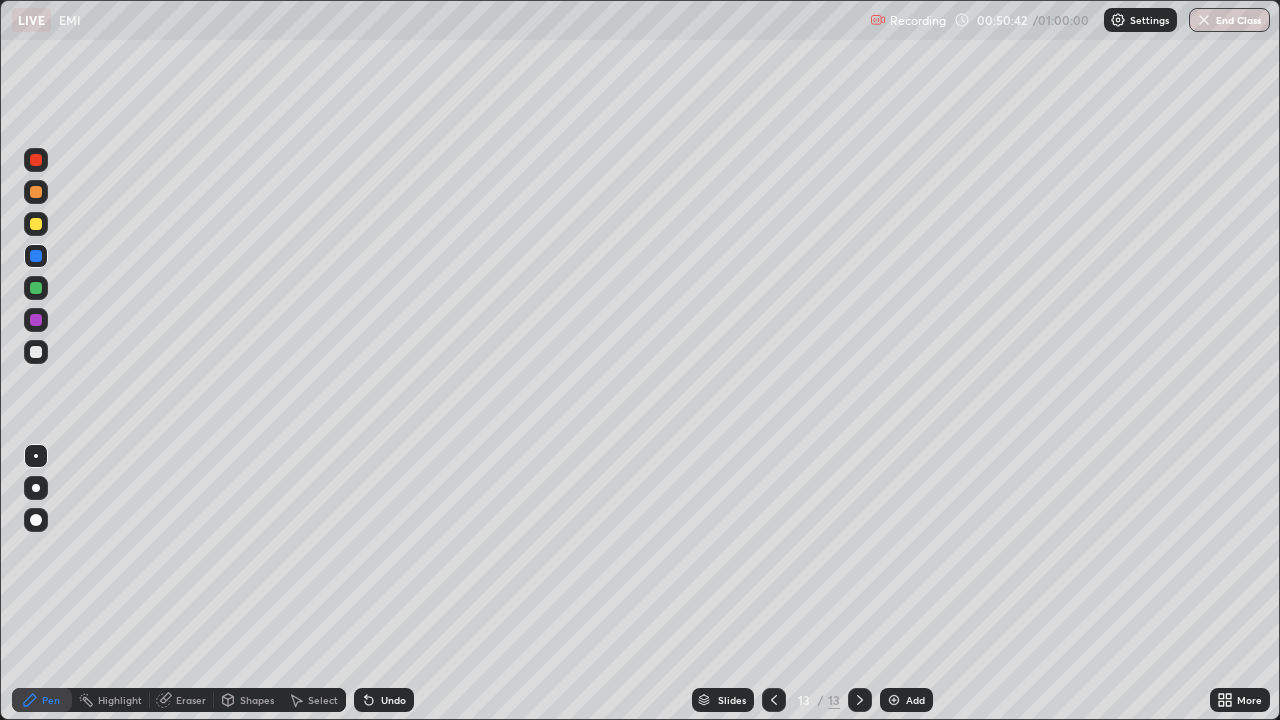 click at bounding box center (36, 224) 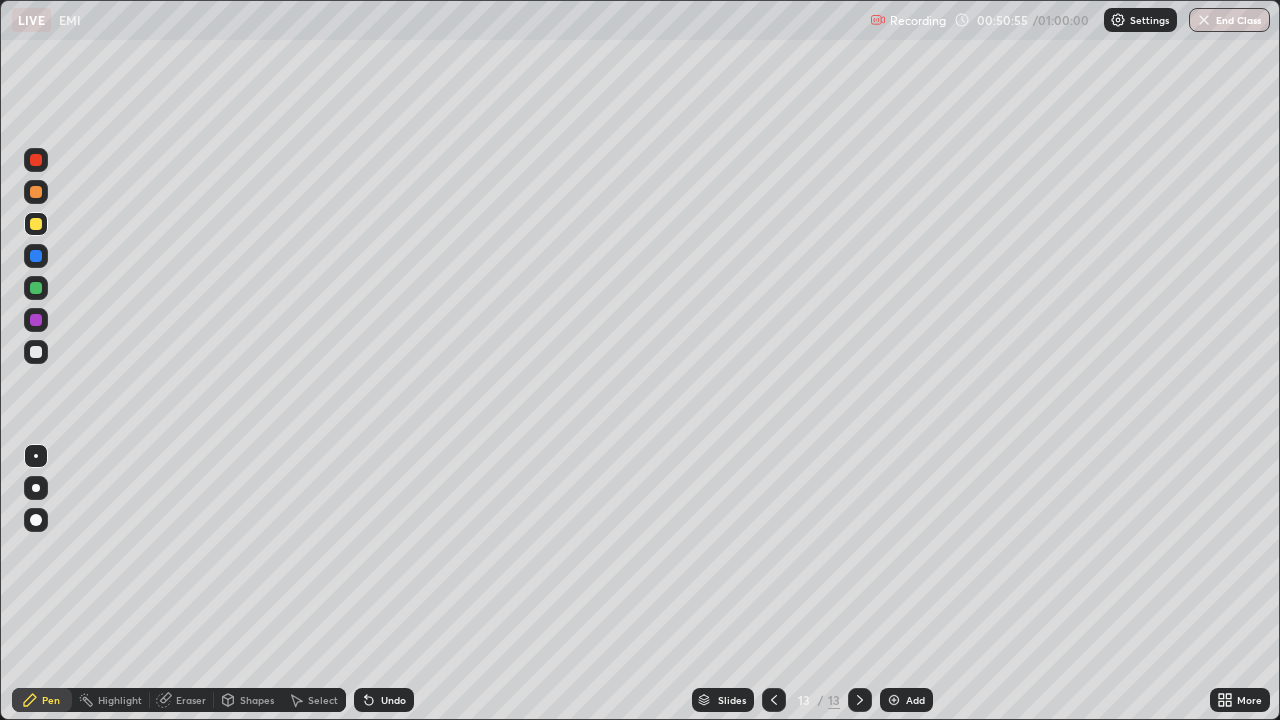 click at bounding box center [36, 352] 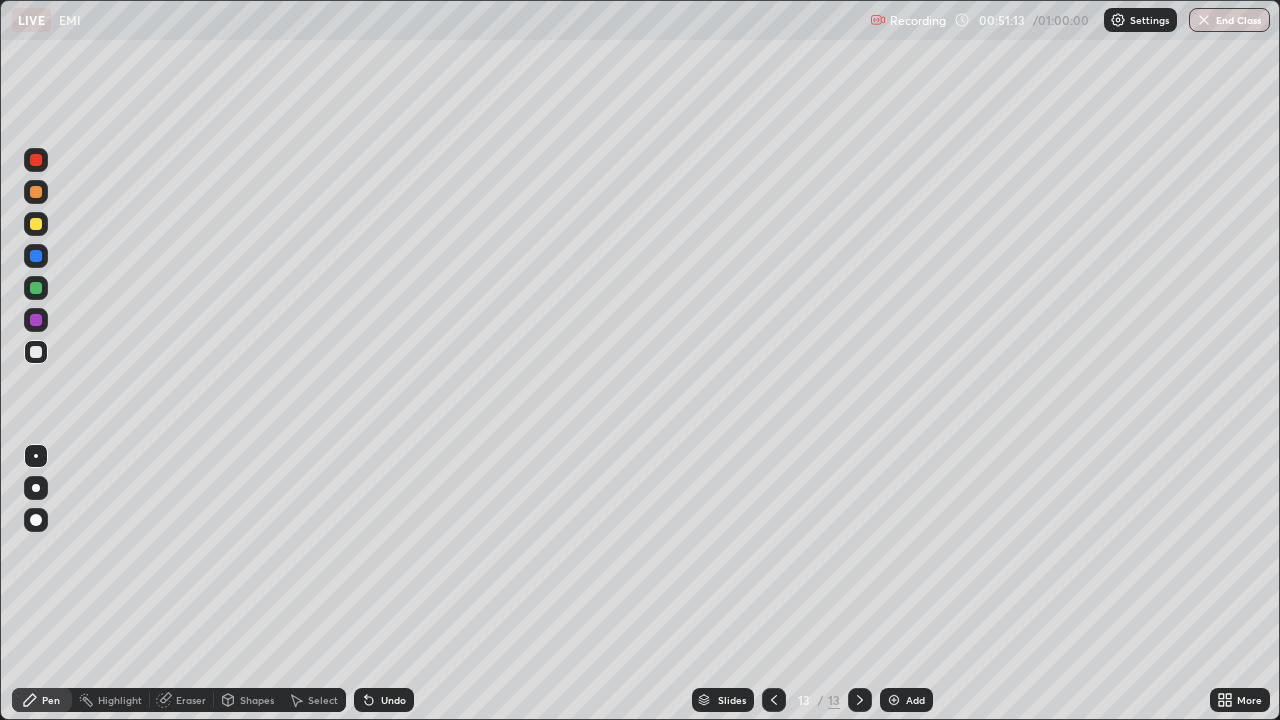 click at bounding box center (36, 288) 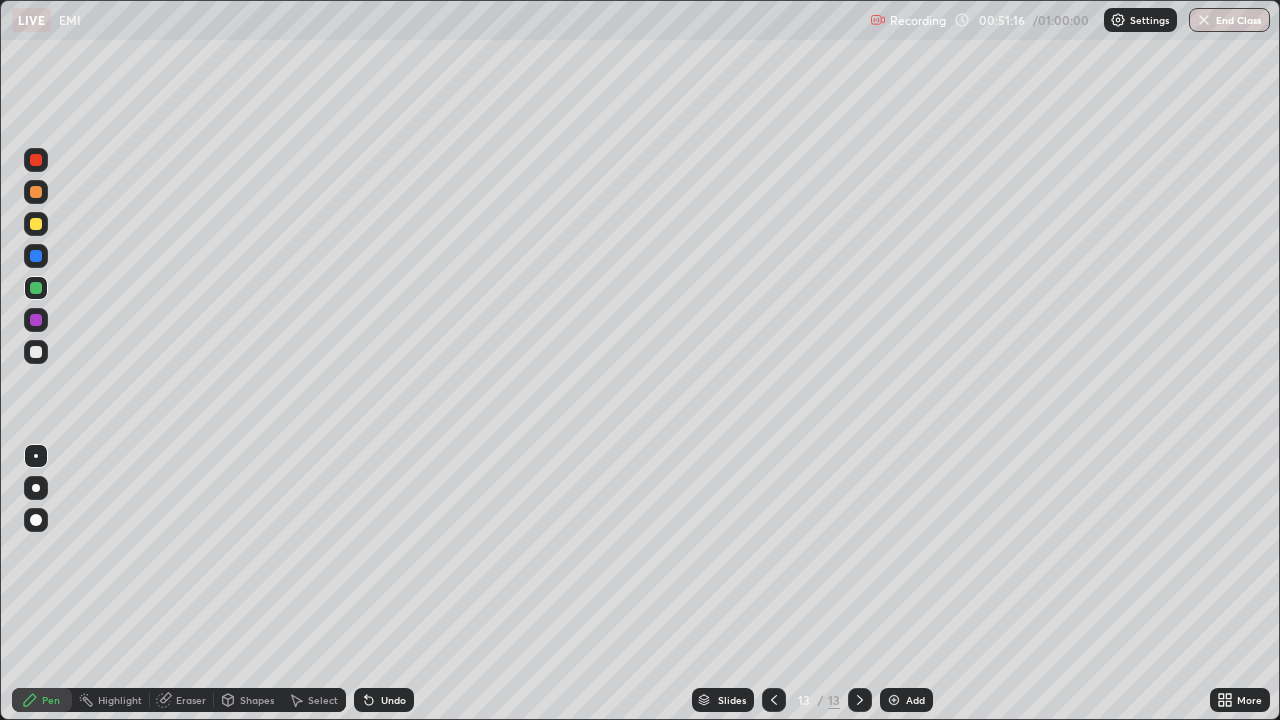click at bounding box center [36, 224] 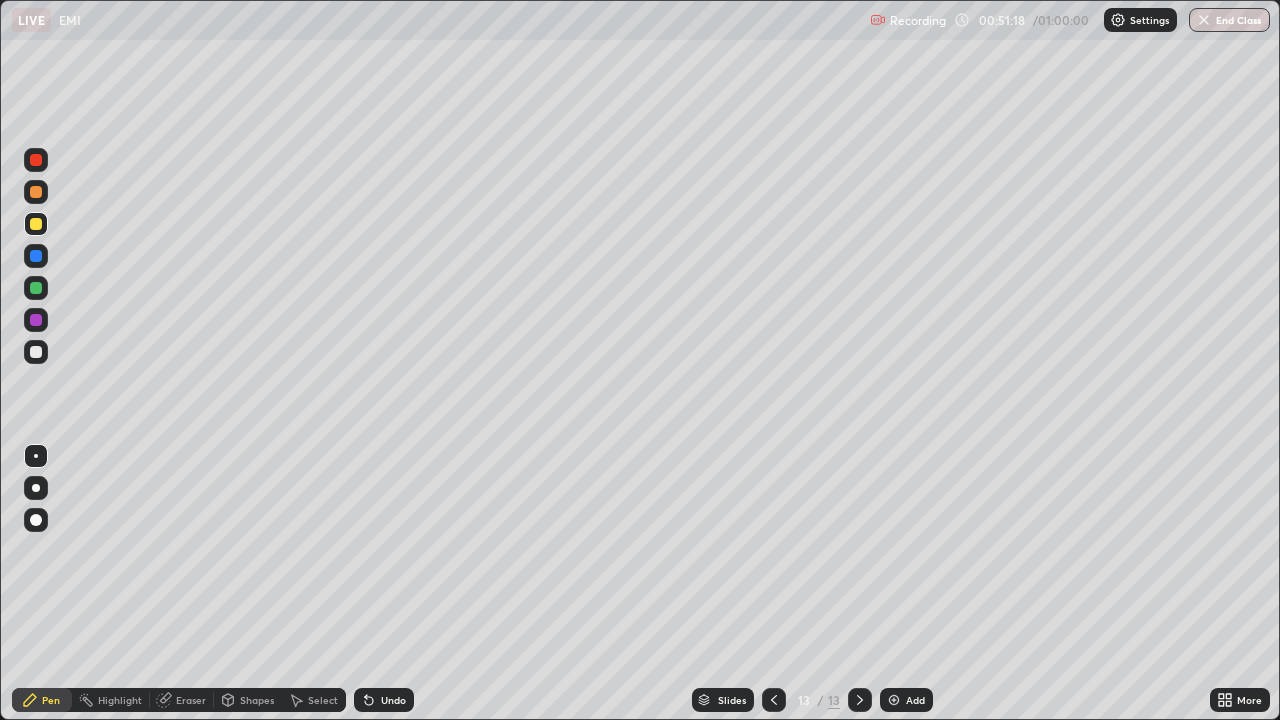 click at bounding box center [36, 288] 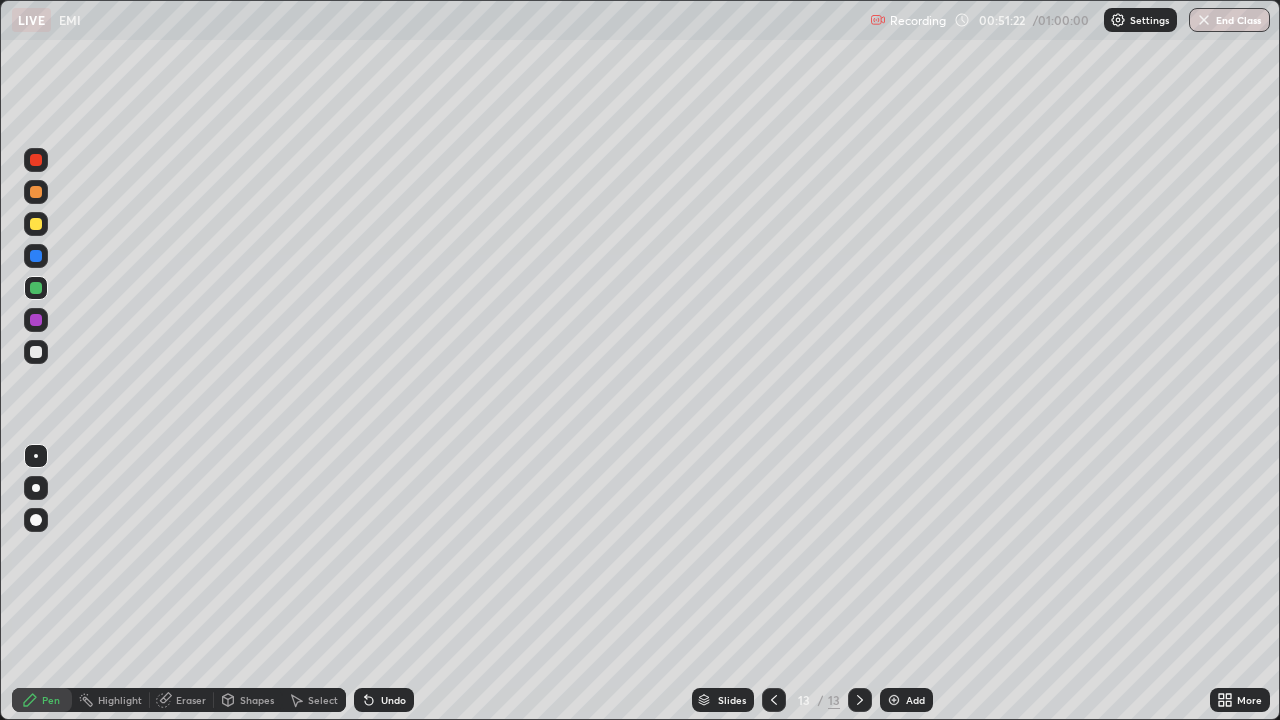 click at bounding box center [36, 224] 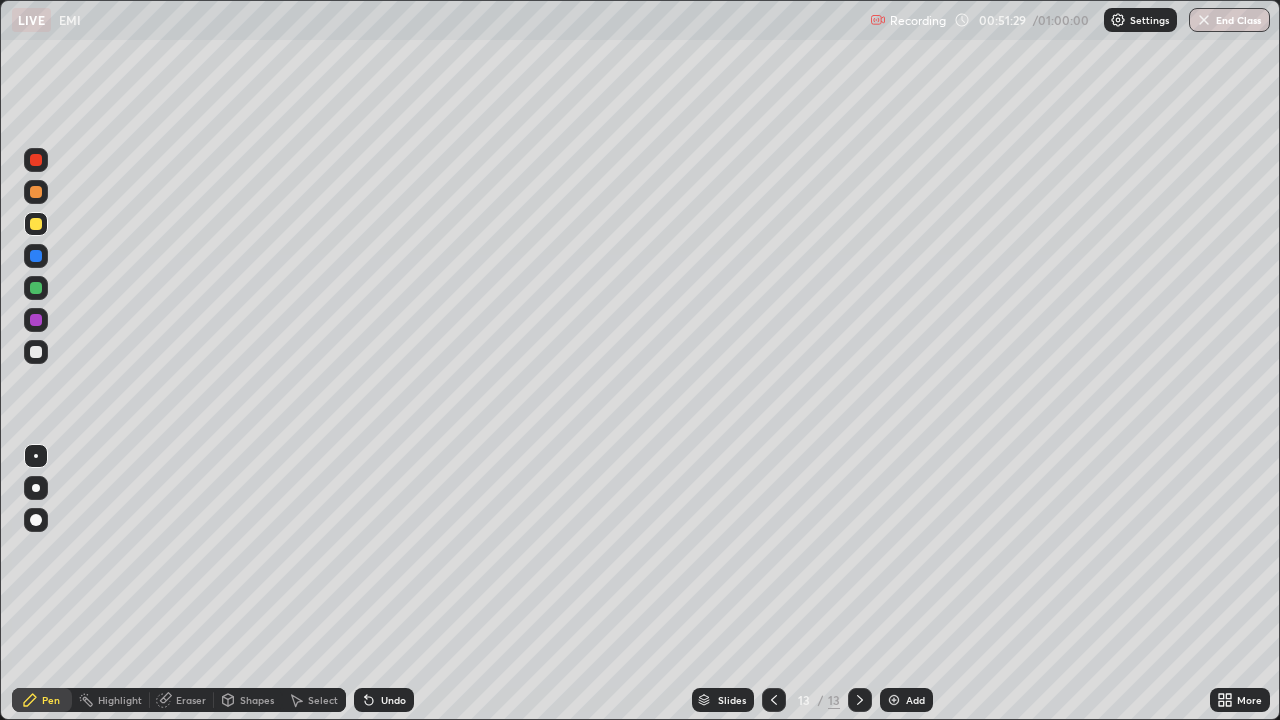 click at bounding box center [36, 256] 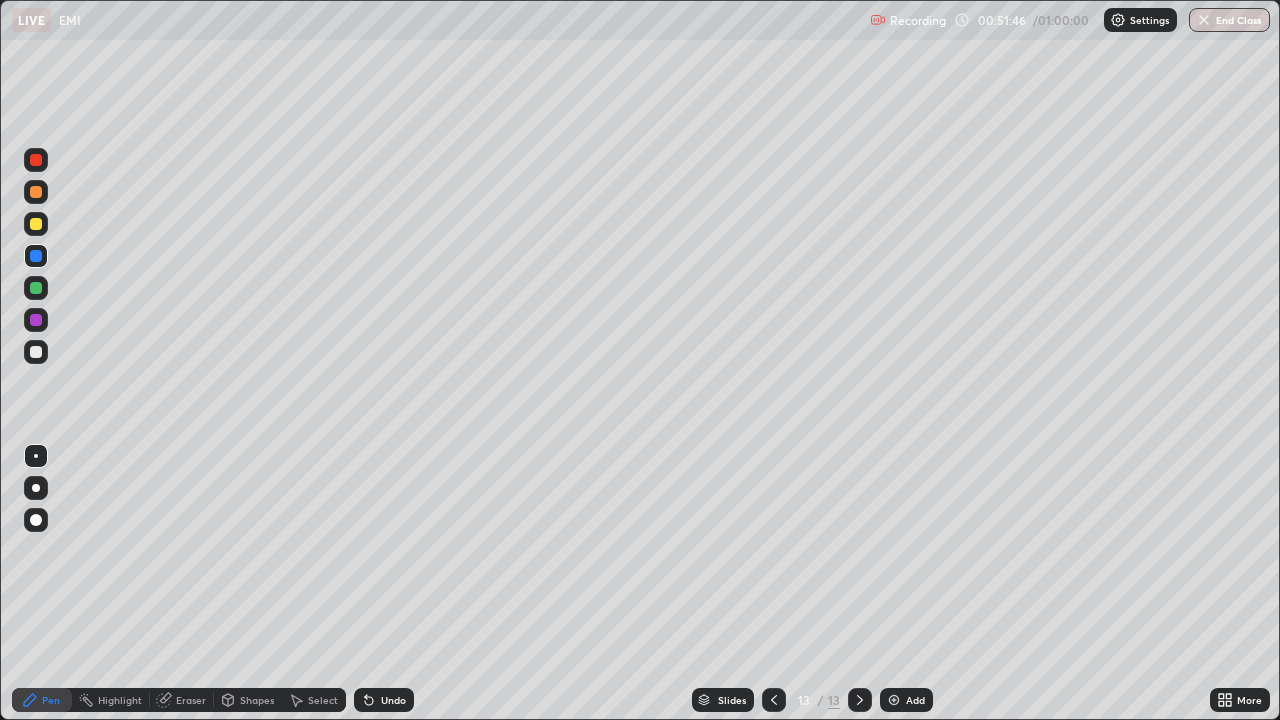 click at bounding box center [36, 352] 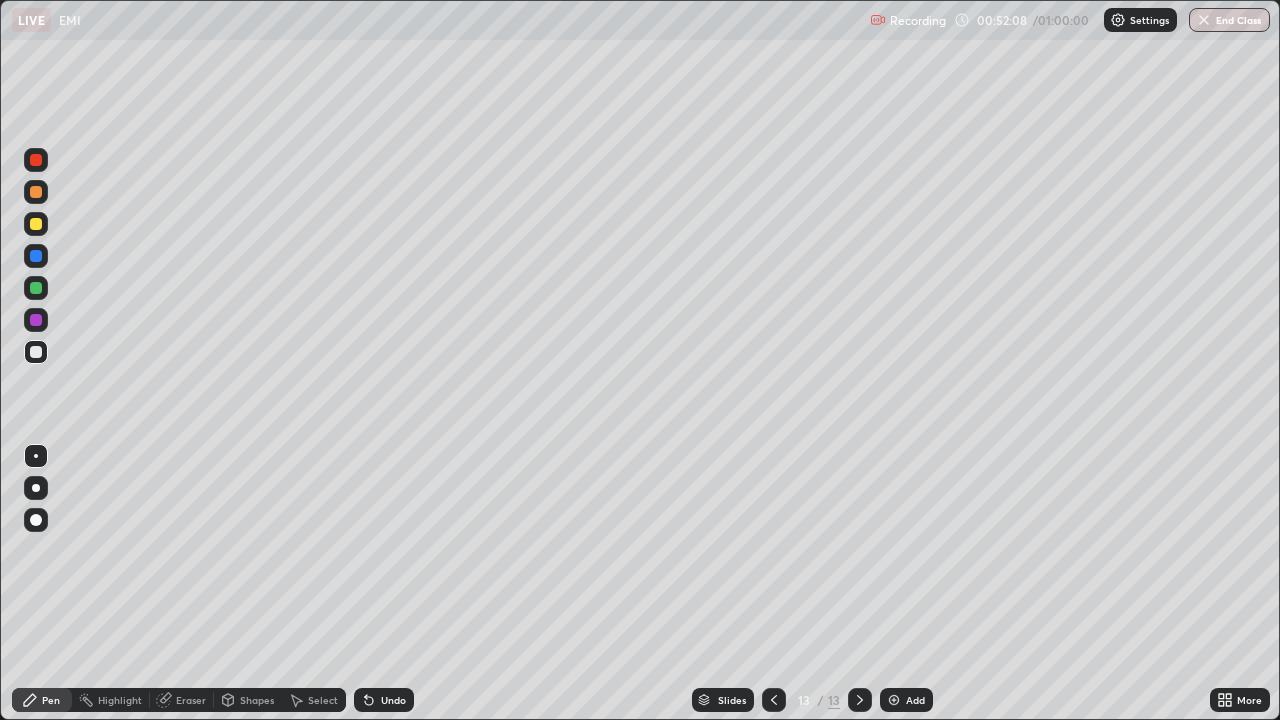 click at bounding box center (36, 288) 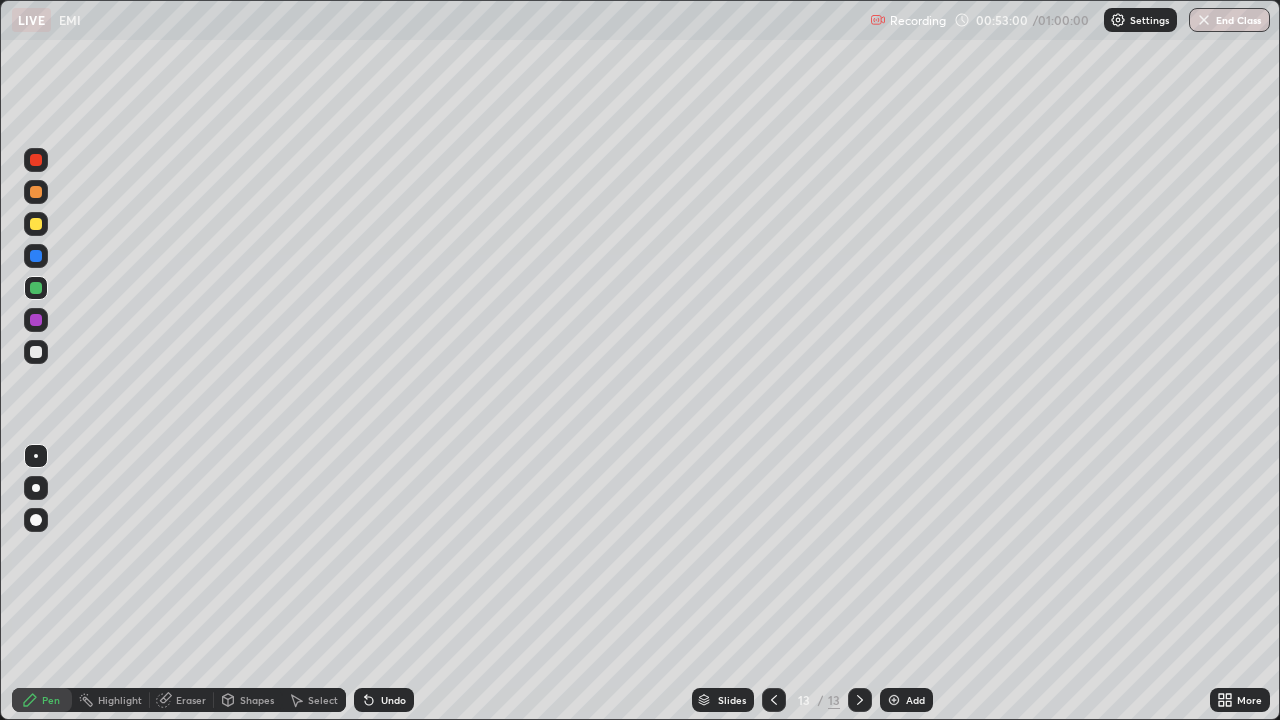 click at bounding box center [36, 352] 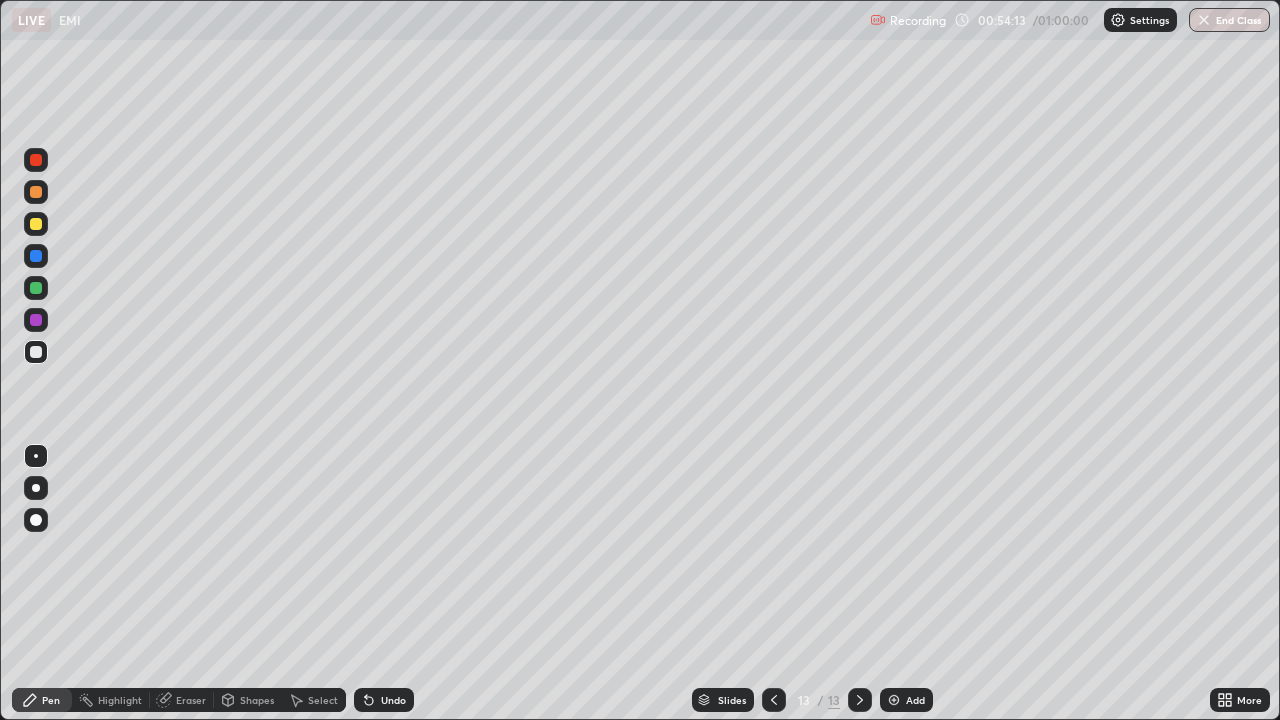 click at bounding box center (36, 256) 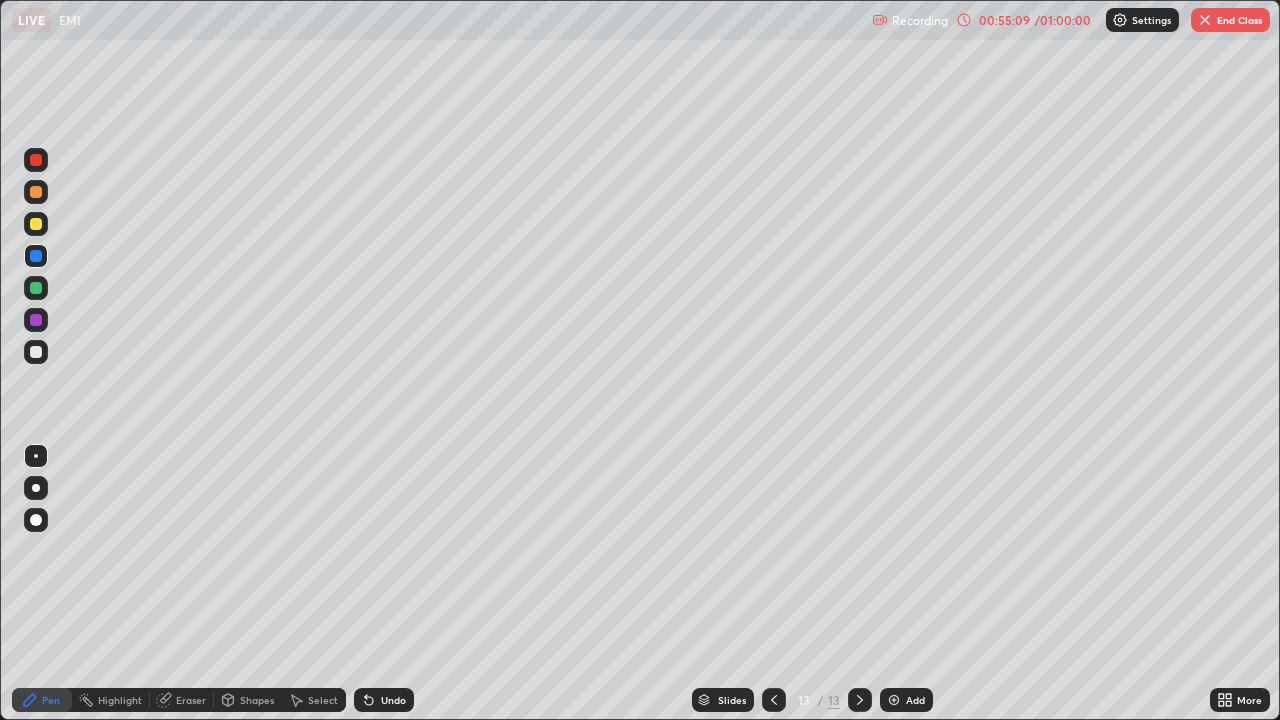 click on "Undo" at bounding box center (393, 700) 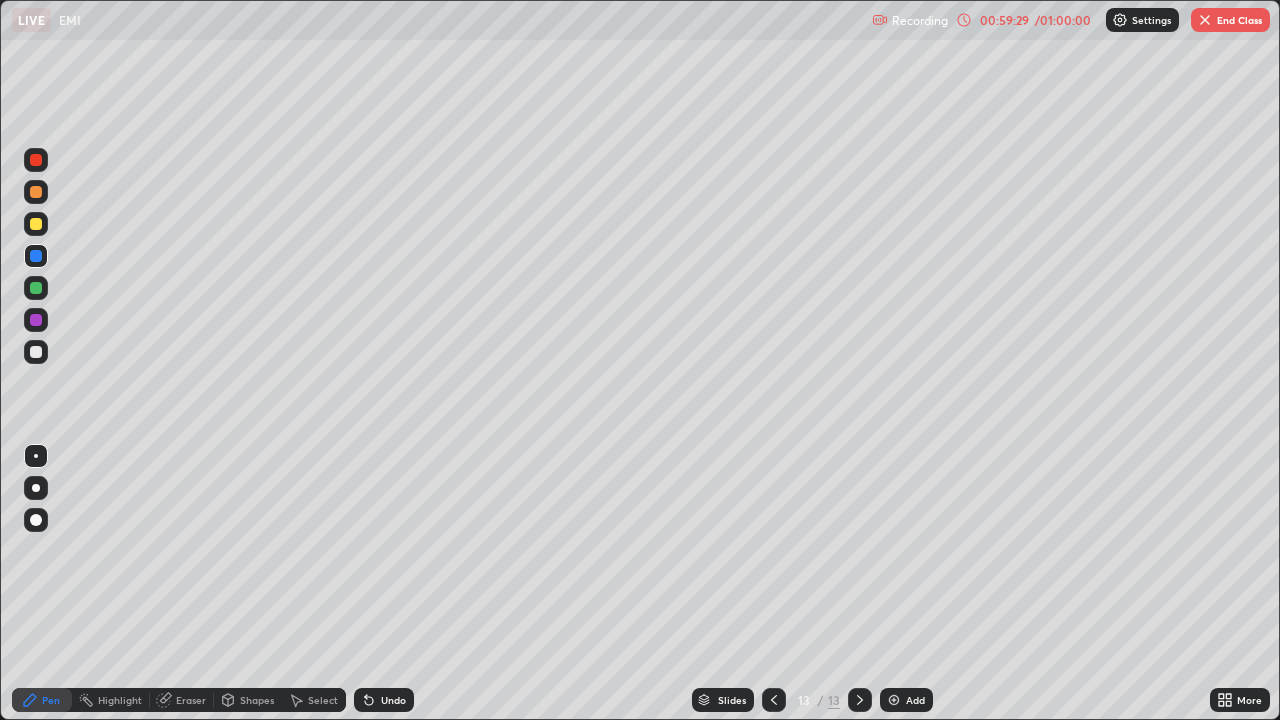 click on "Eraser" at bounding box center [191, 700] 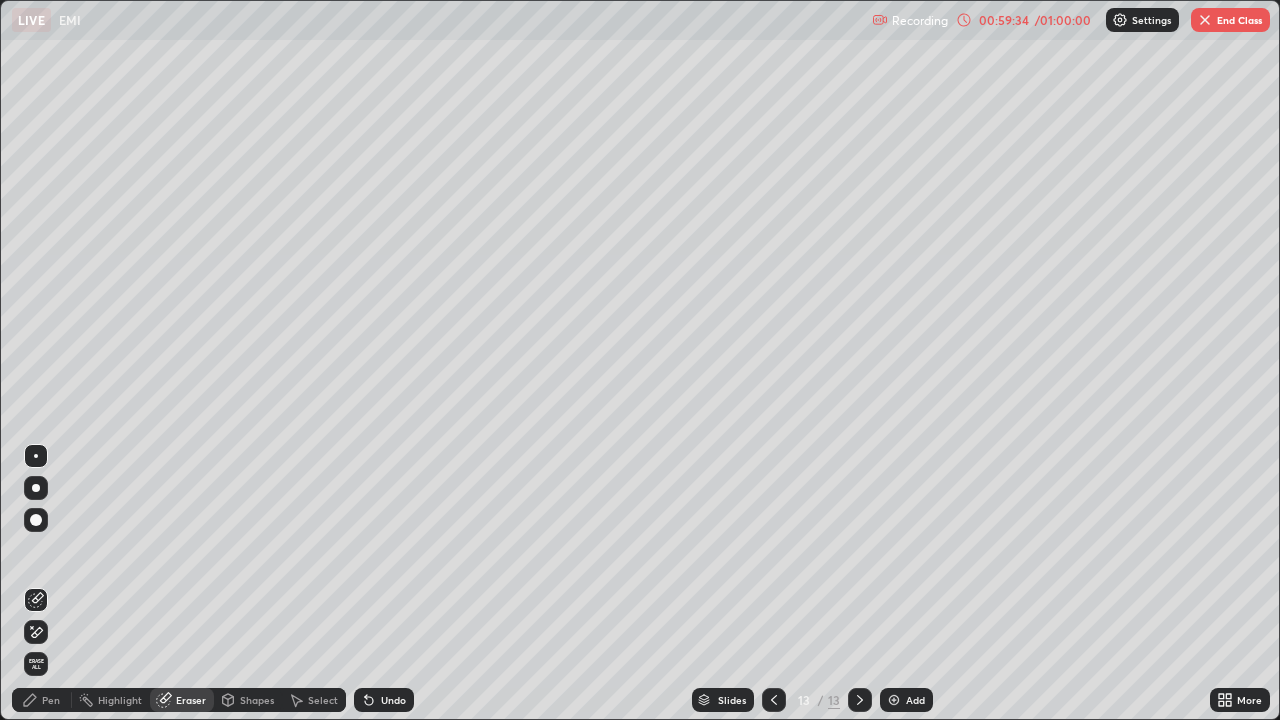 click on "Pen" at bounding box center [51, 700] 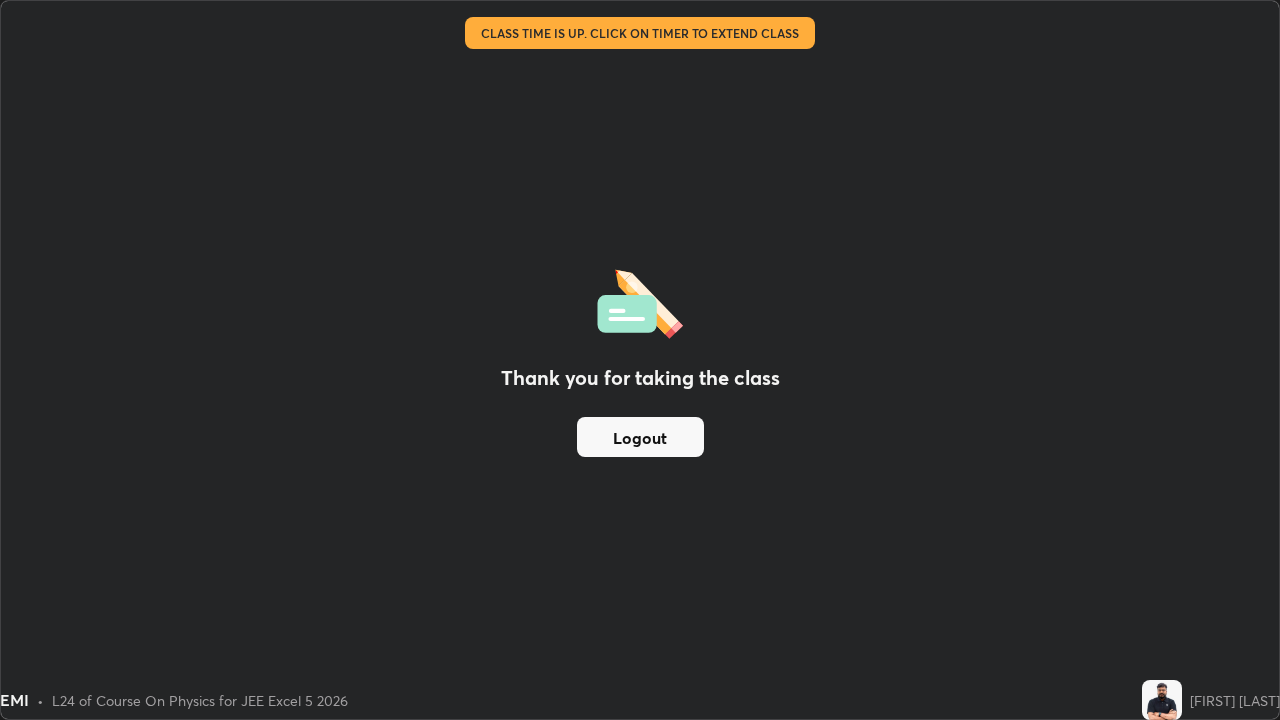 click on "Logout" at bounding box center [640, 437] 